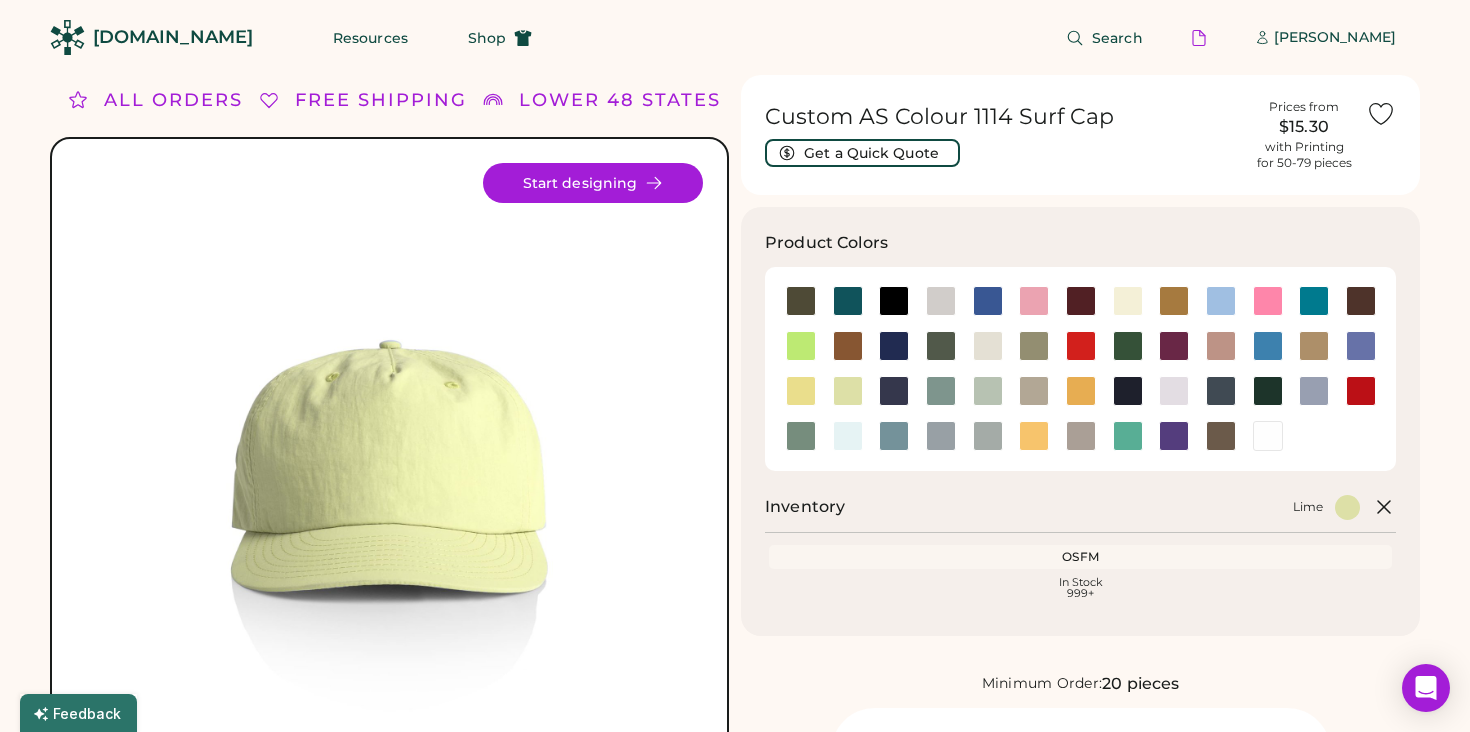 scroll, scrollTop: 120, scrollLeft: 0, axis: vertical 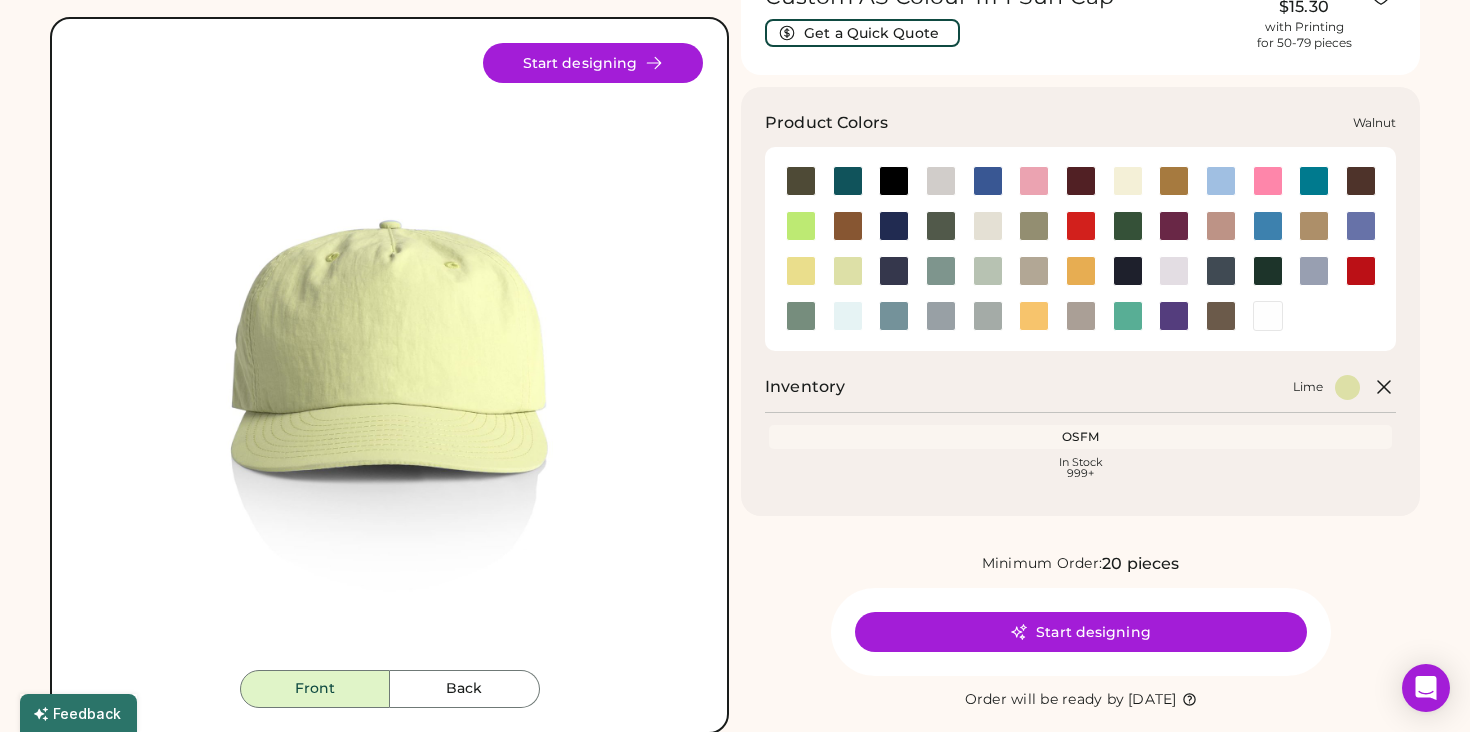 click at bounding box center [1221, 316] 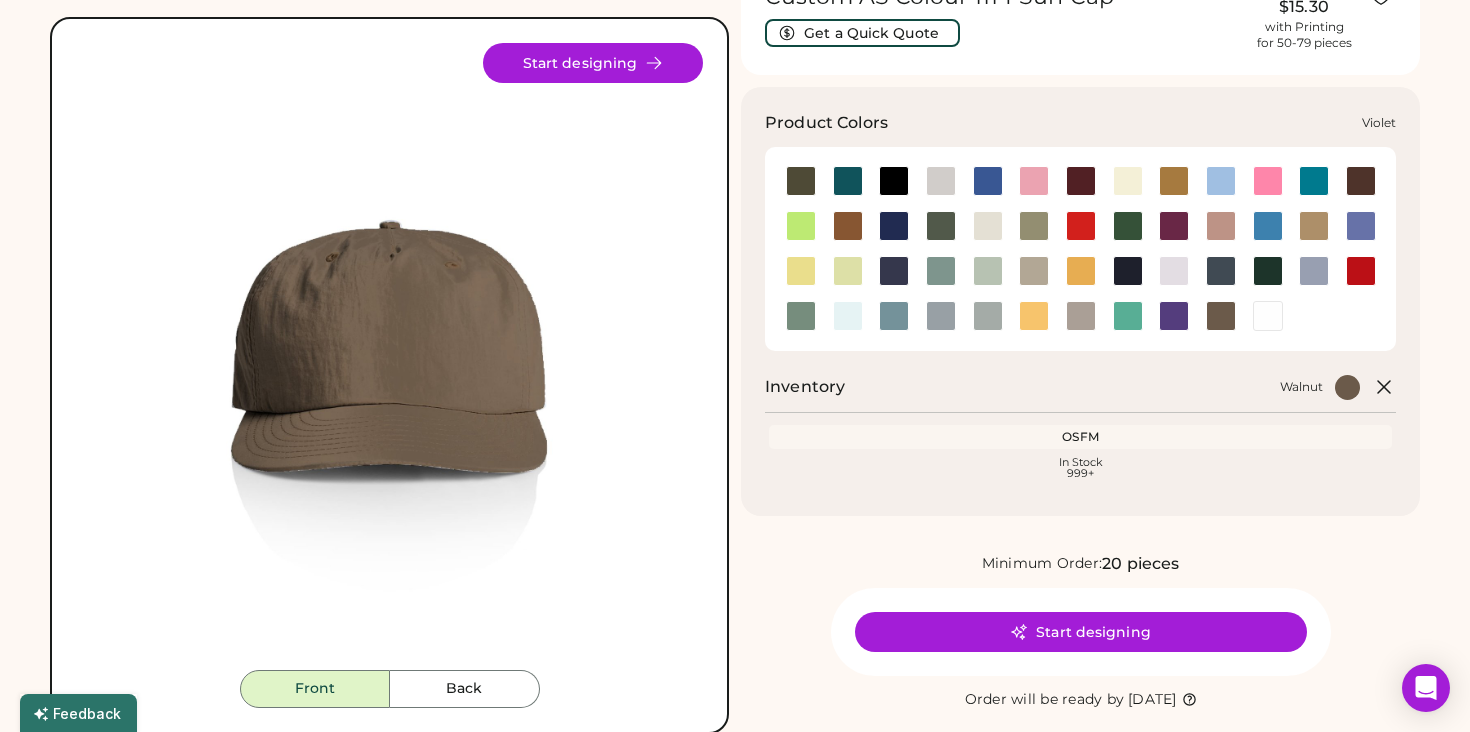 click at bounding box center (1174, 316) 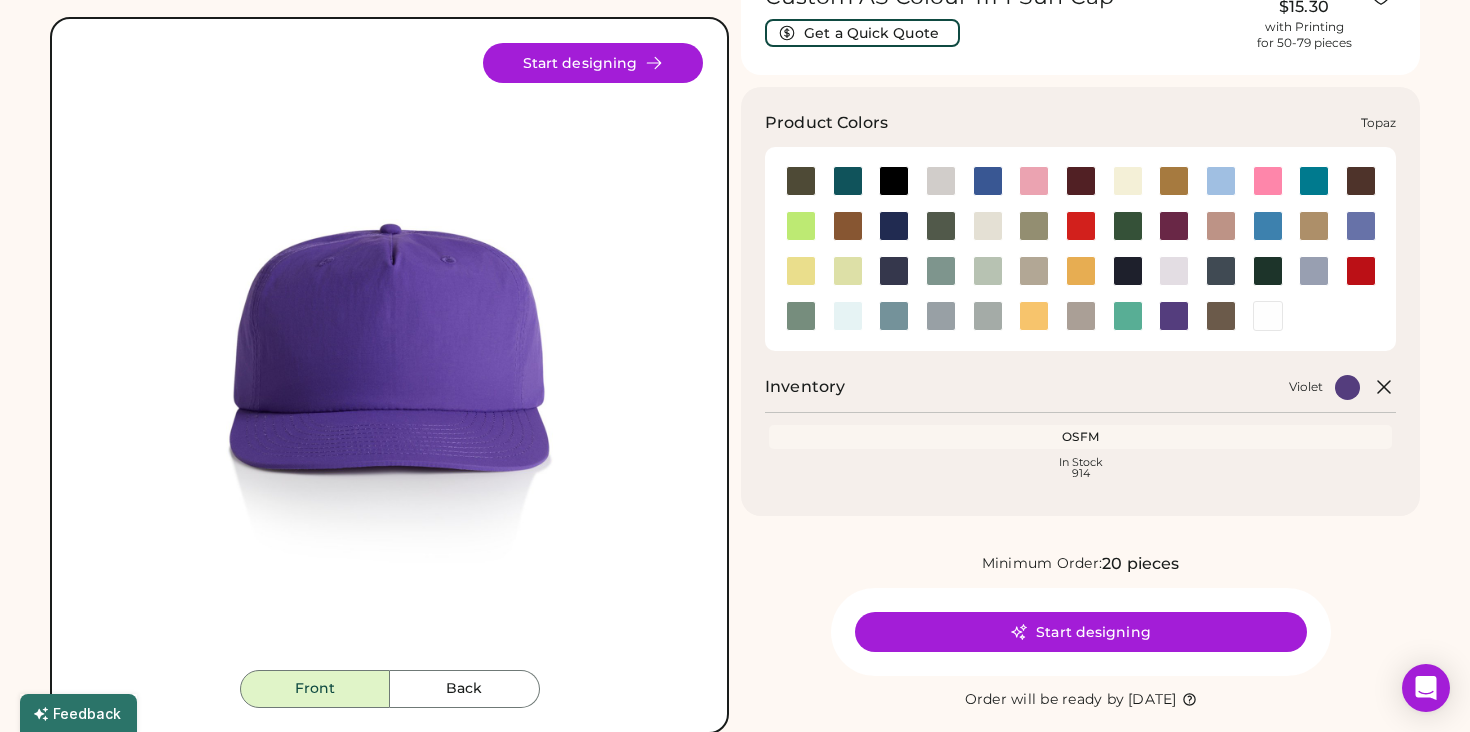 click at bounding box center [1128, 316] 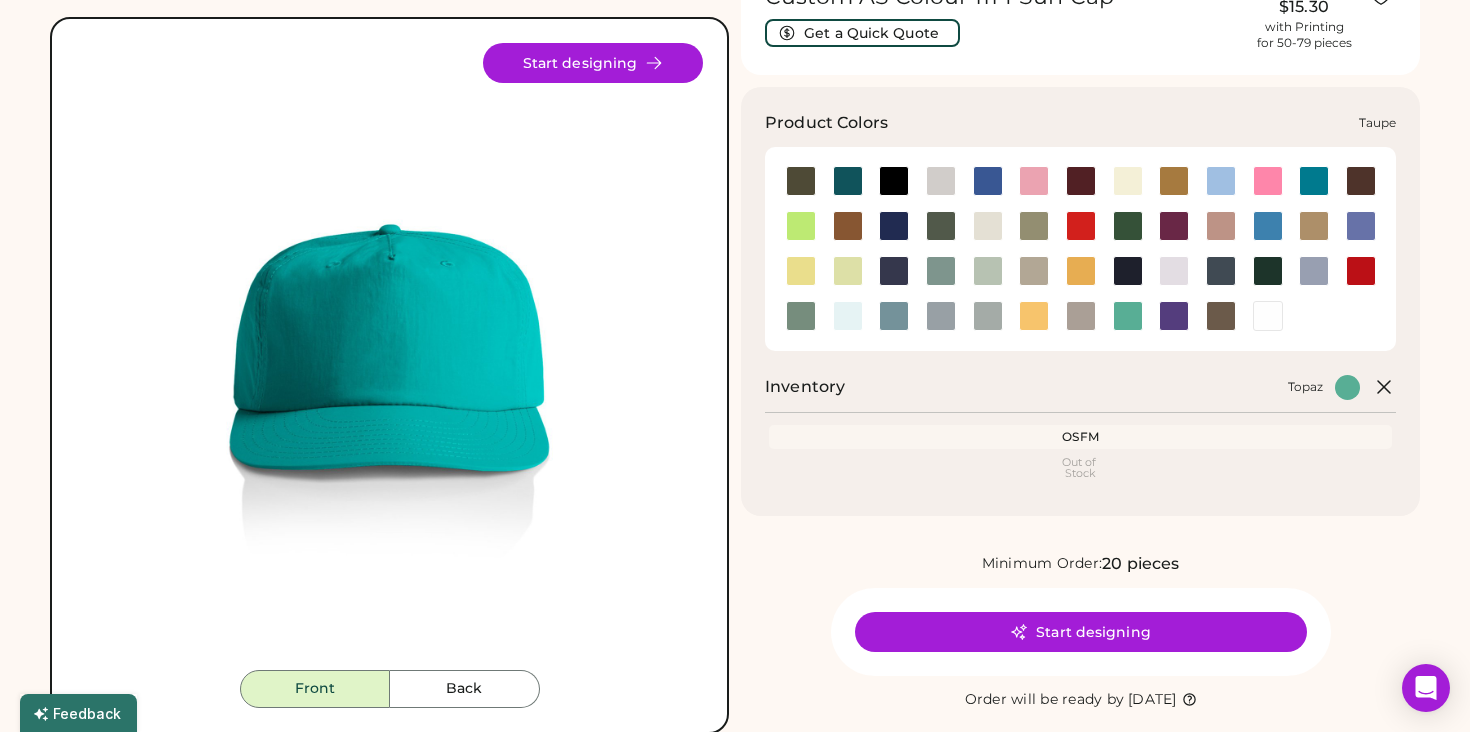 click at bounding box center (1081, 316) 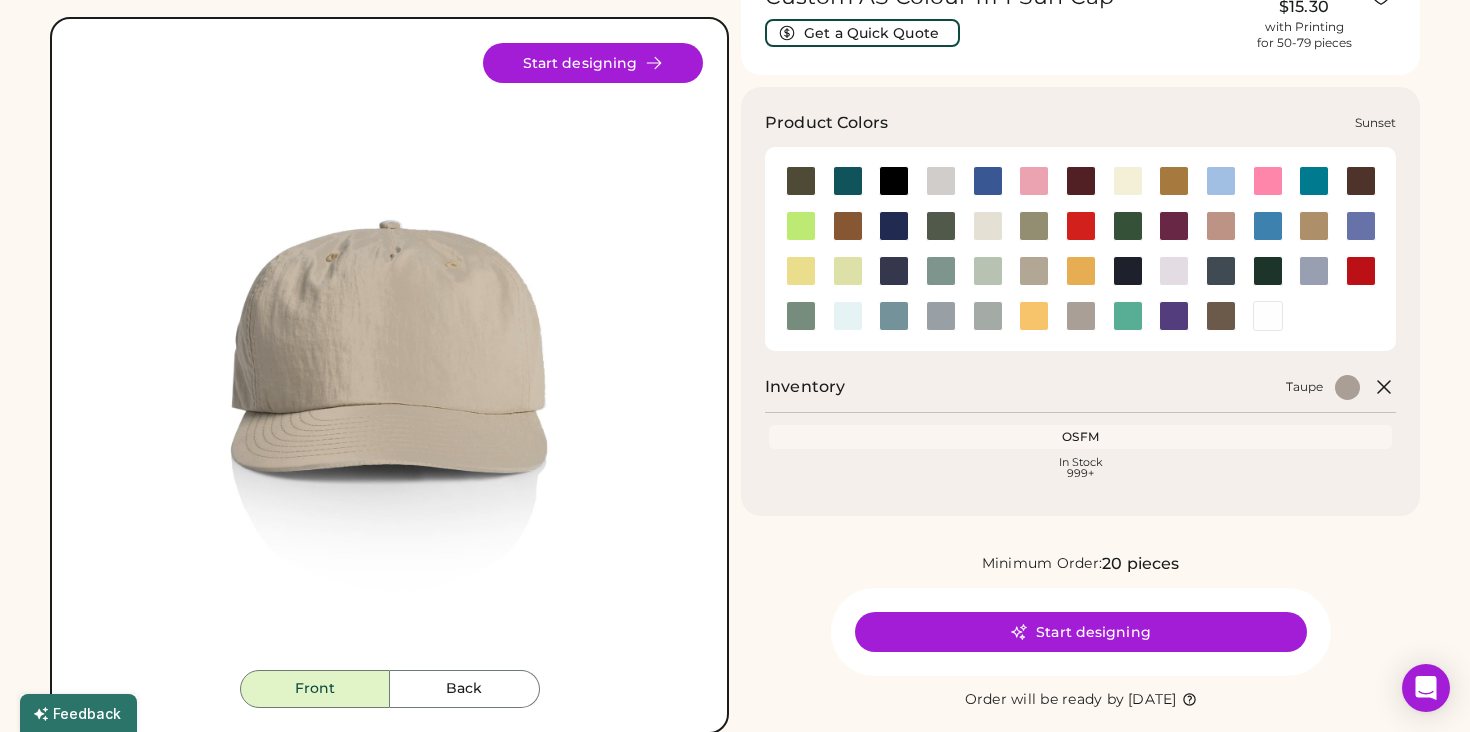 click at bounding box center [1034, 316] 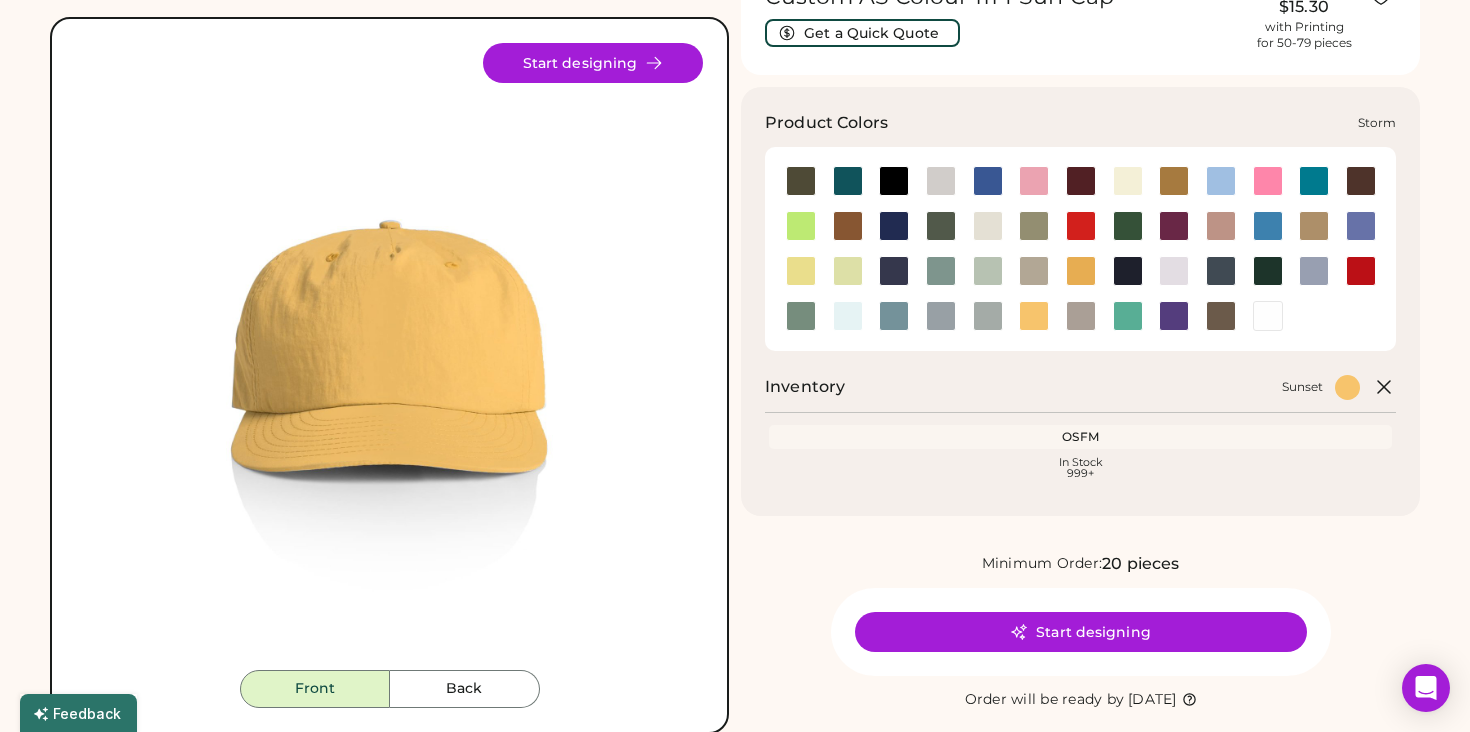 click at bounding box center [988, 316] 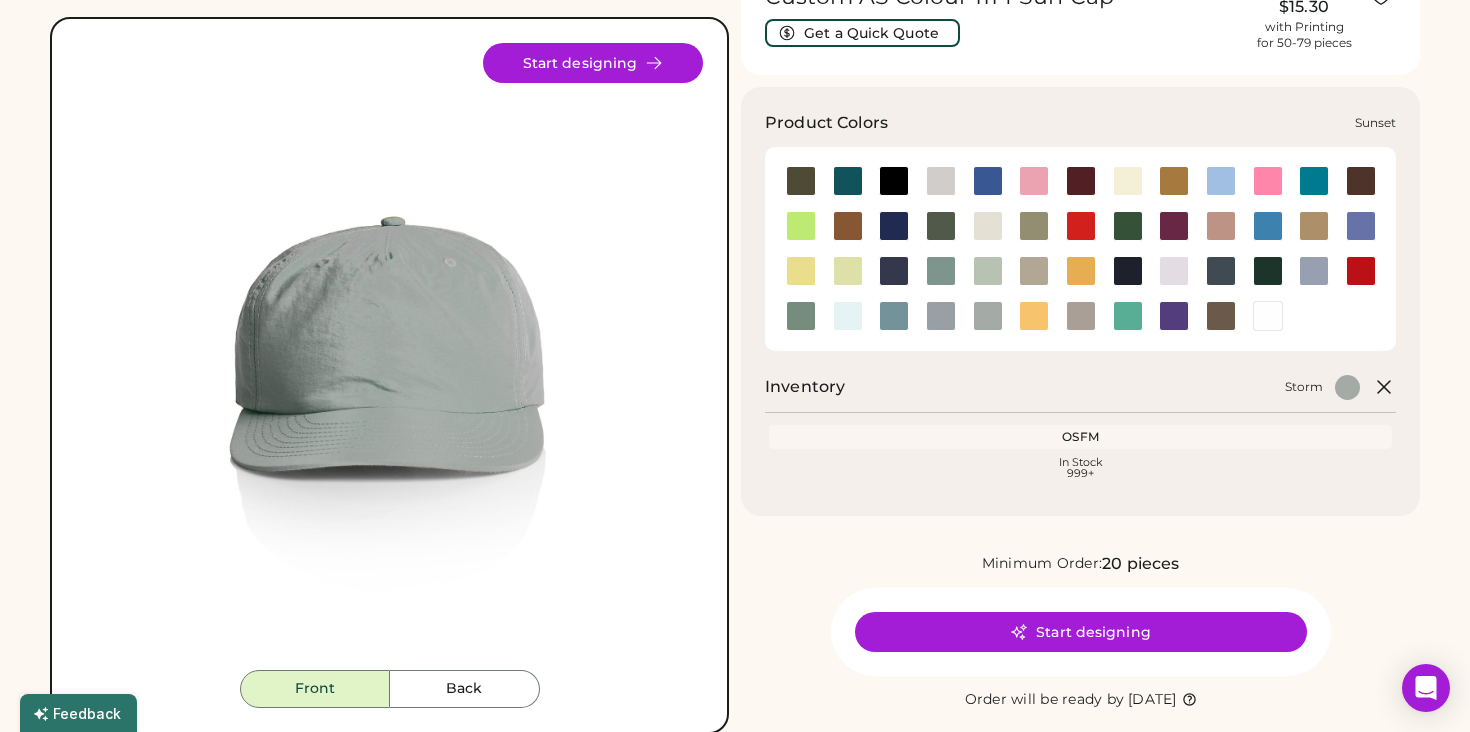 click at bounding box center [1034, 316] 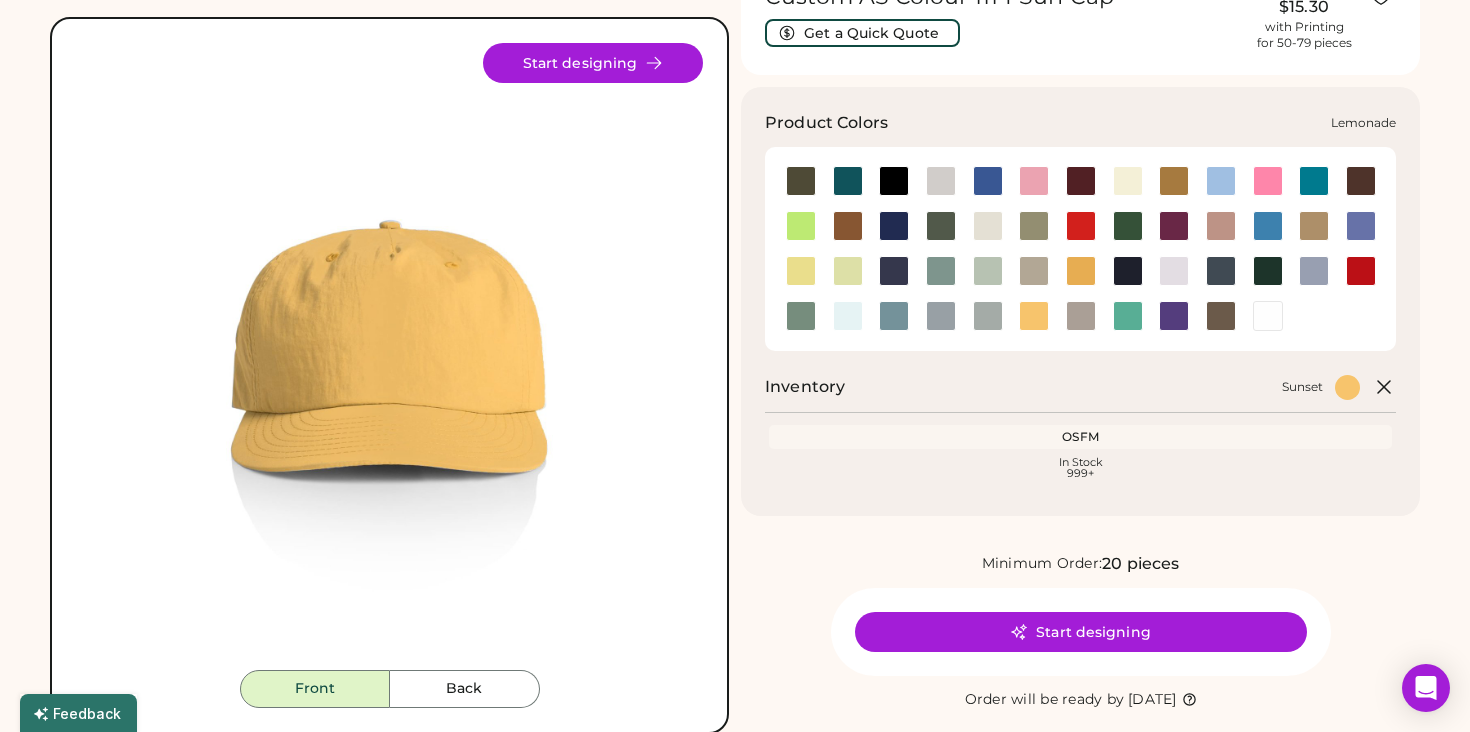 click at bounding box center (801, 271) 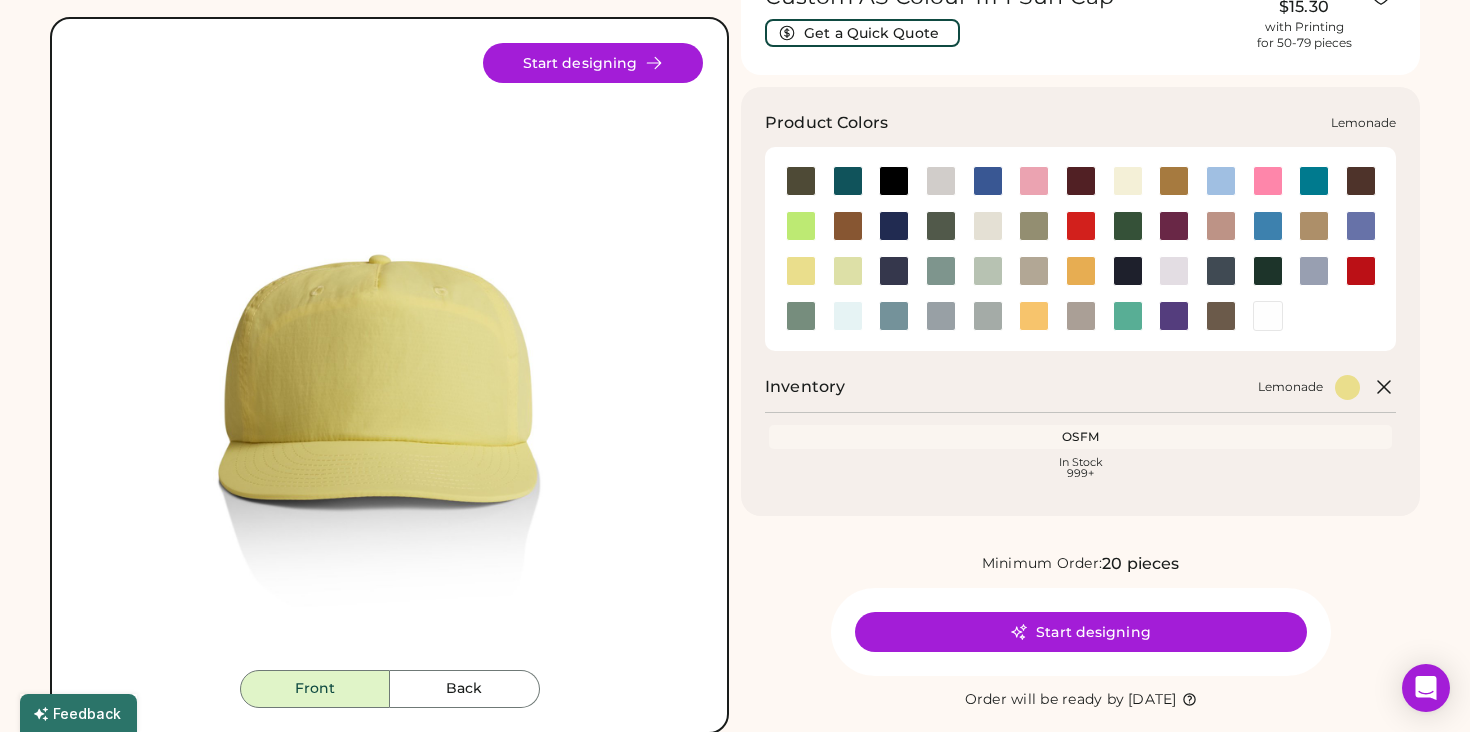 click at bounding box center (801, 271) 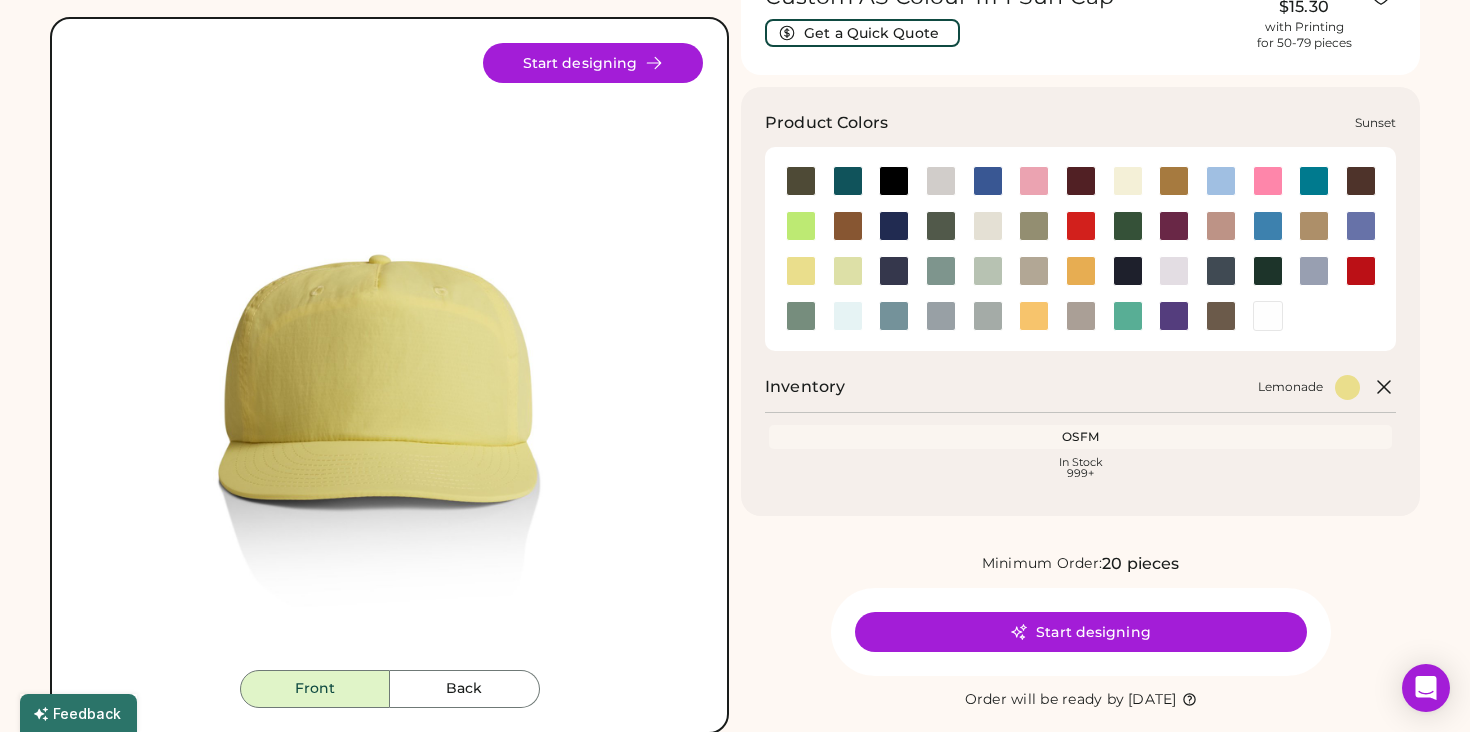 click at bounding box center [1034, 316] 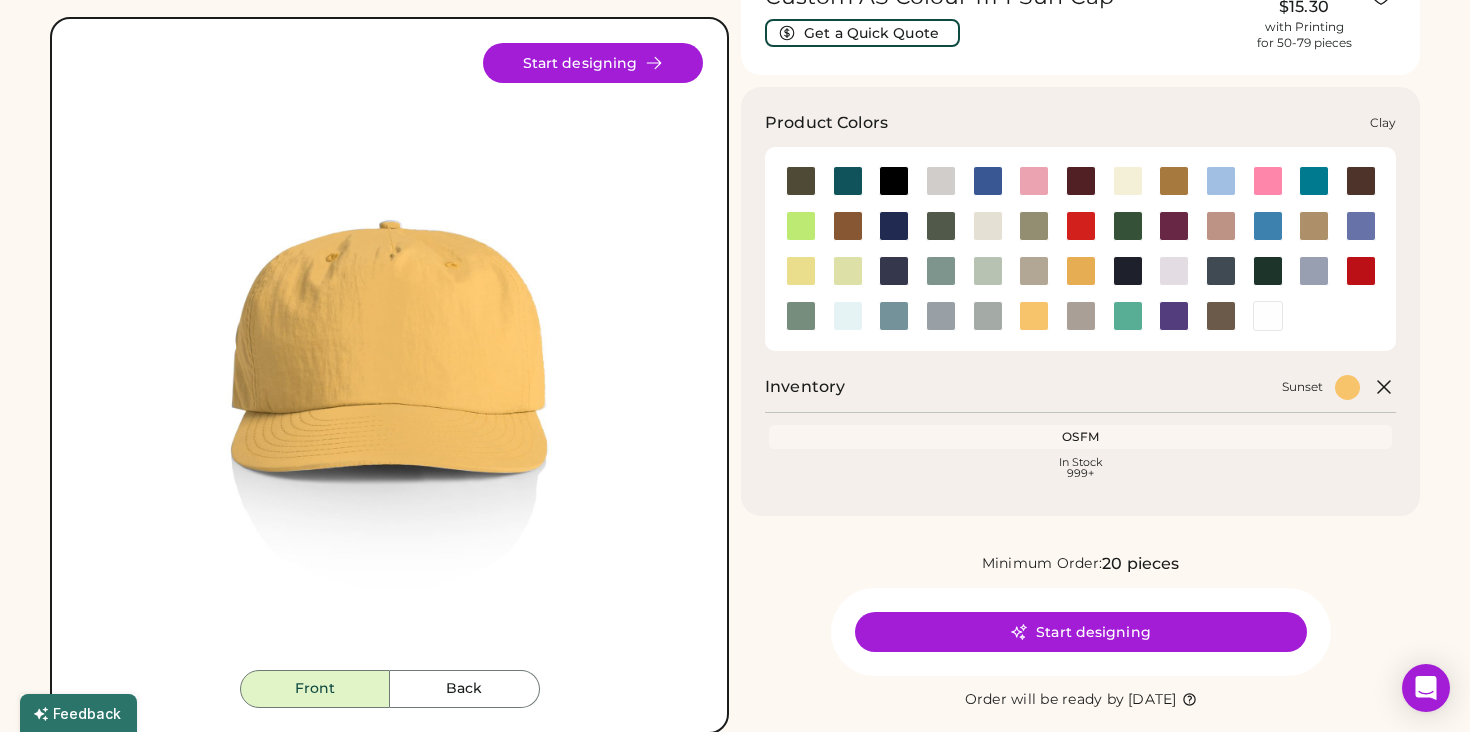 click at bounding box center (848, 226) 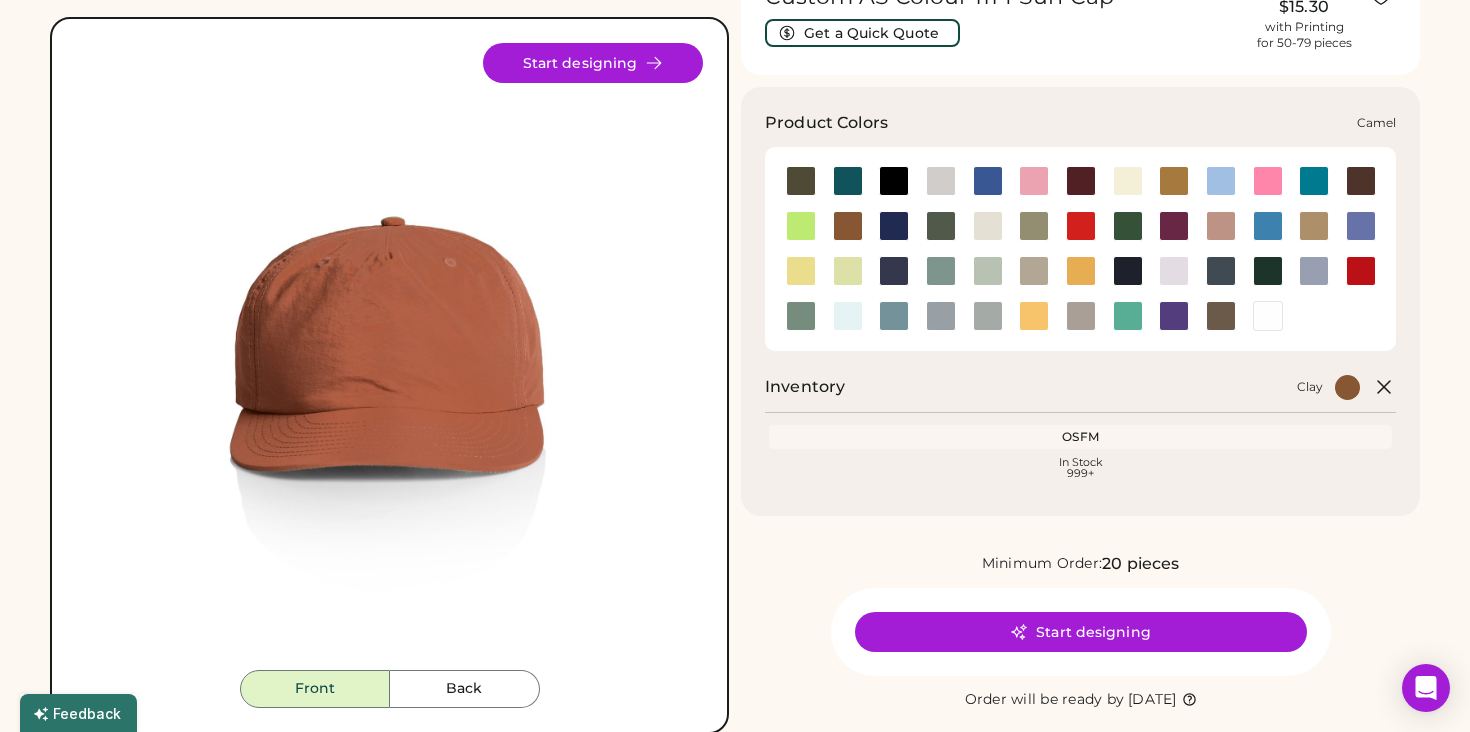 click at bounding box center [1174, 181] 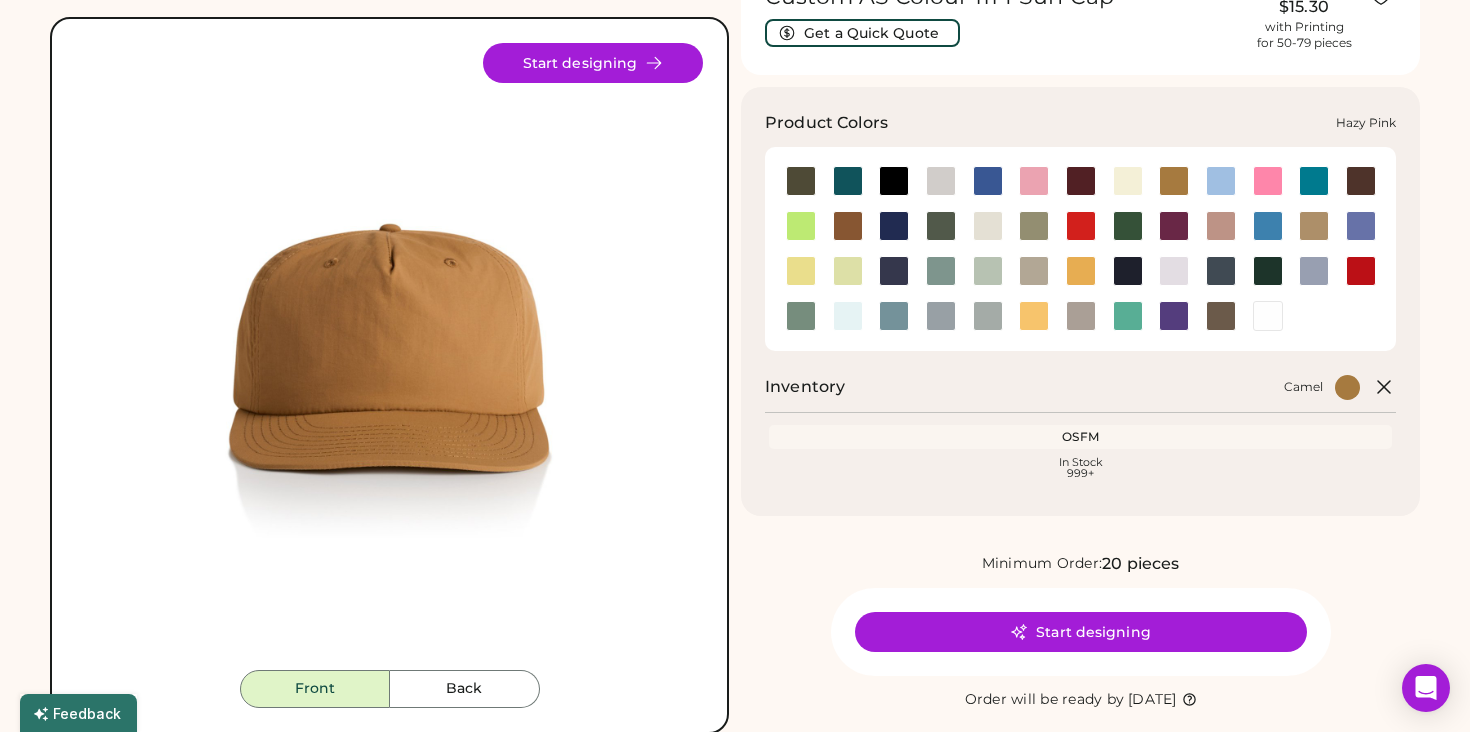 click at bounding box center [1221, 226] 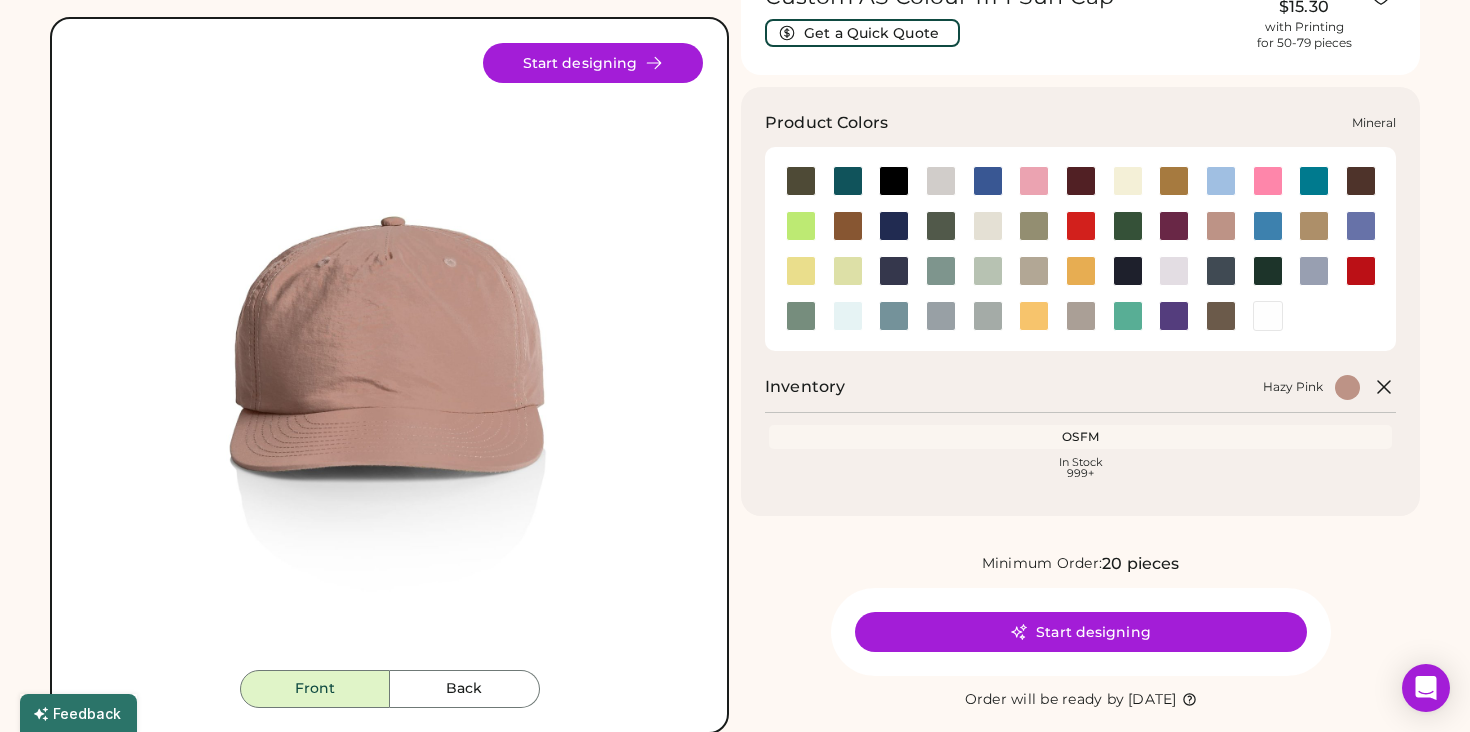 click at bounding box center (941, 271) 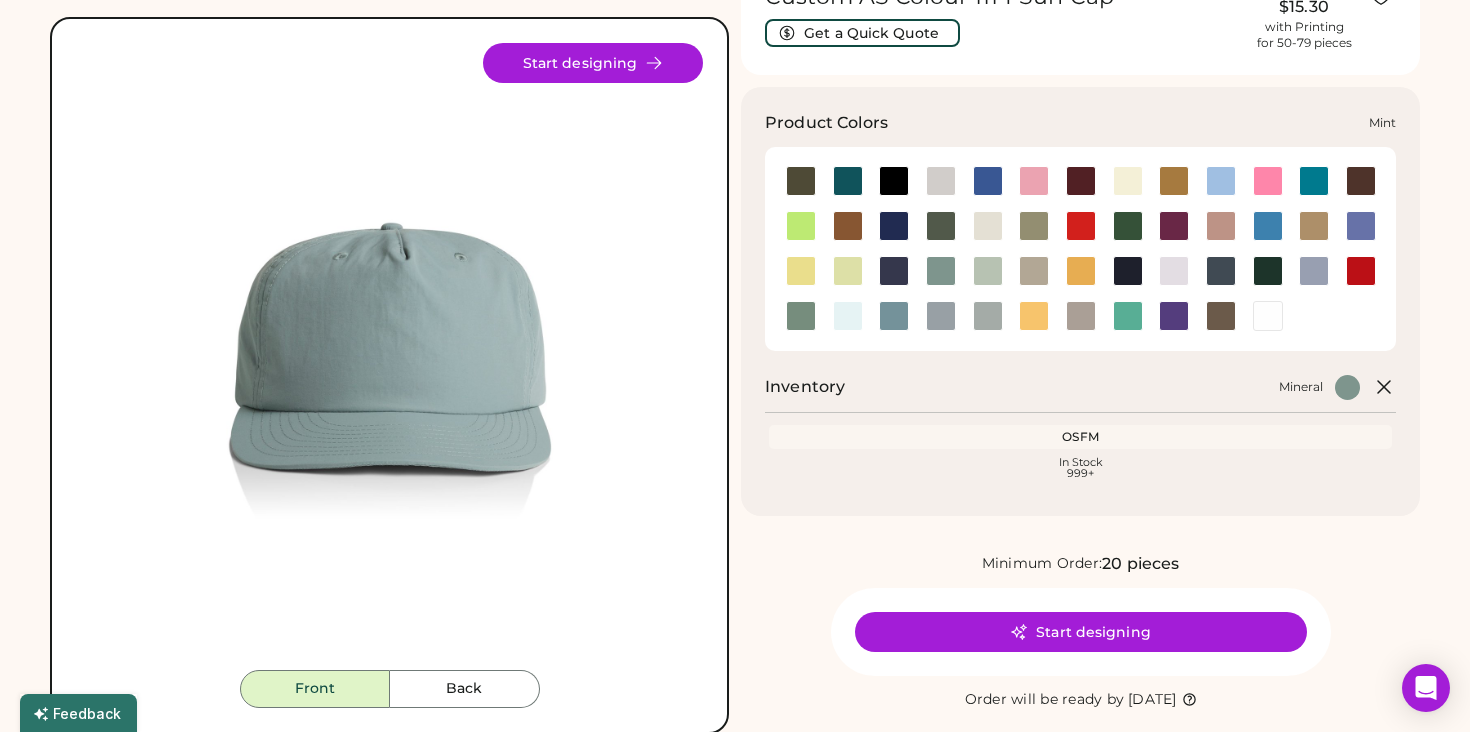 click at bounding box center (988, 271) 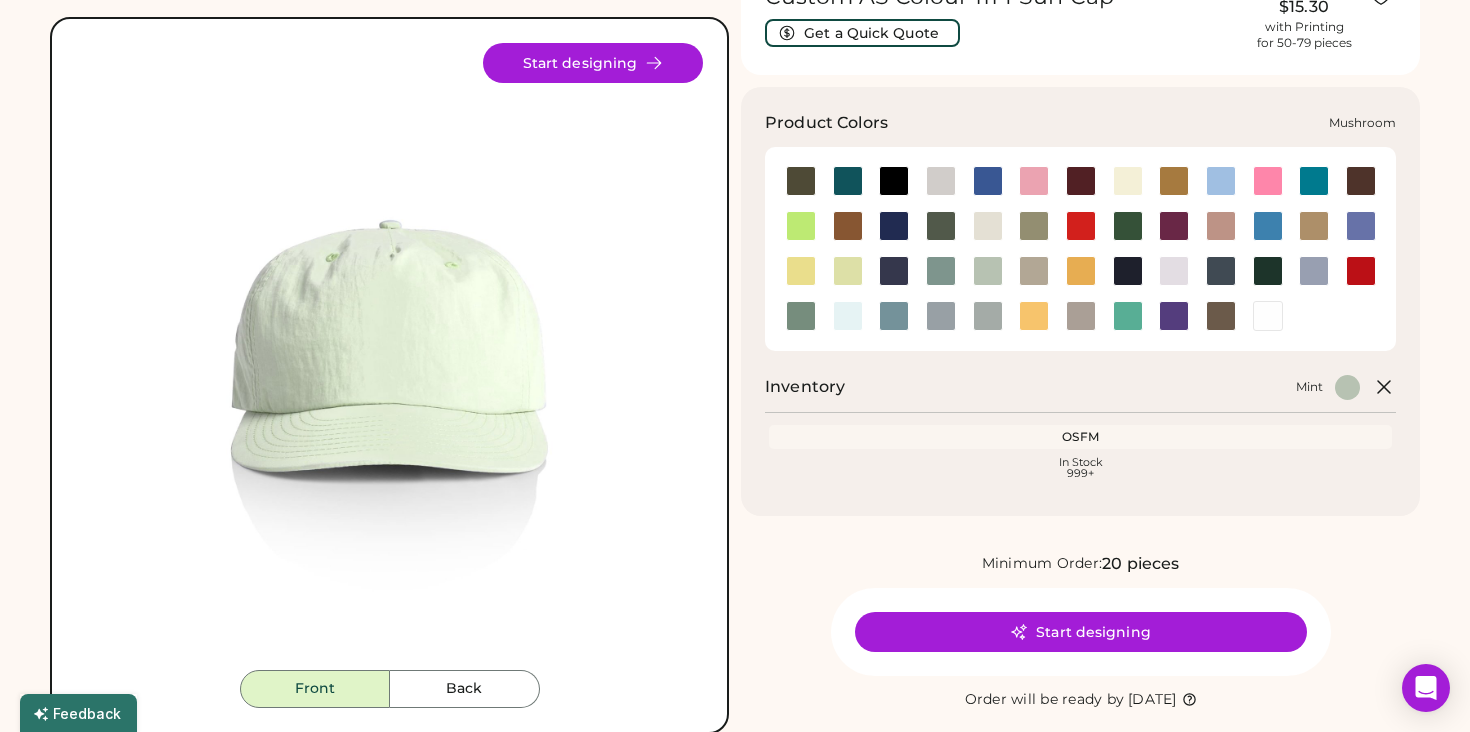 click at bounding box center (1034, 271) 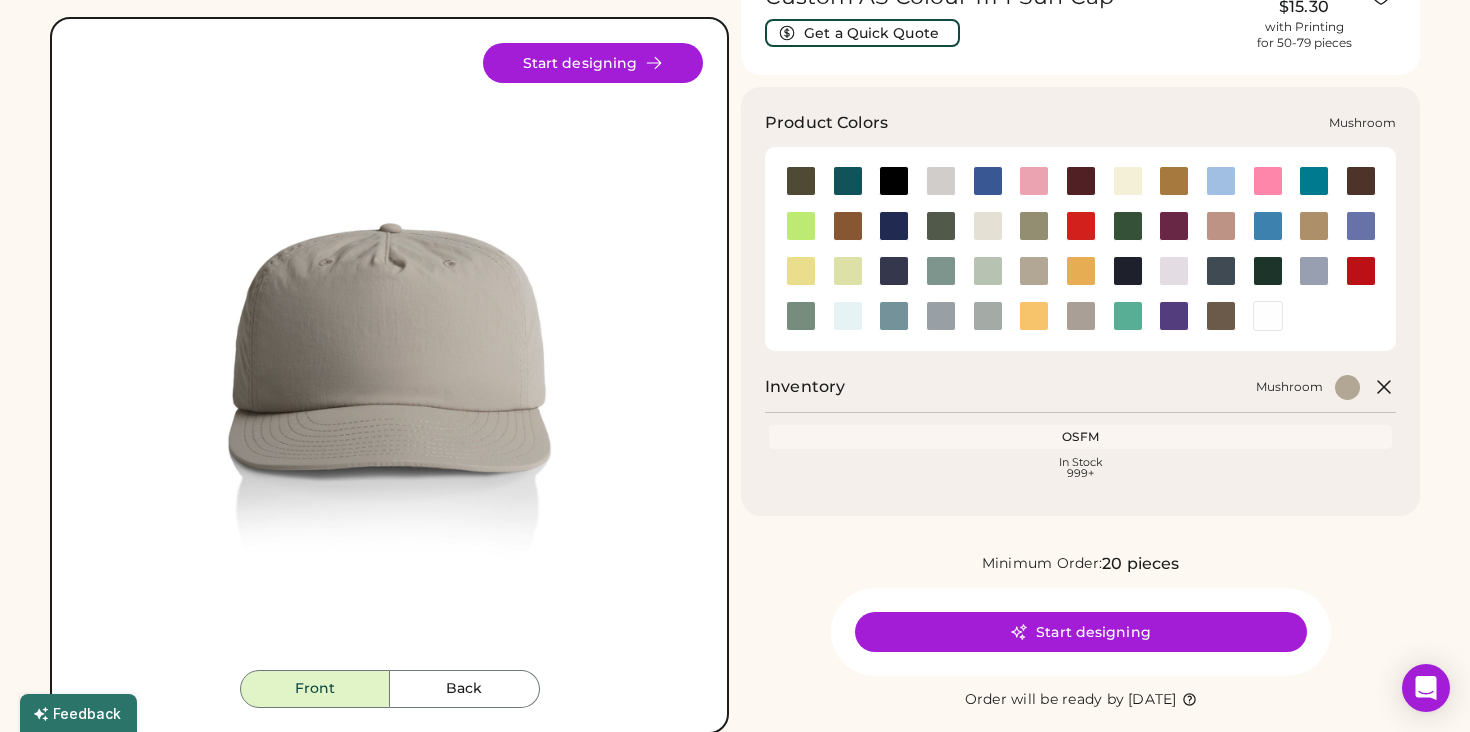 click at bounding box center (1034, 271) 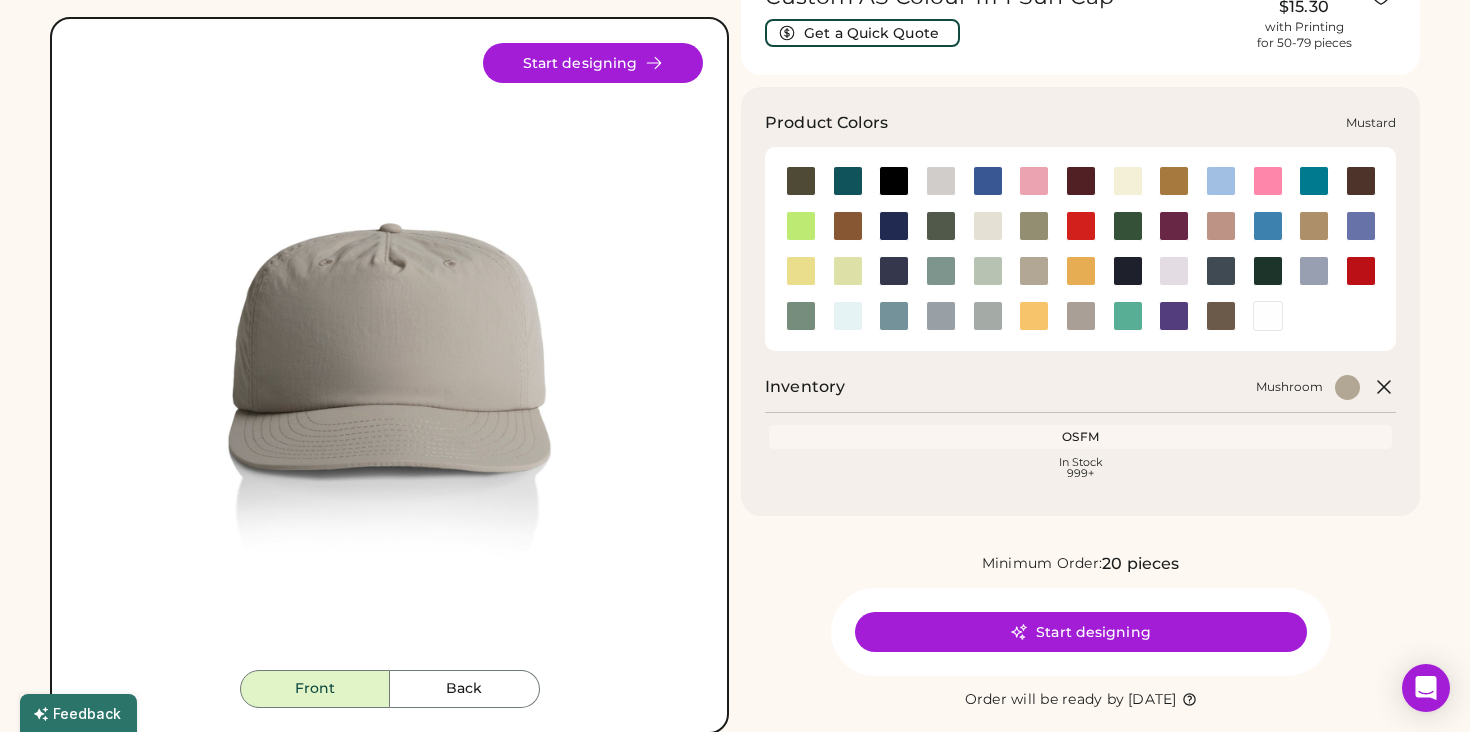 click at bounding box center [1081, 271] 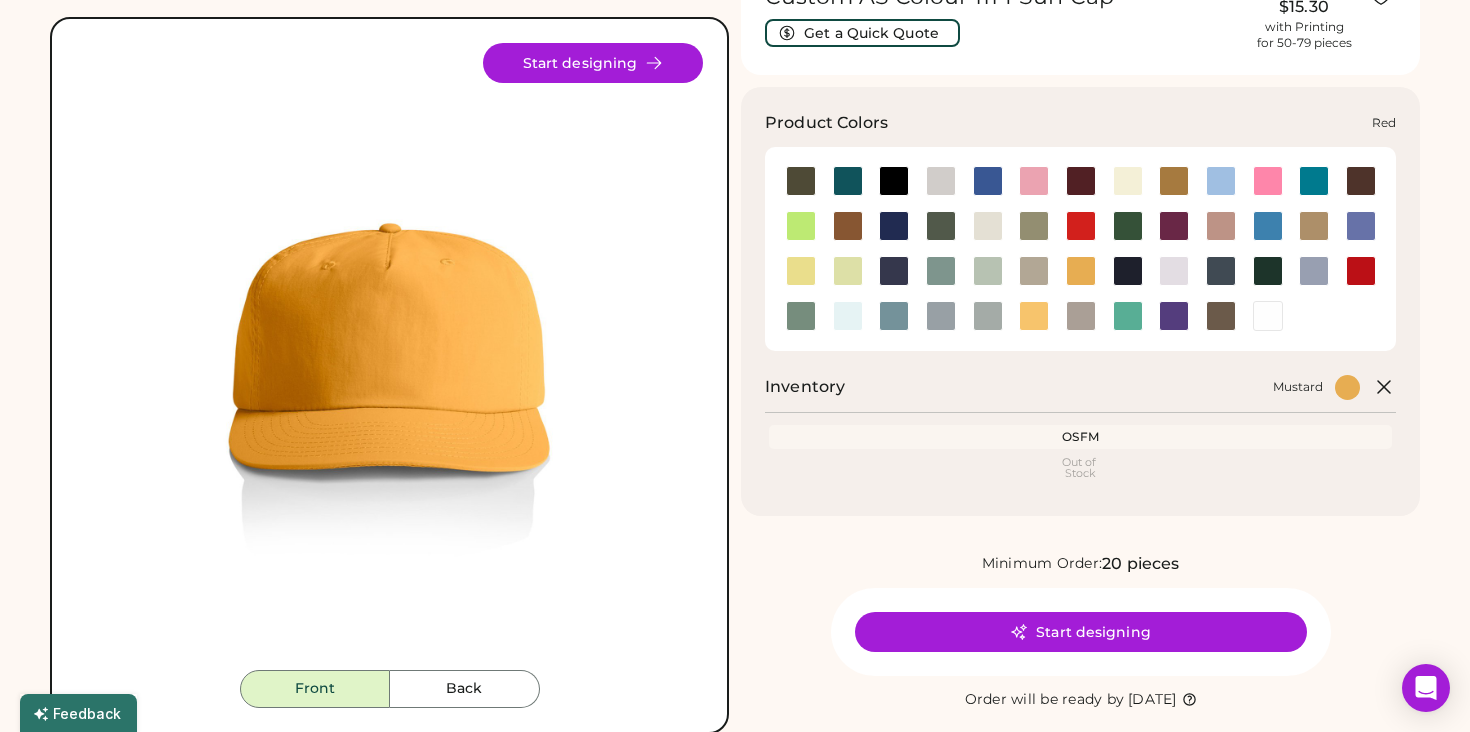 click at bounding box center (1361, 271) 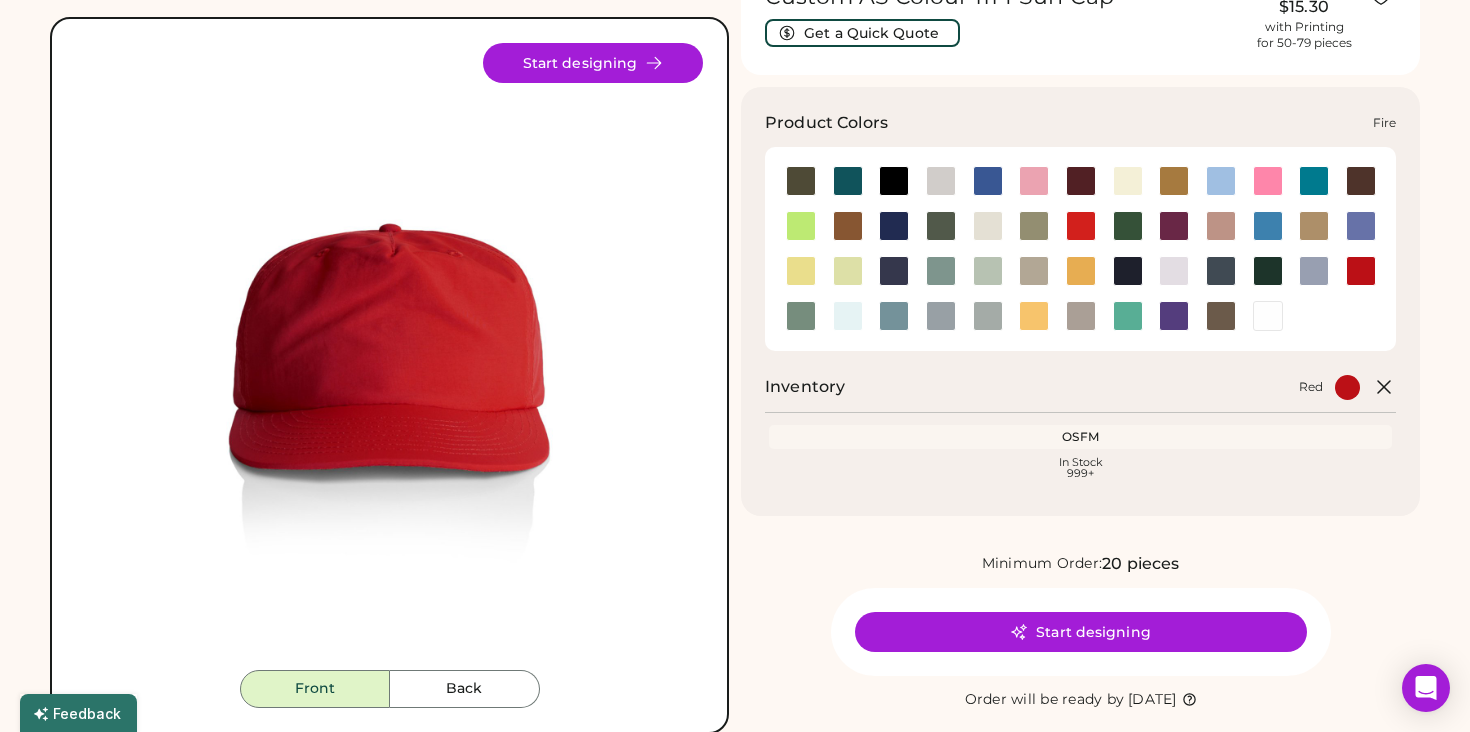 click at bounding box center (1081, 226) 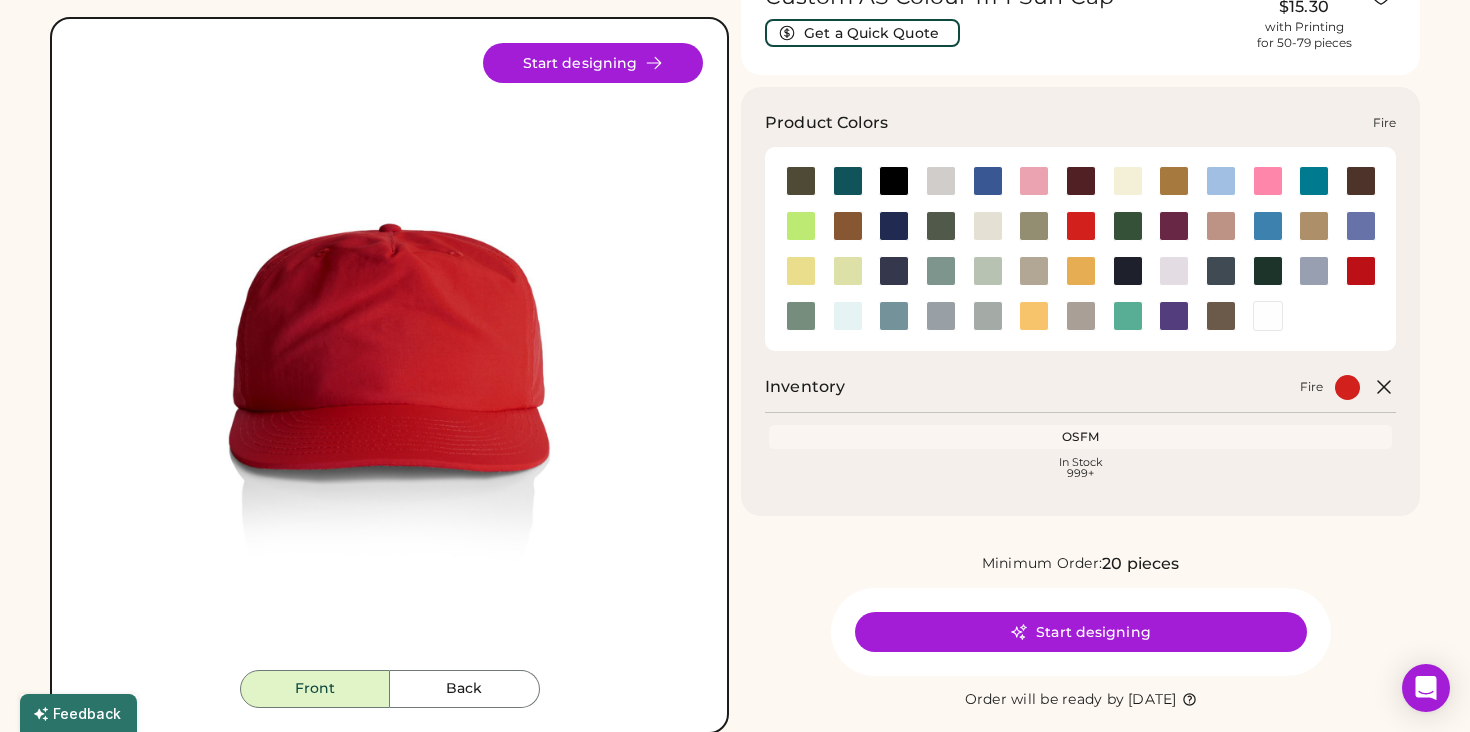 click at bounding box center (1081, 226) 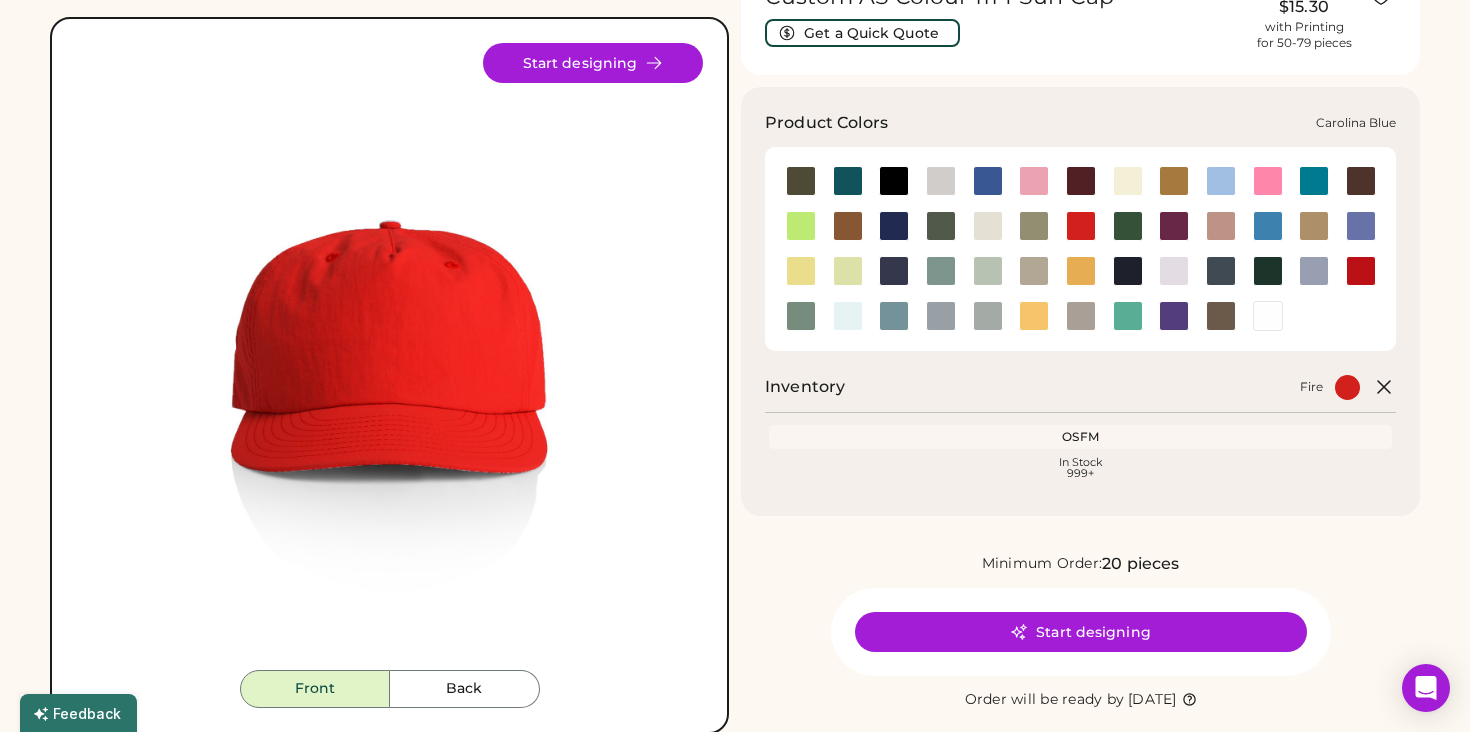 click at bounding box center (1220, 181) 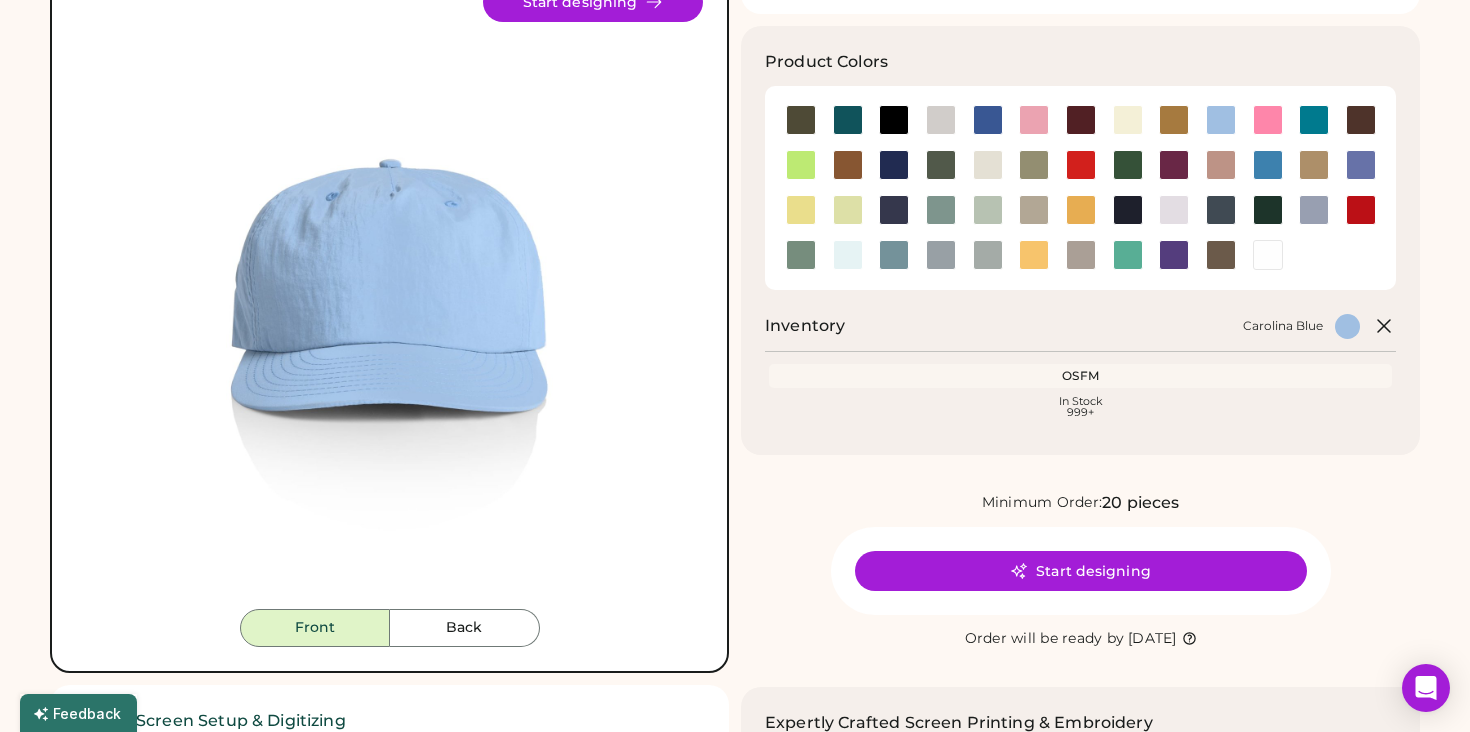 scroll, scrollTop: 177, scrollLeft: 0, axis: vertical 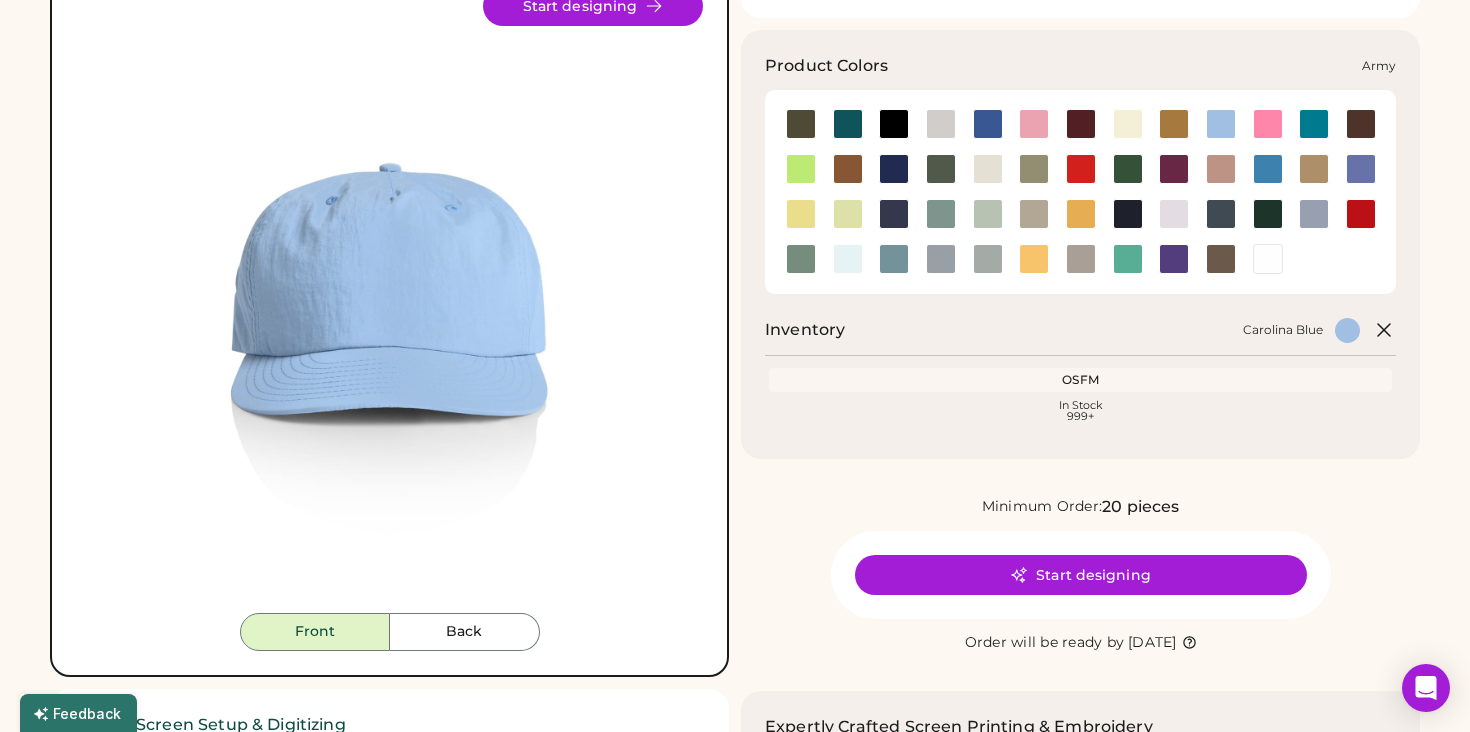 click at bounding box center (801, 124) 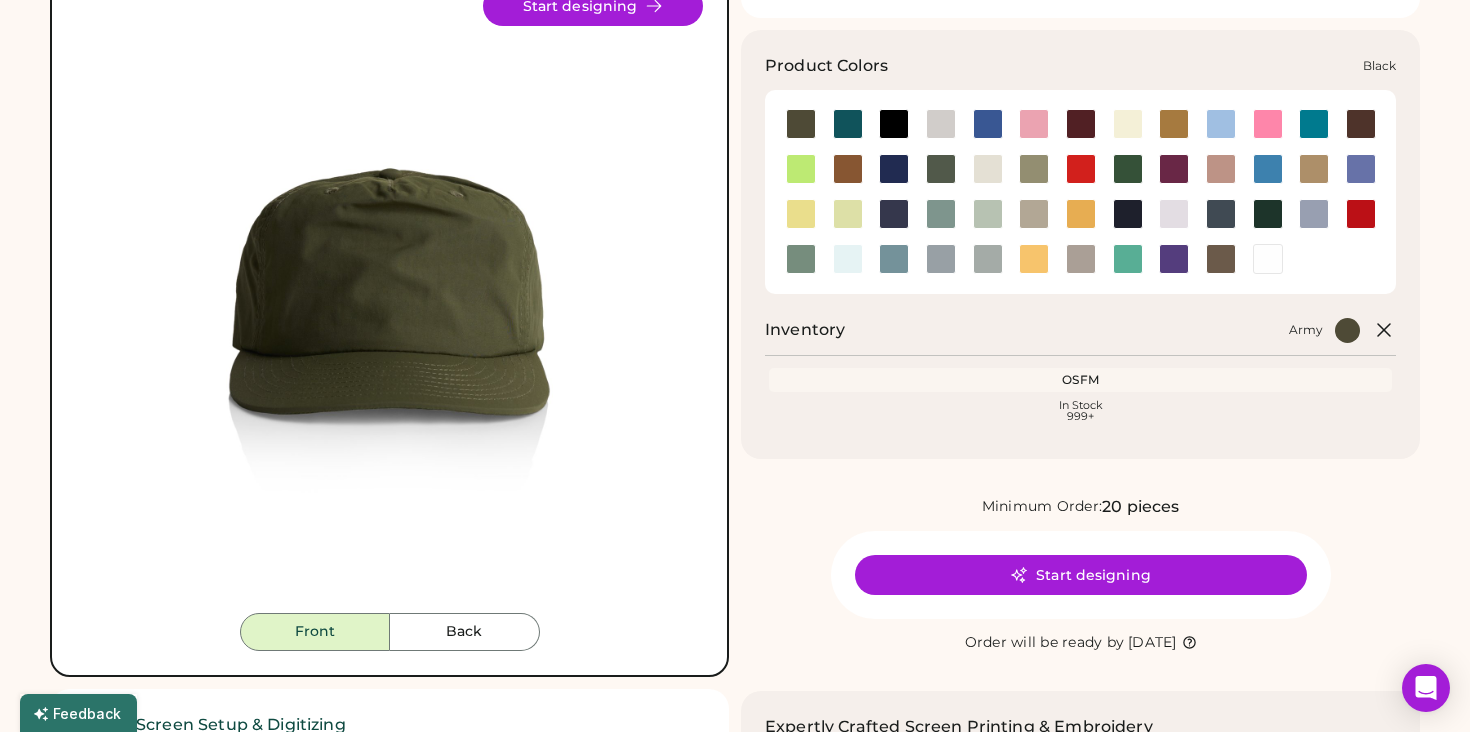 click at bounding box center (894, 124) 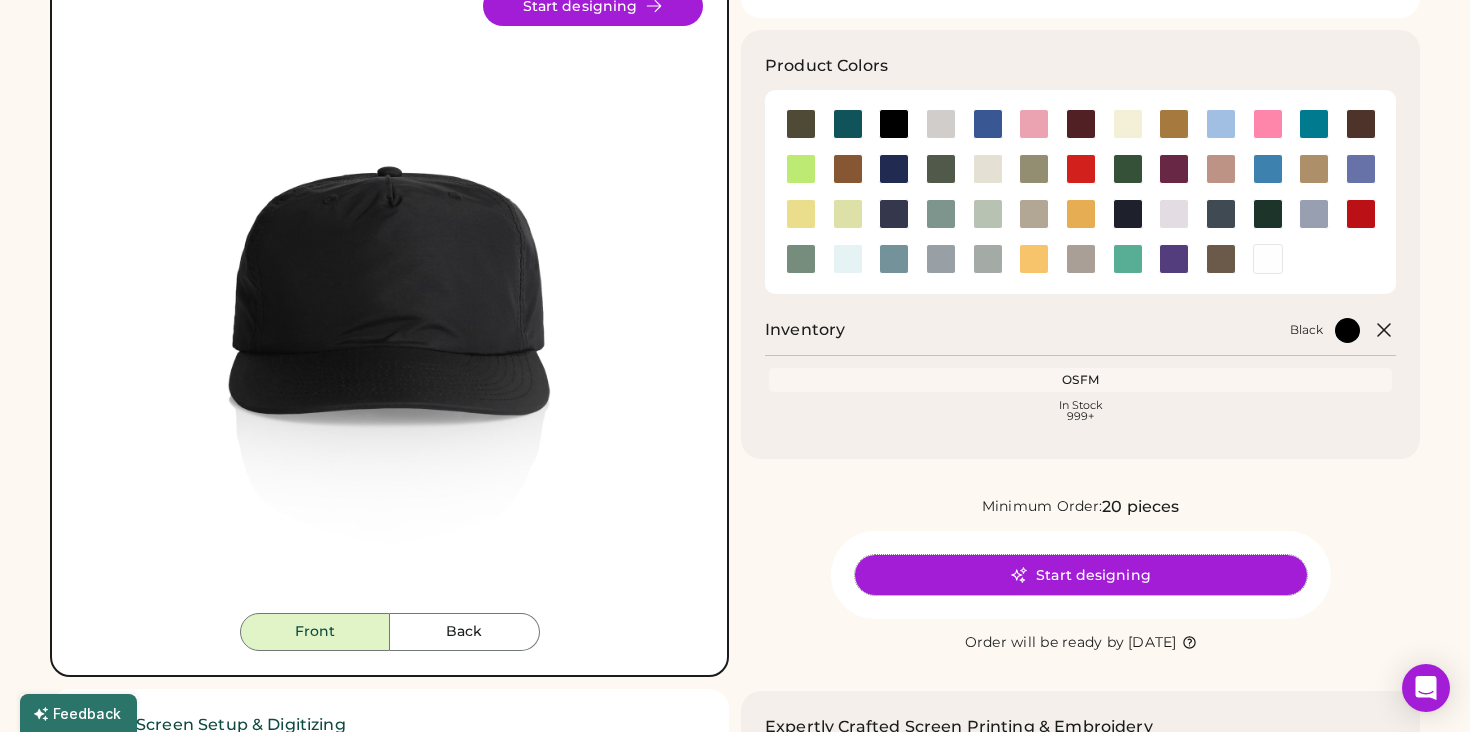 click on "Start designing" at bounding box center [1081, 575] 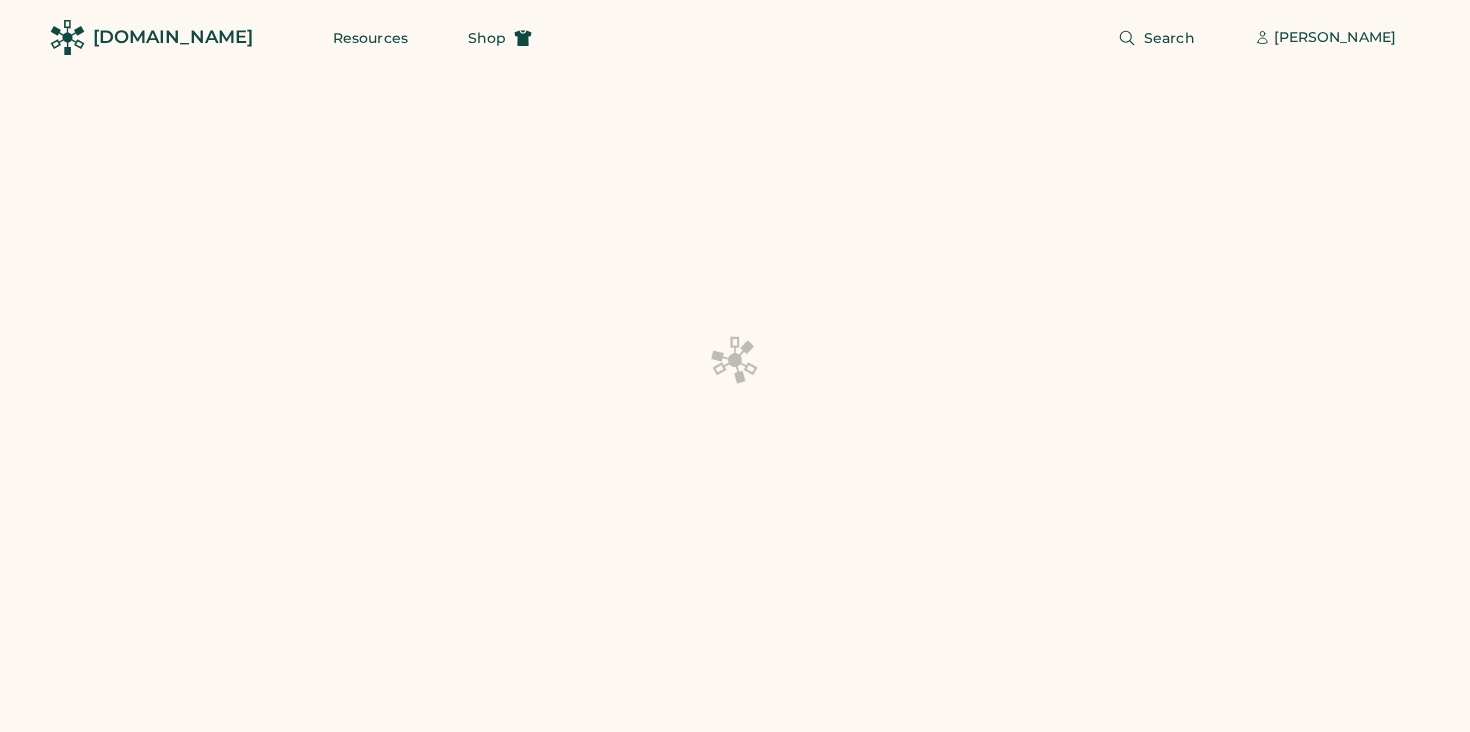 scroll, scrollTop: 0, scrollLeft: 0, axis: both 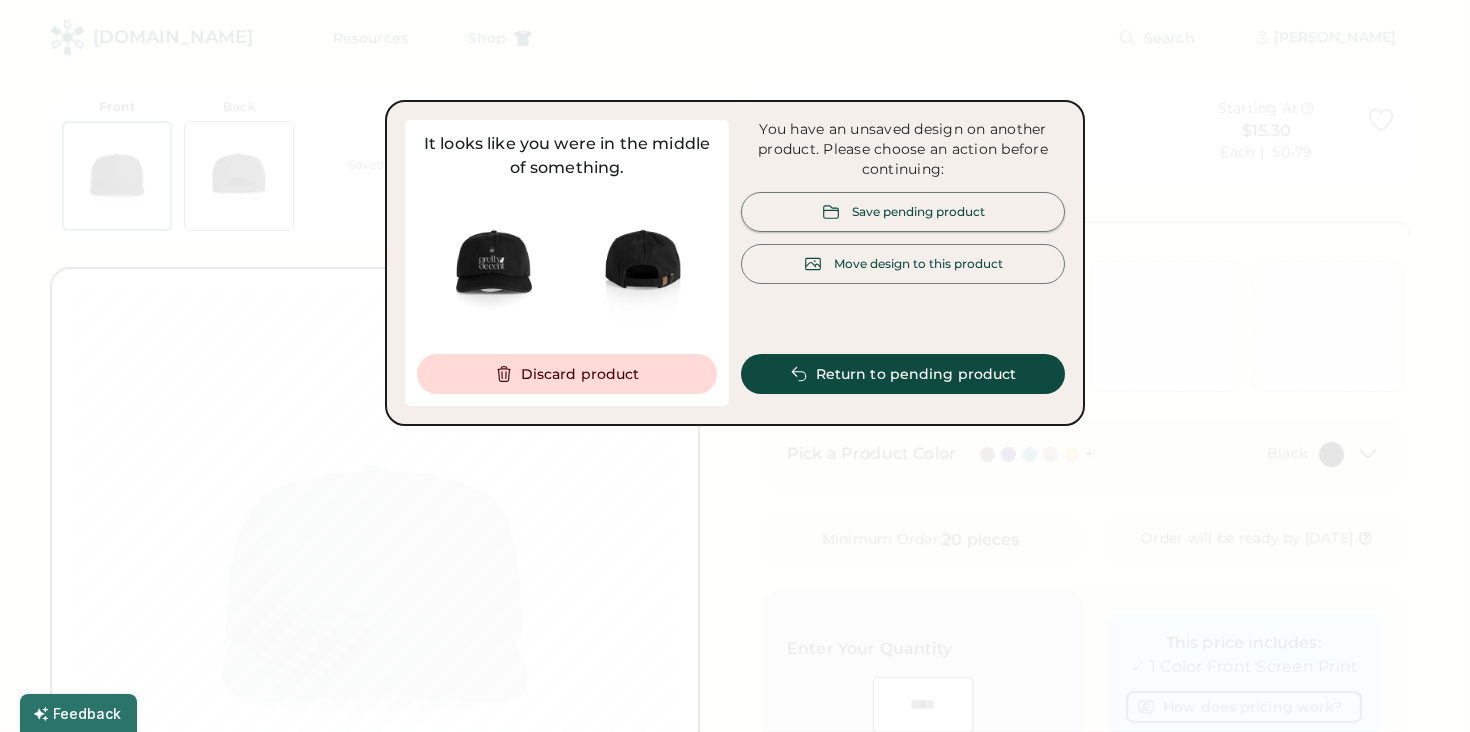 click on "Save pending product" at bounding box center (918, 211) 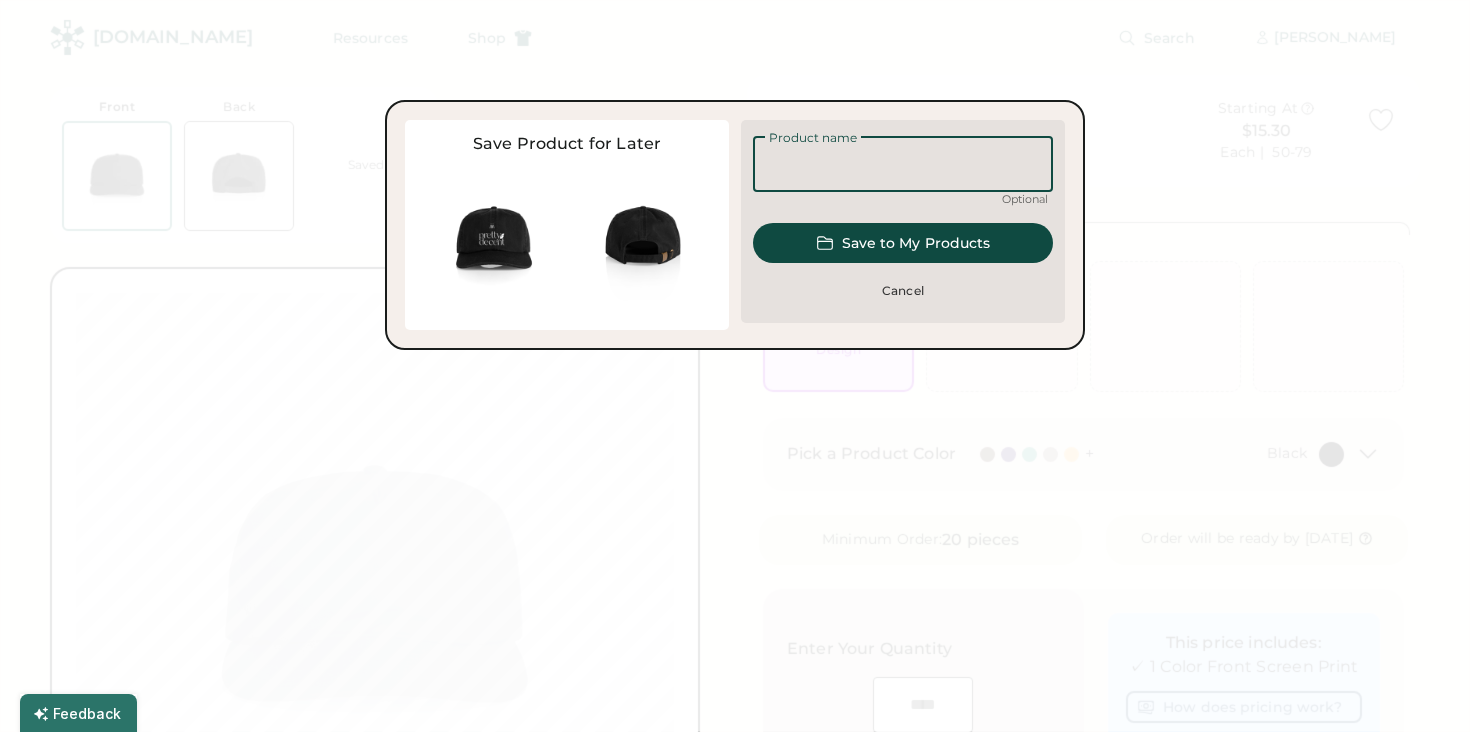 click at bounding box center [903, 164] 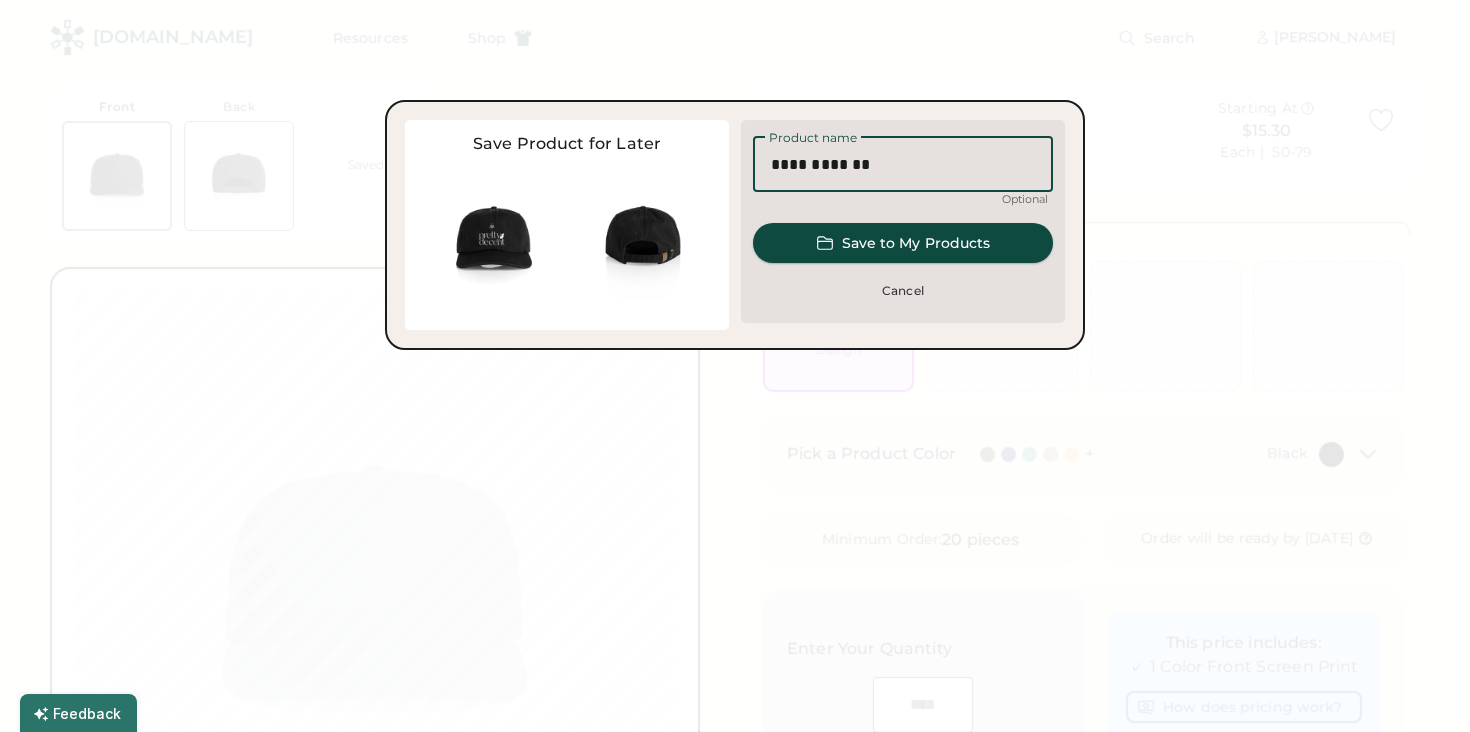 type on "**********" 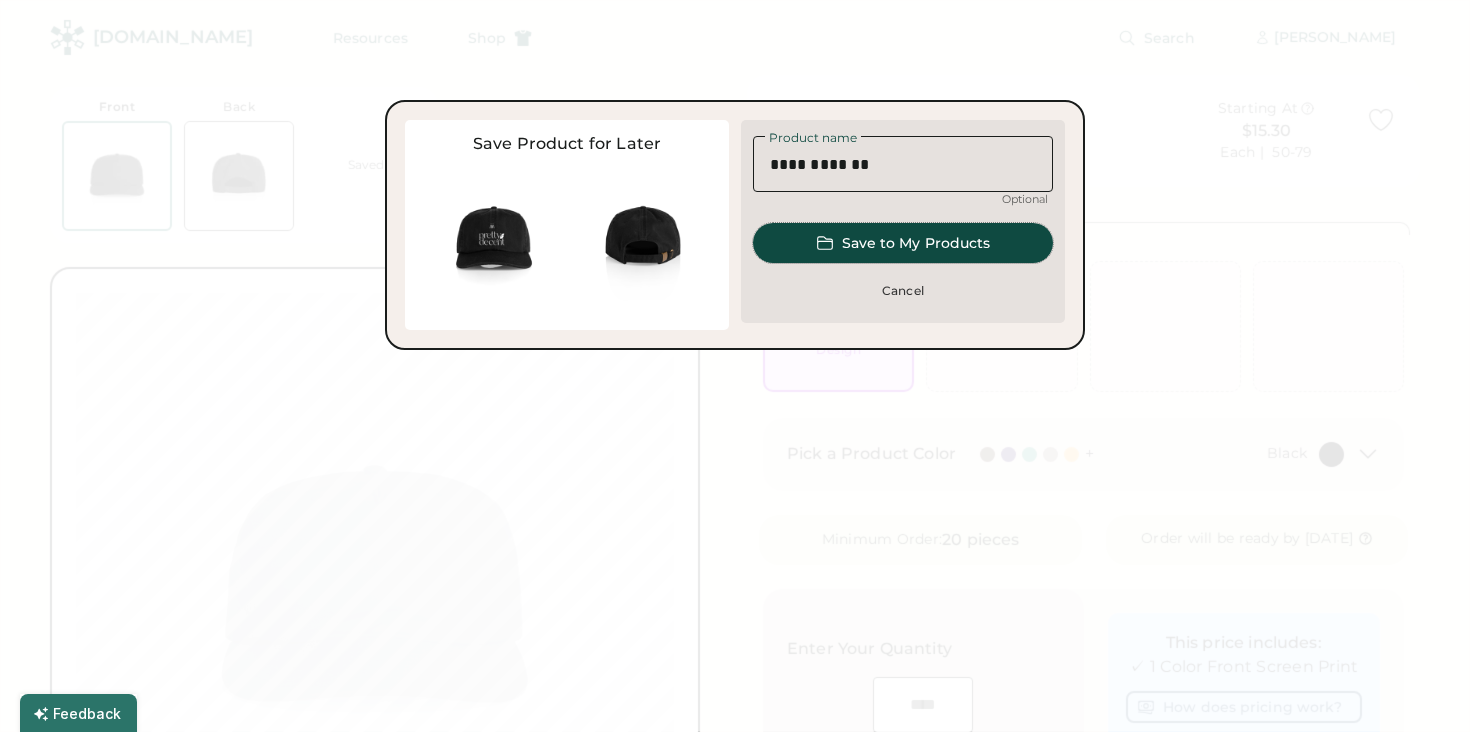 click on "Save to My Products" at bounding box center [903, 243] 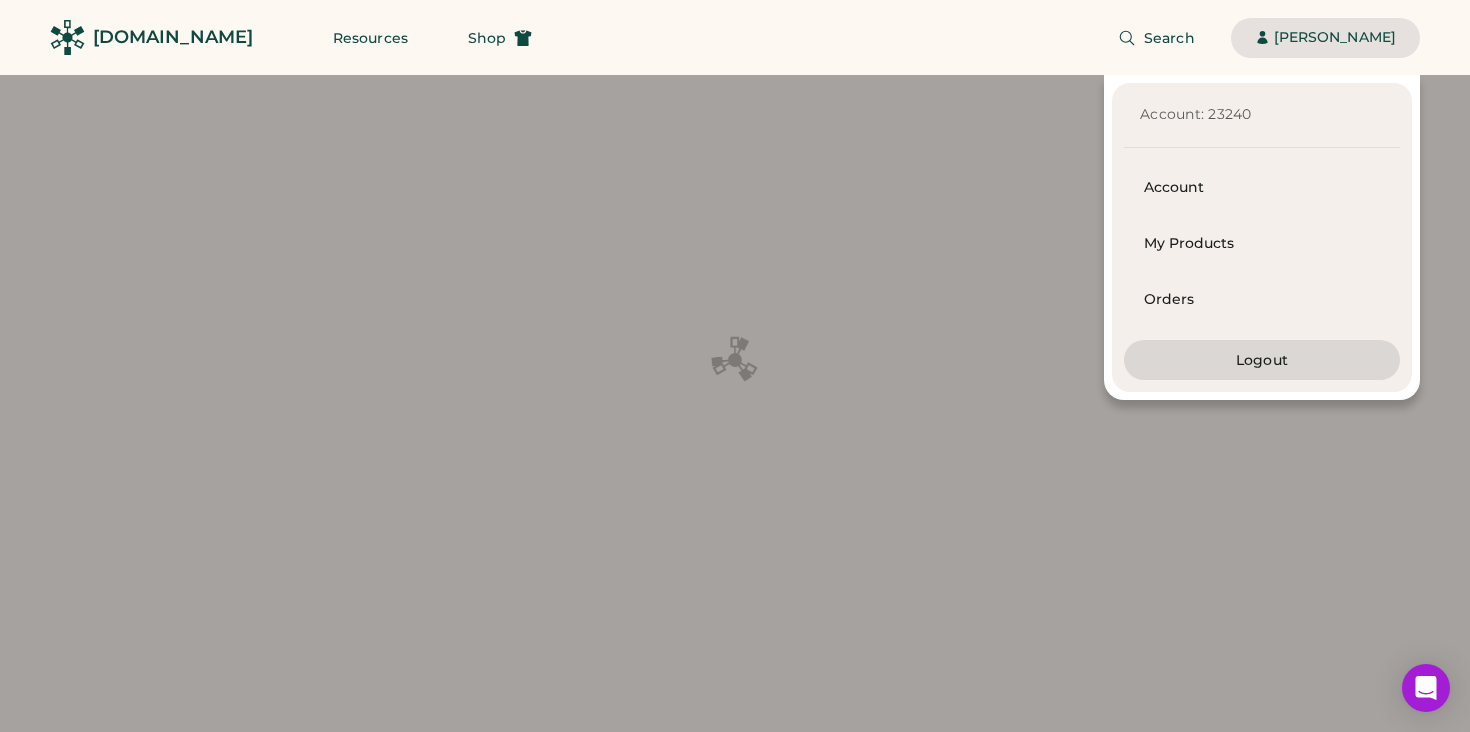 scroll, scrollTop: 74, scrollLeft: 0, axis: vertical 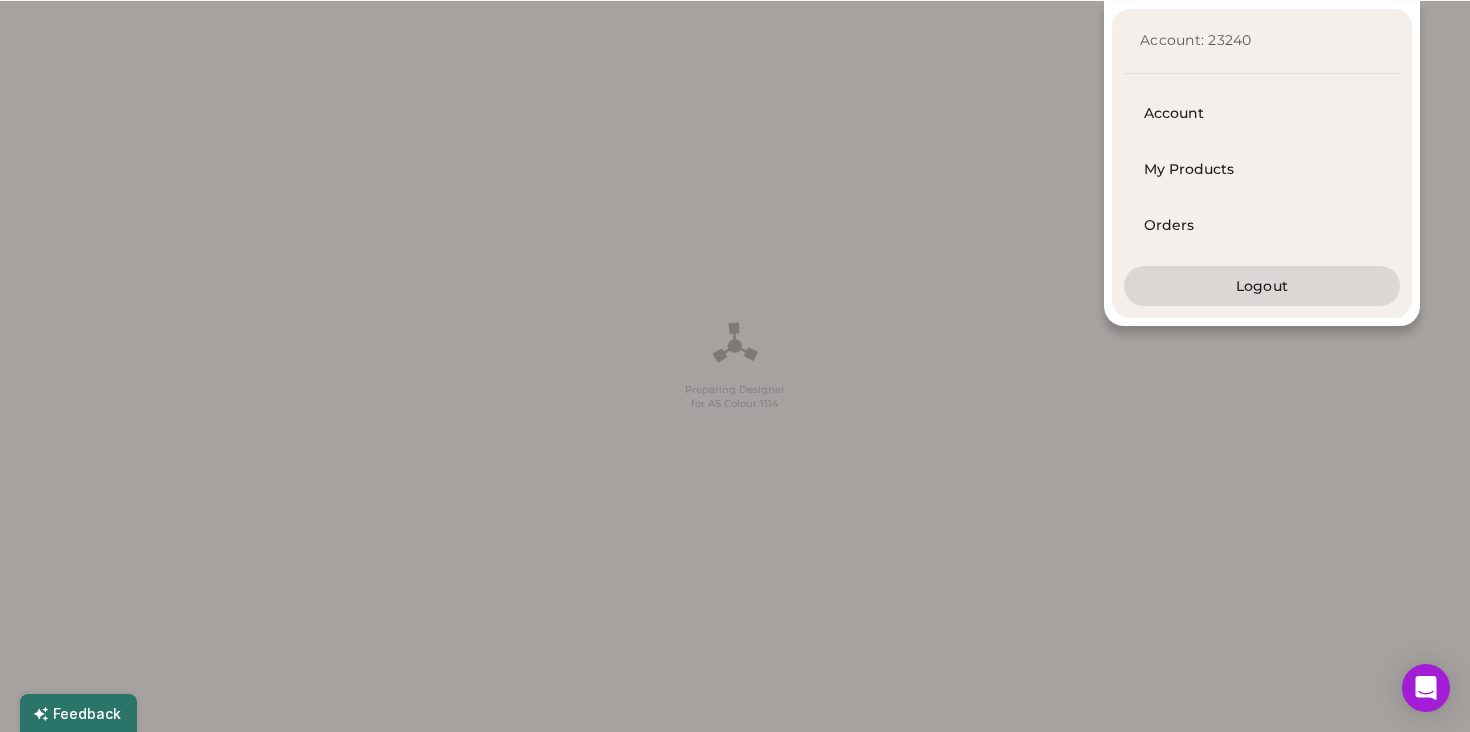 click on "Account: 23240 Account My Products Orders Logout" 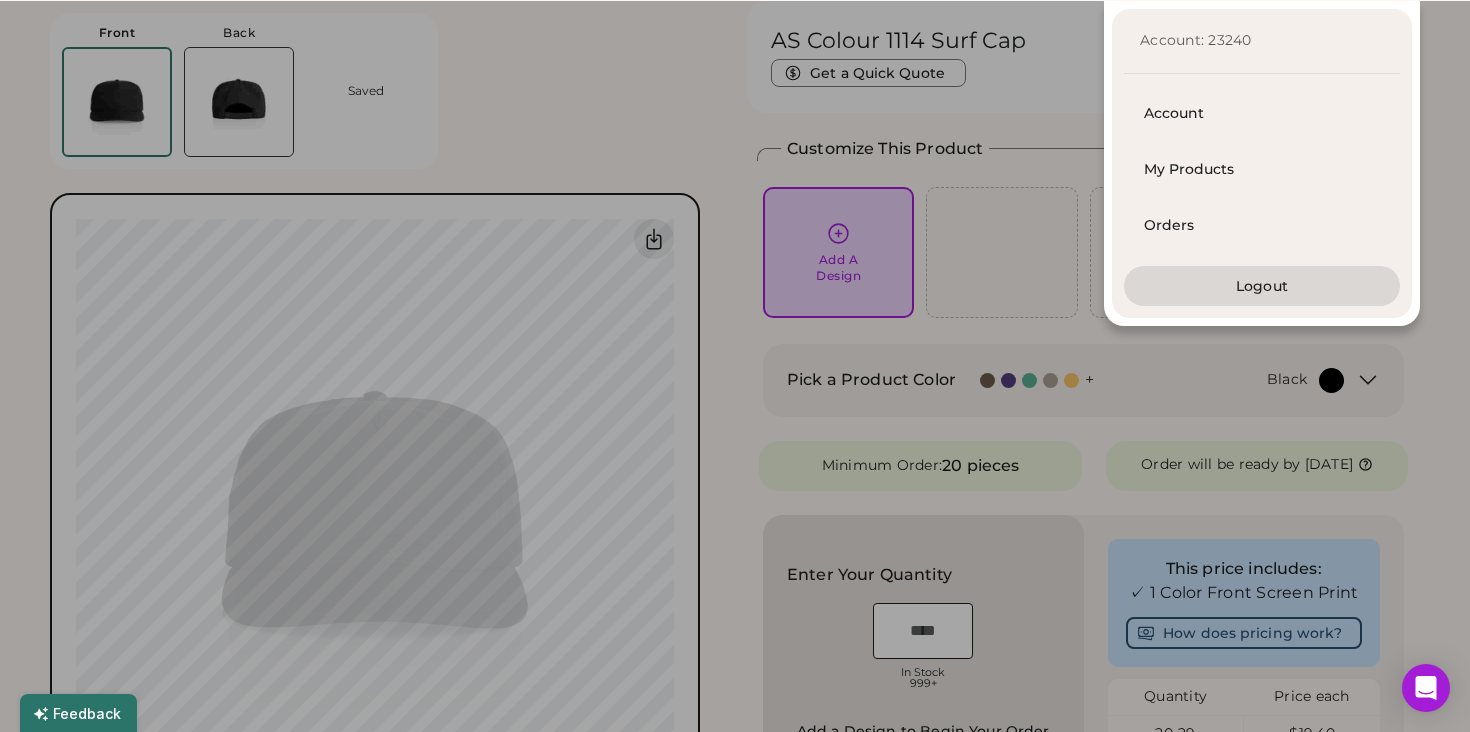 click on "Account: 23240 Account My Products Orders Logout" 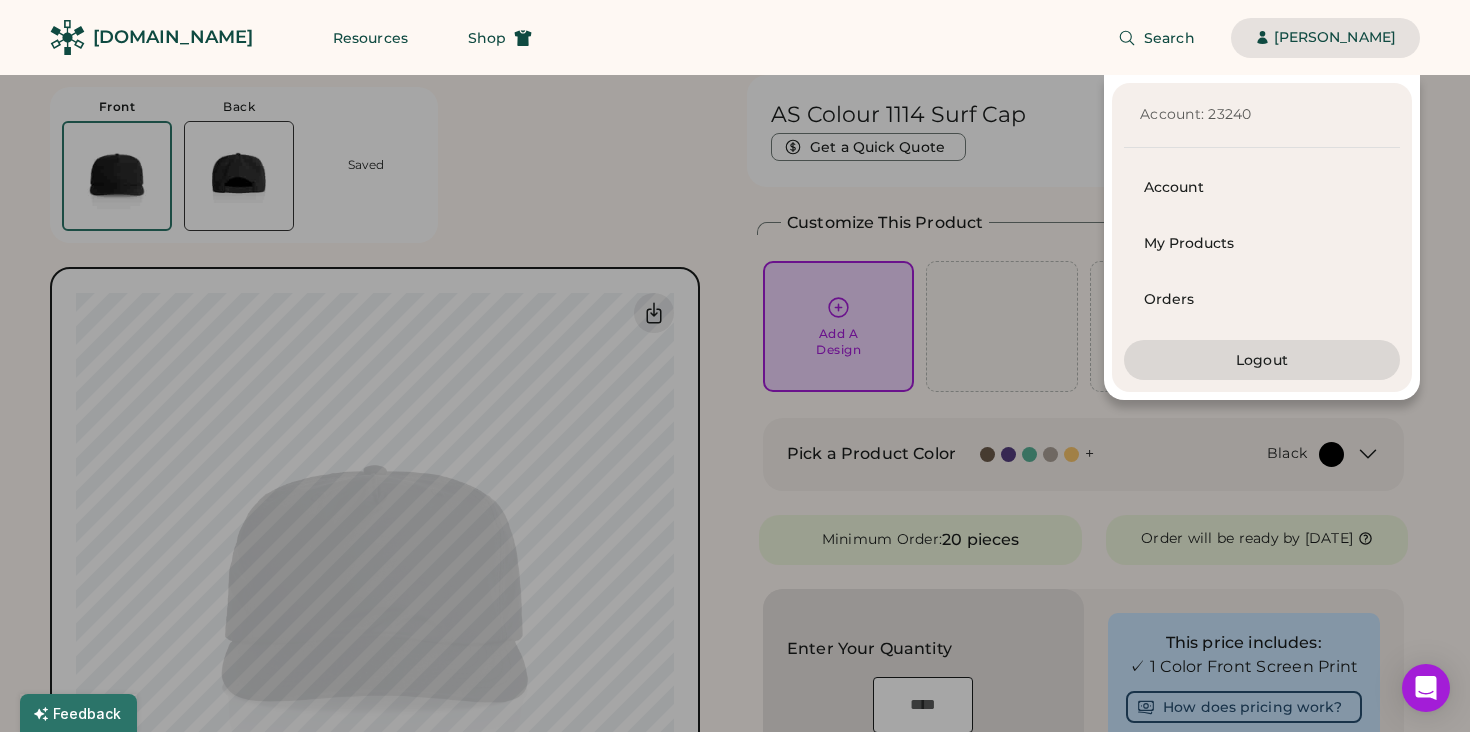 click on "Account: 23240 Account My Products Orders Logout" 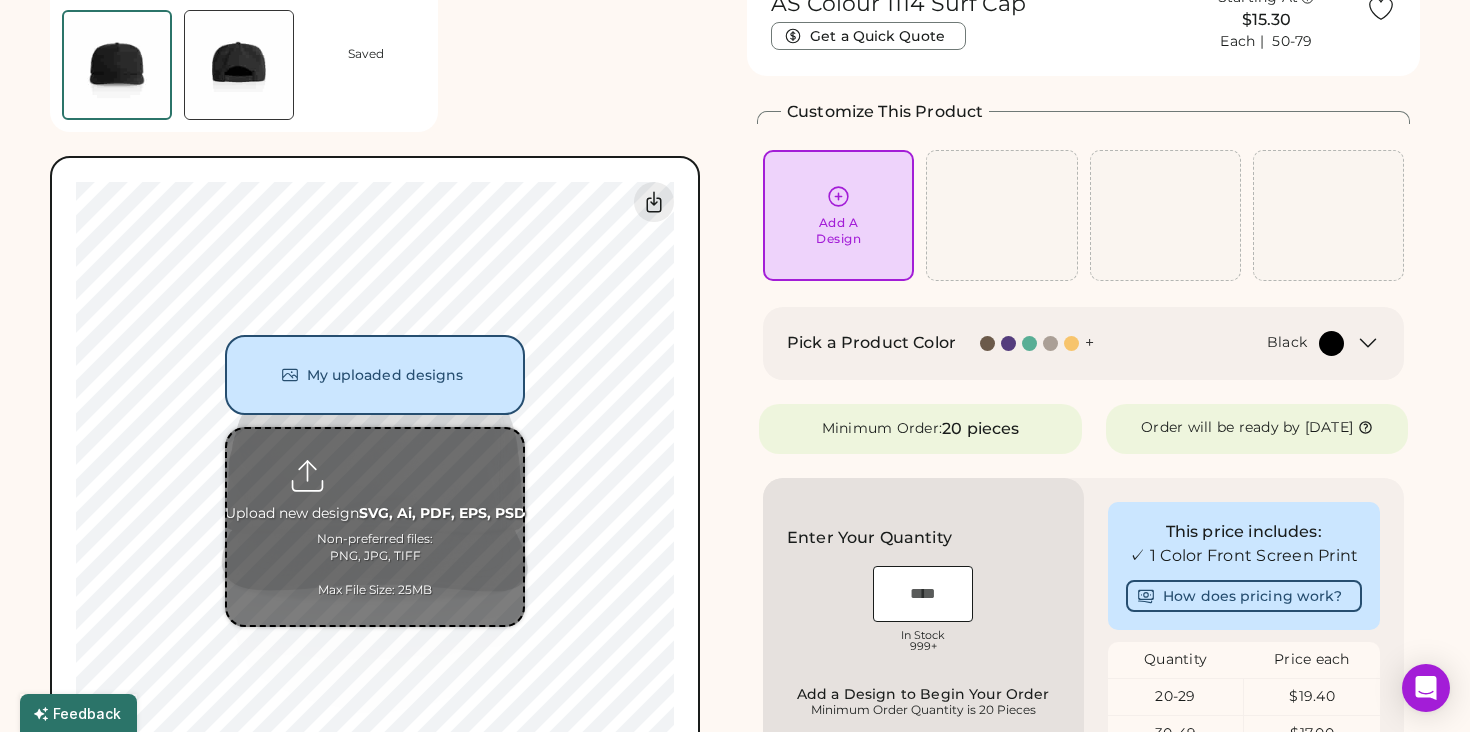 scroll, scrollTop: 143, scrollLeft: 0, axis: vertical 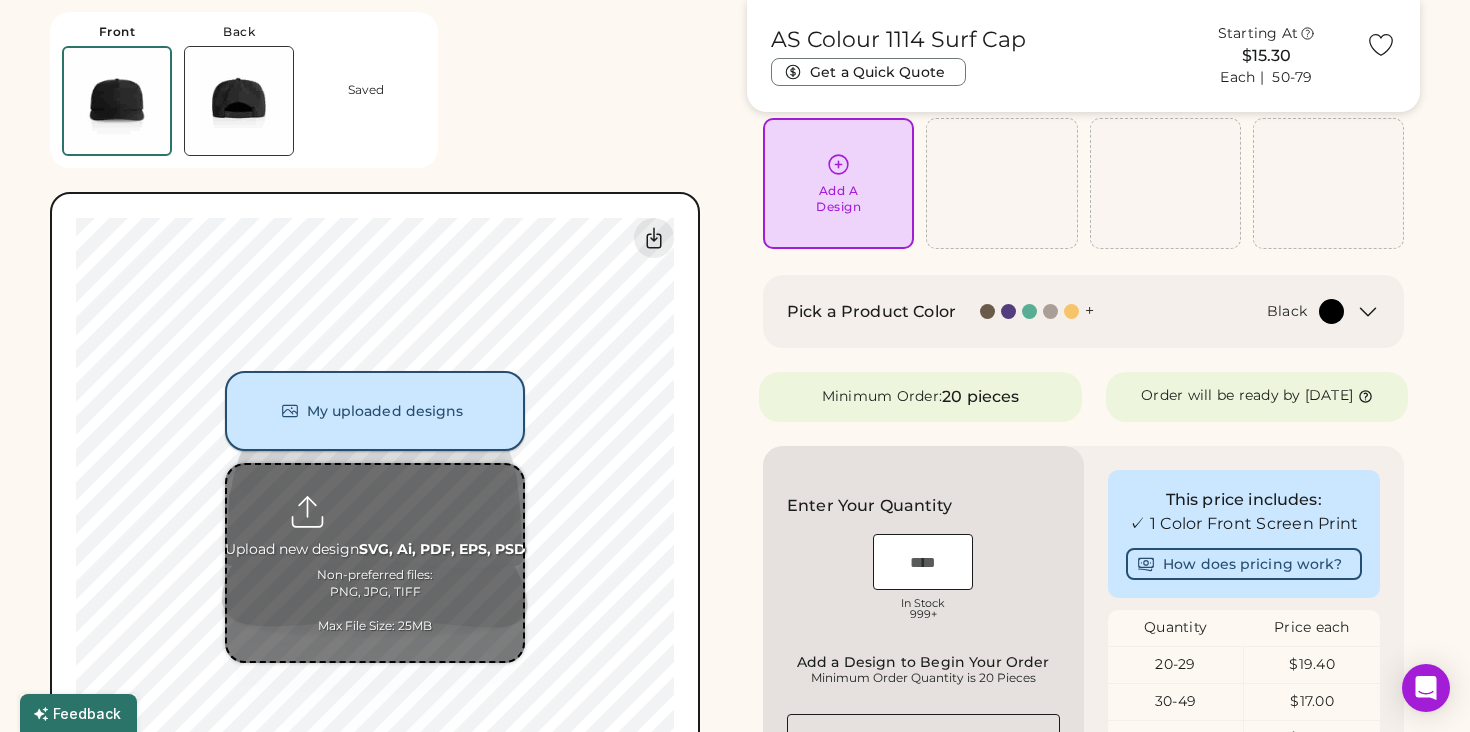 click on "My uploaded designs" at bounding box center [375, 411] 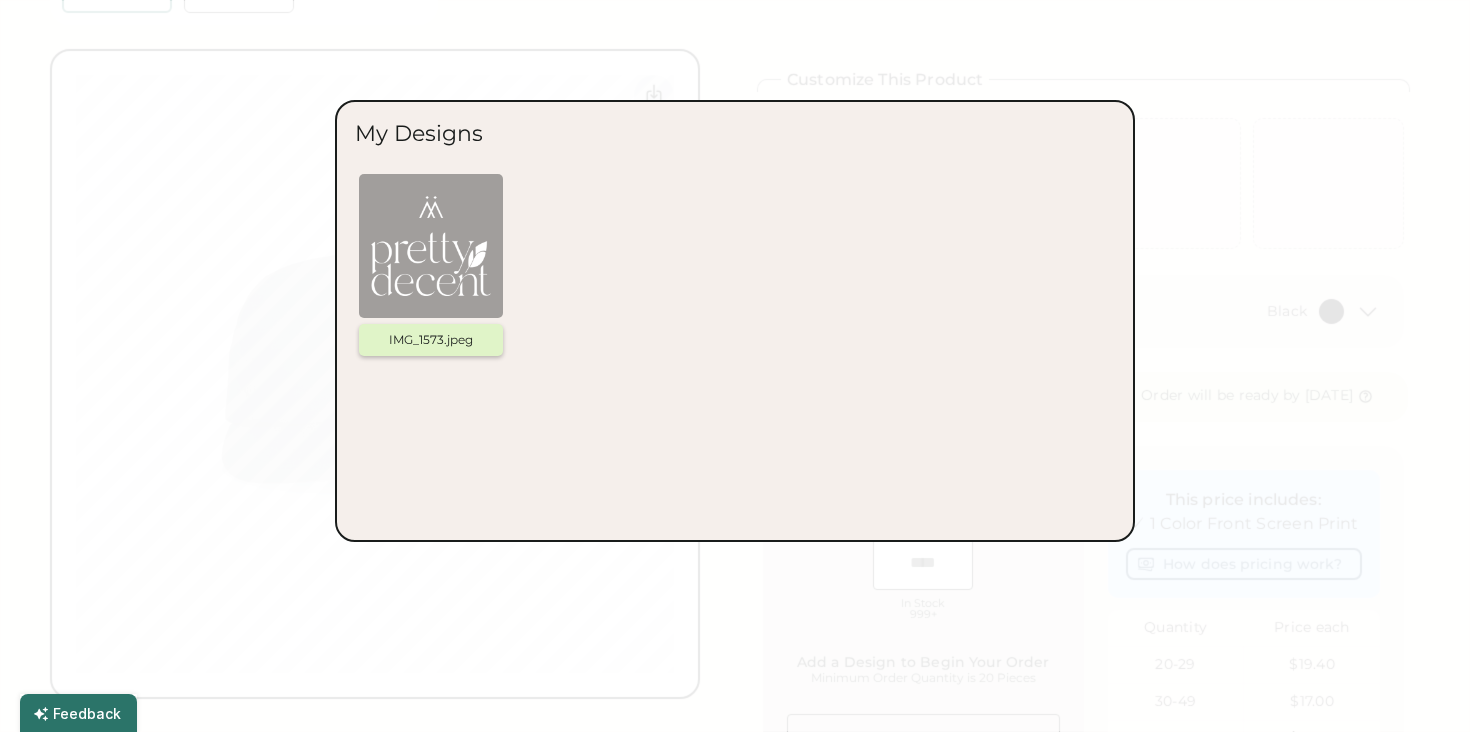 click at bounding box center (431, 246) 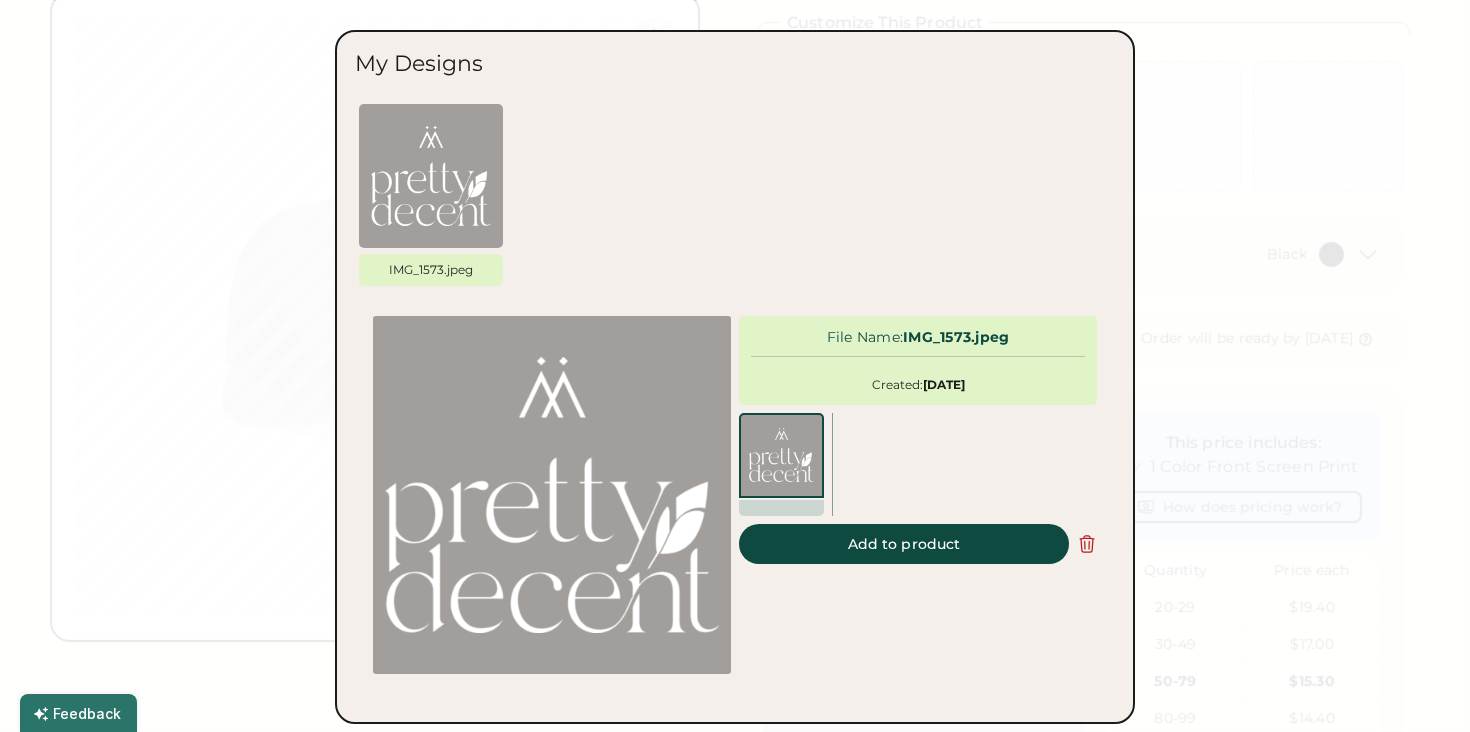 scroll, scrollTop: 205, scrollLeft: 0, axis: vertical 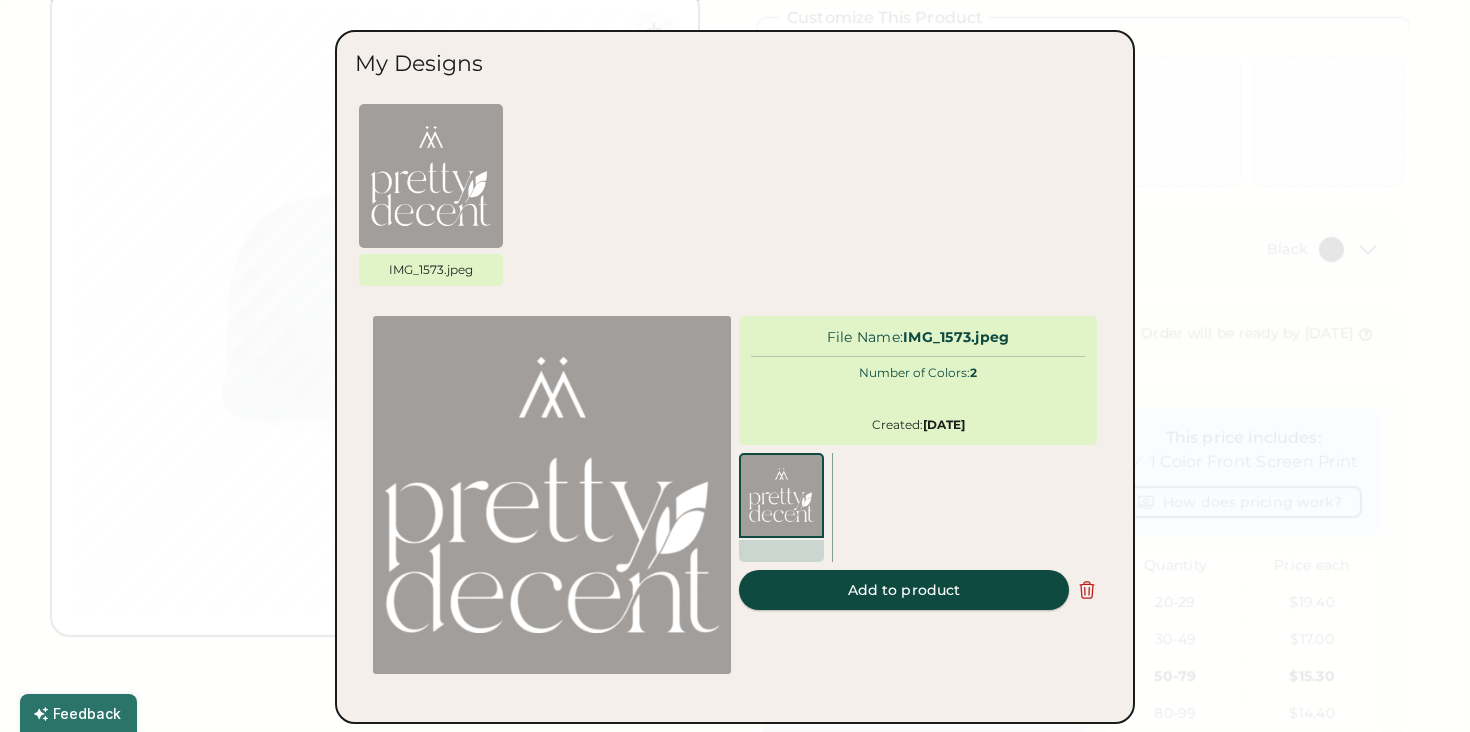 click on "Add to product" at bounding box center (904, 590) 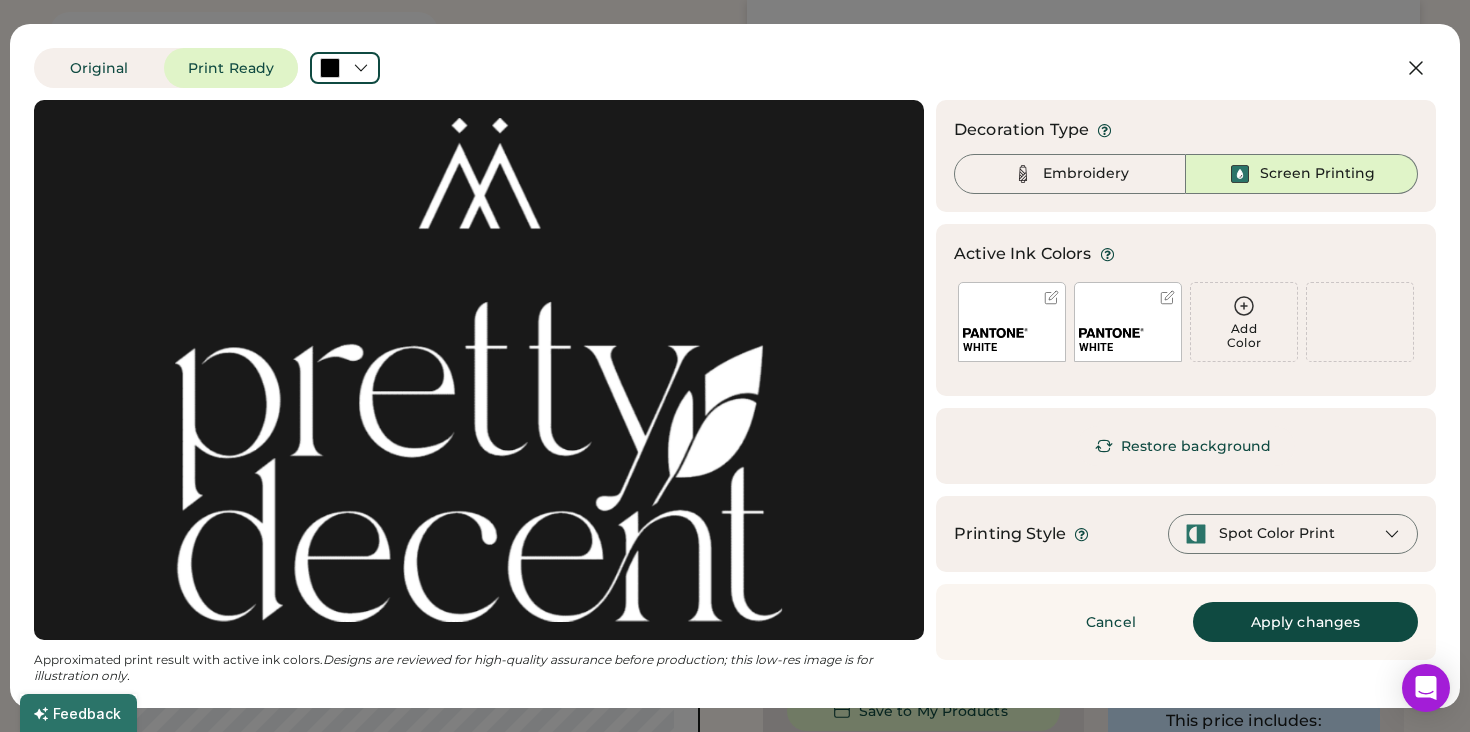 scroll, scrollTop: 344, scrollLeft: 0, axis: vertical 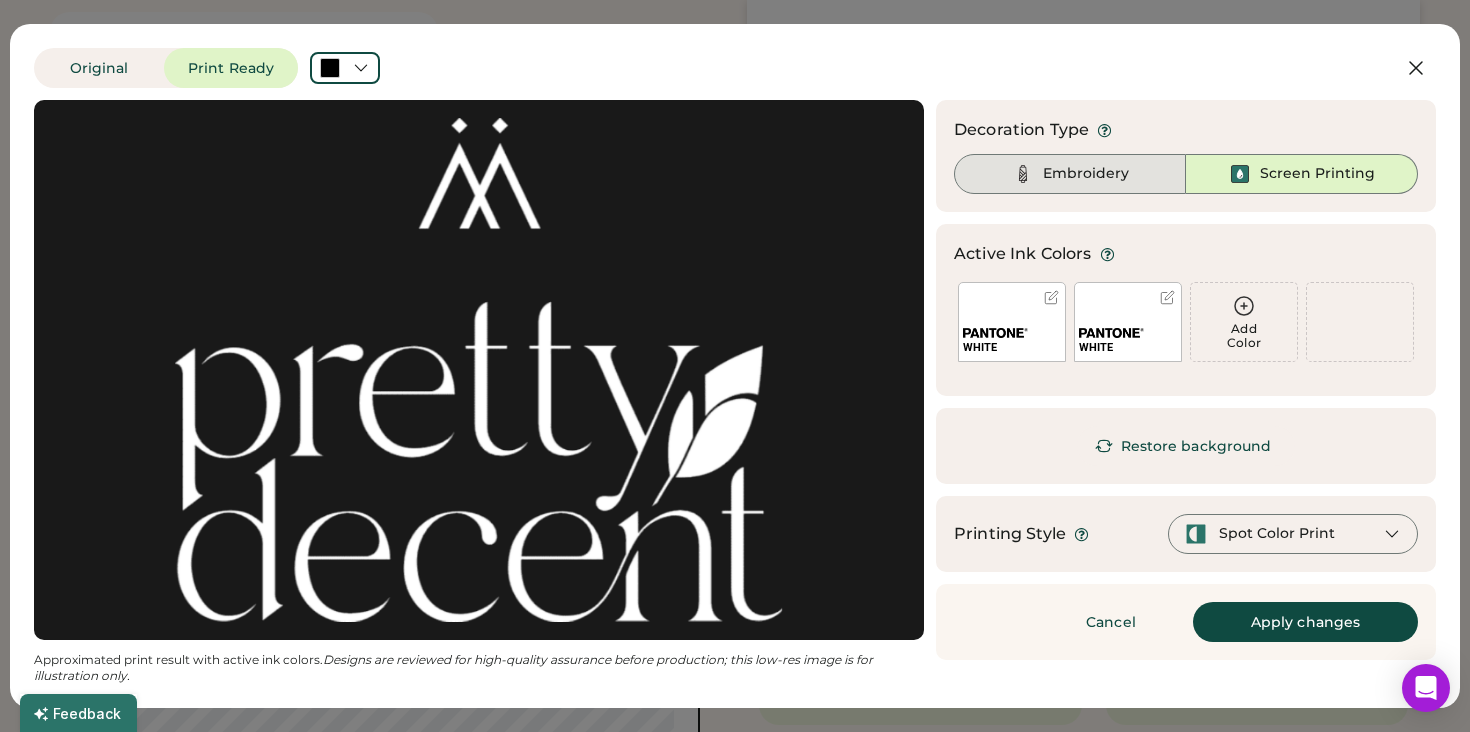 click on "Embroidery" at bounding box center (1086, 174) 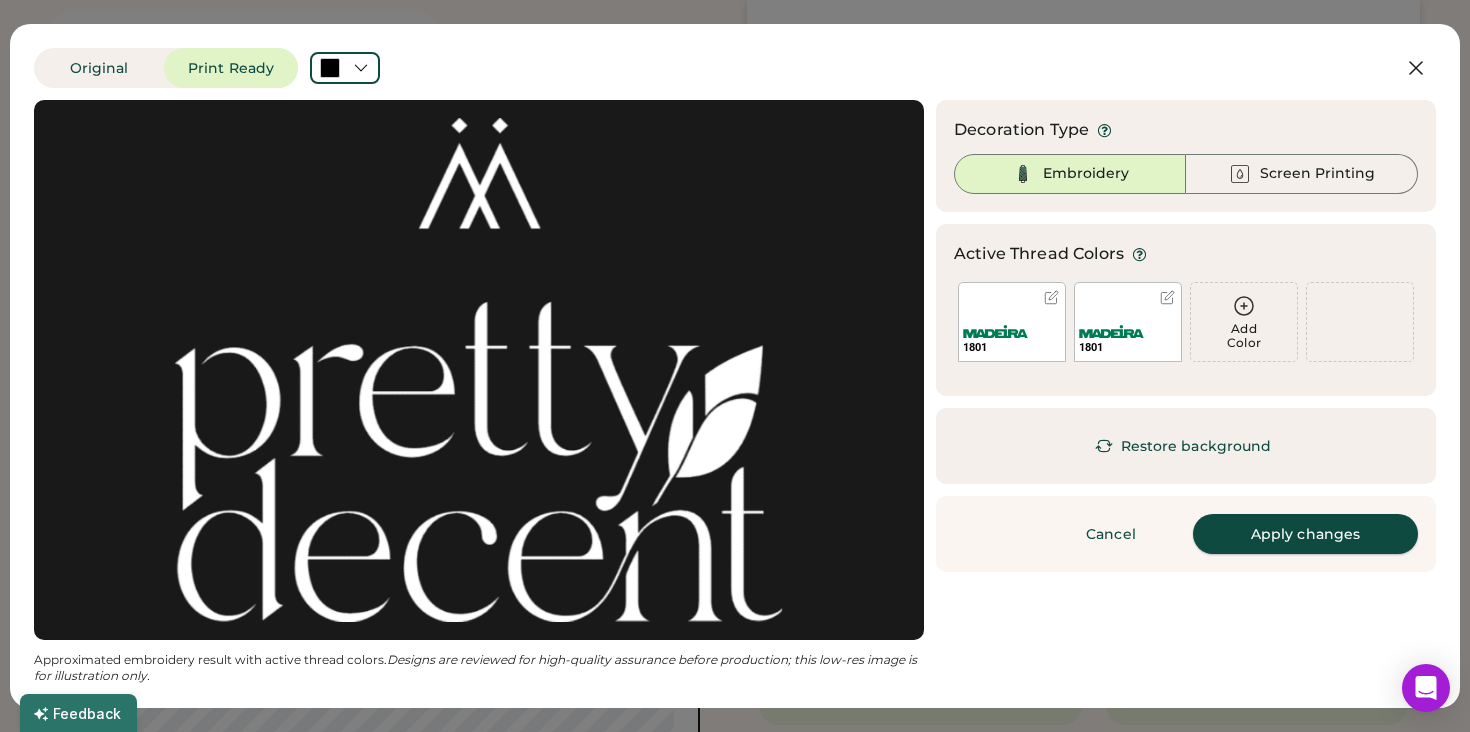 click on "Apply changes" at bounding box center [1305, 534] 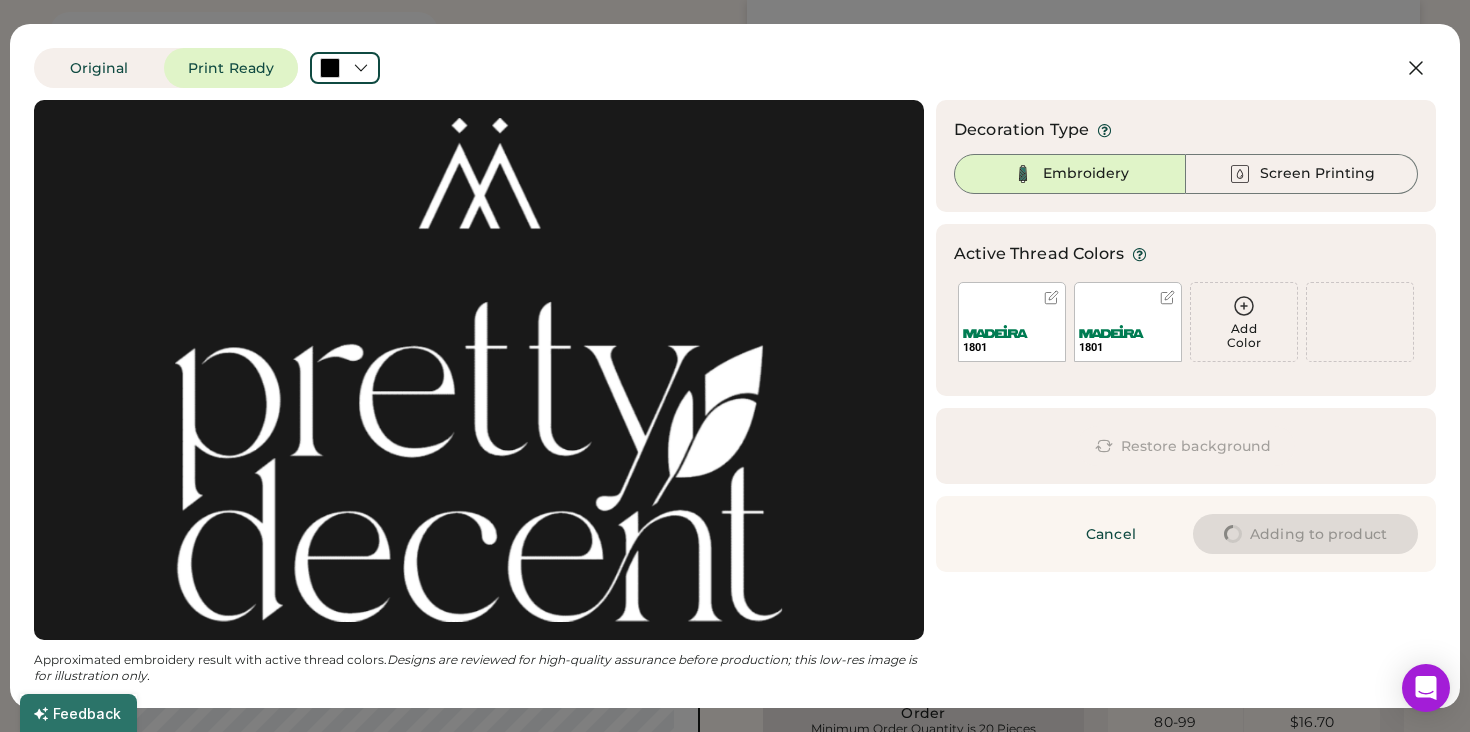 type on "****" 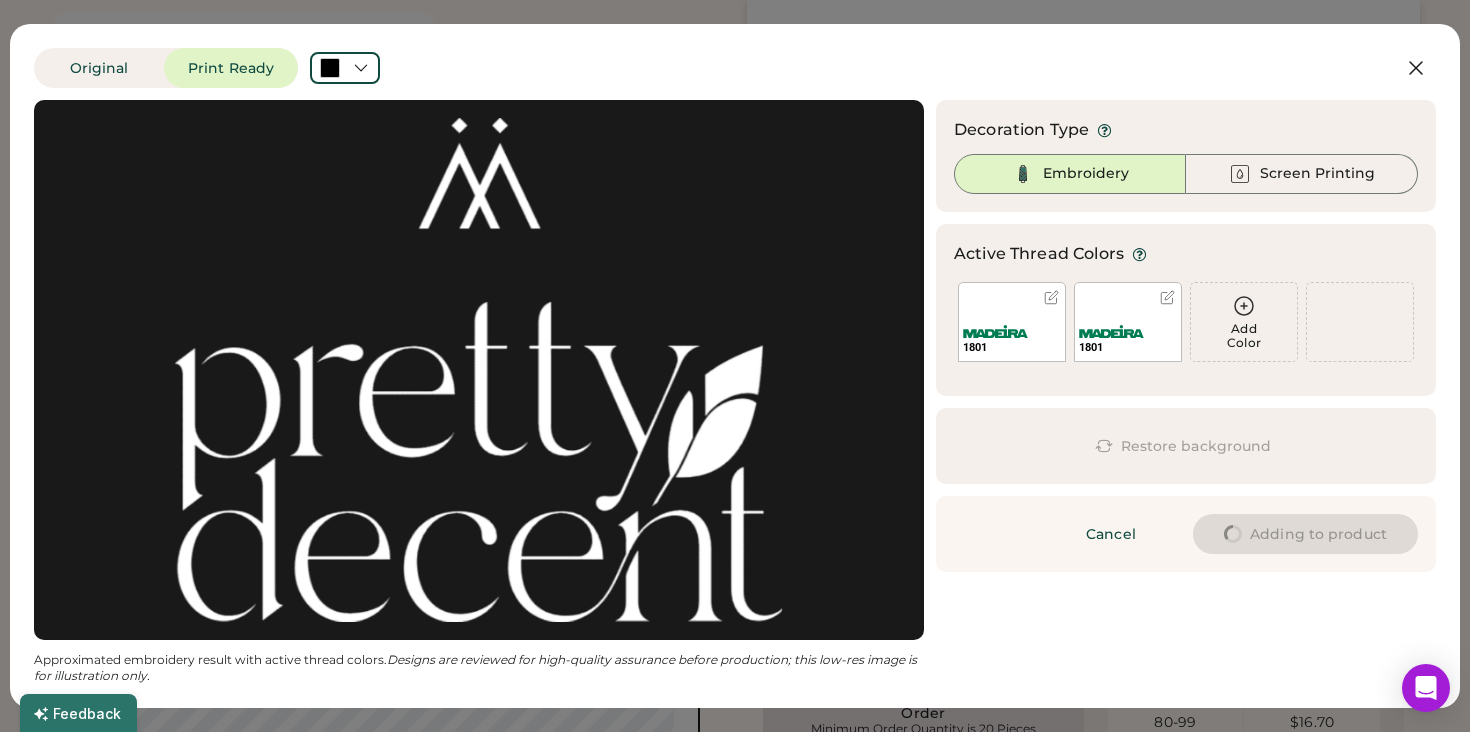 type on "****" 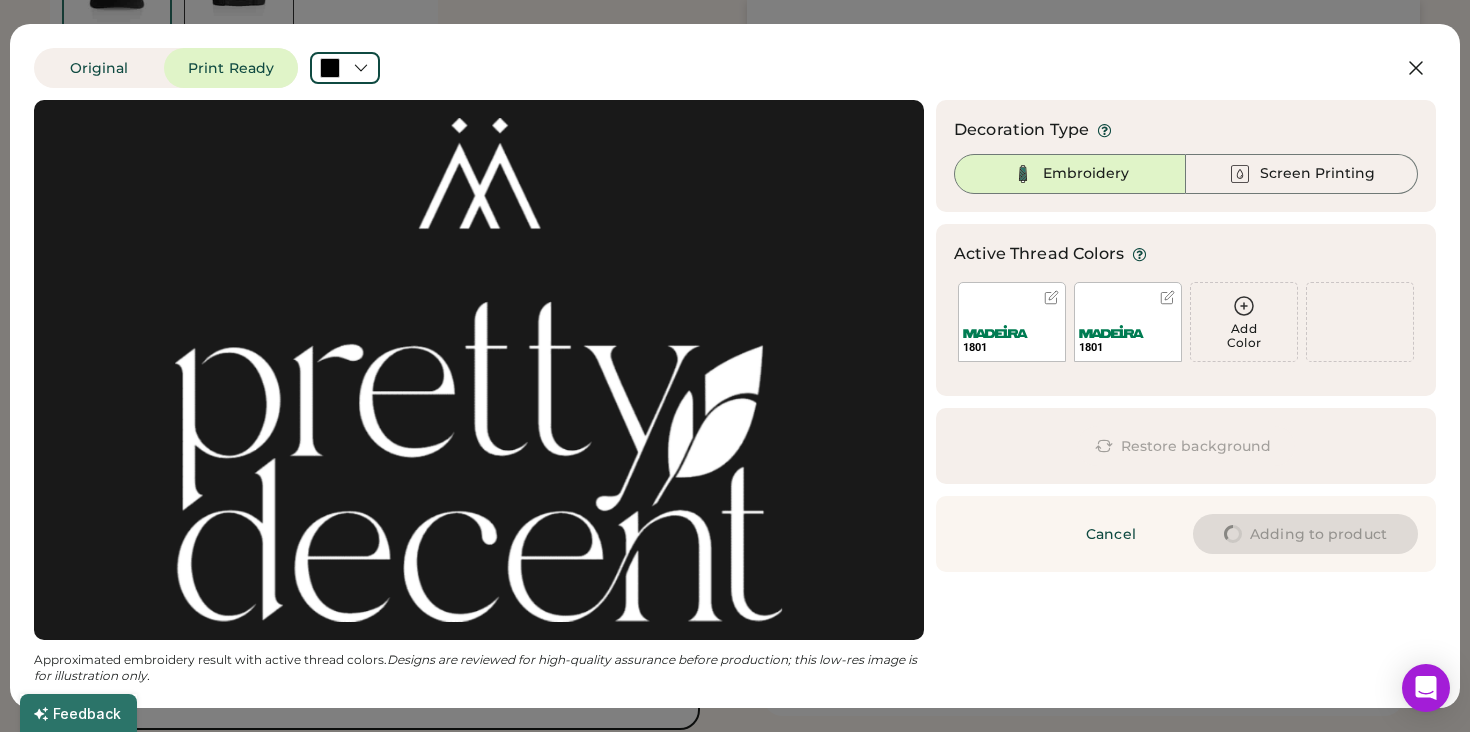 scroll, scrollTop: 704, scrollLeft: 0, axis: vertical 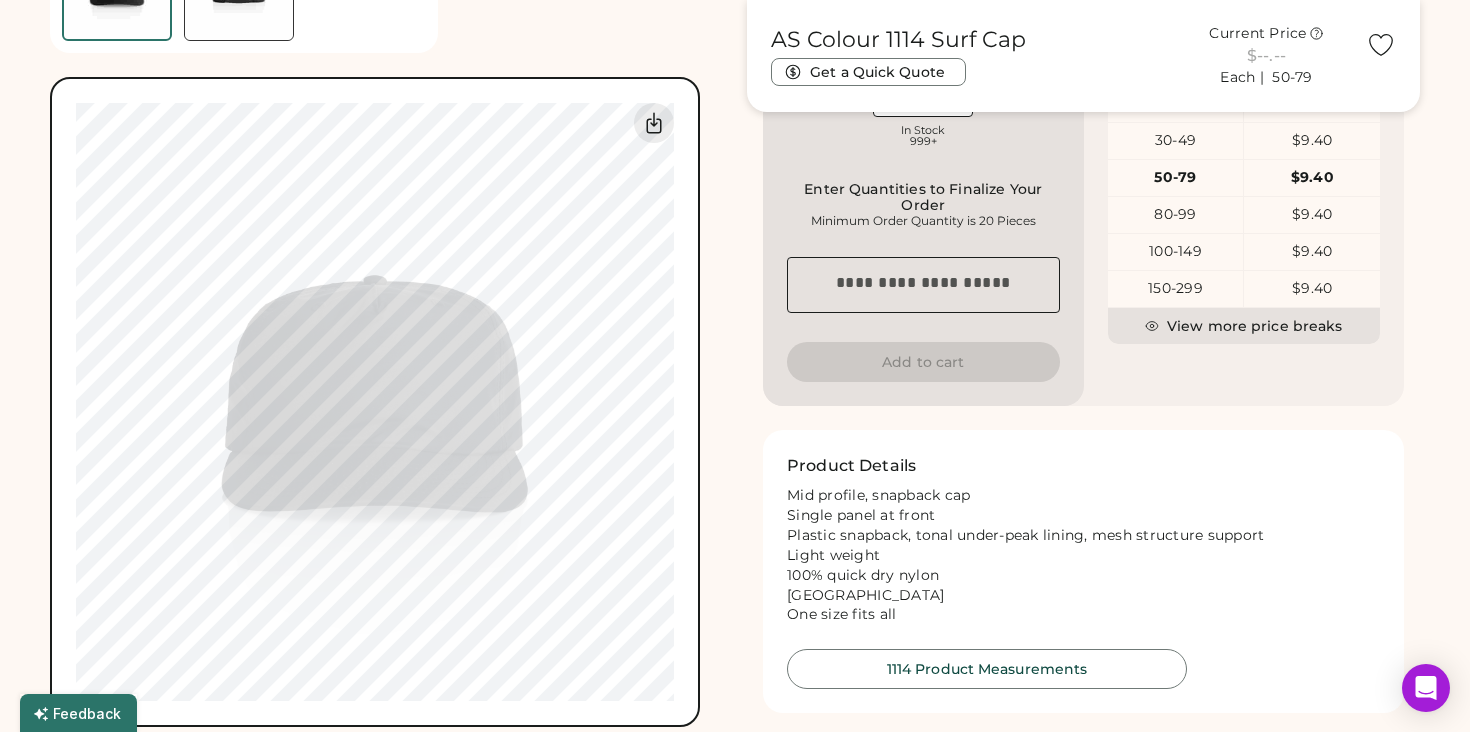 type on "****" 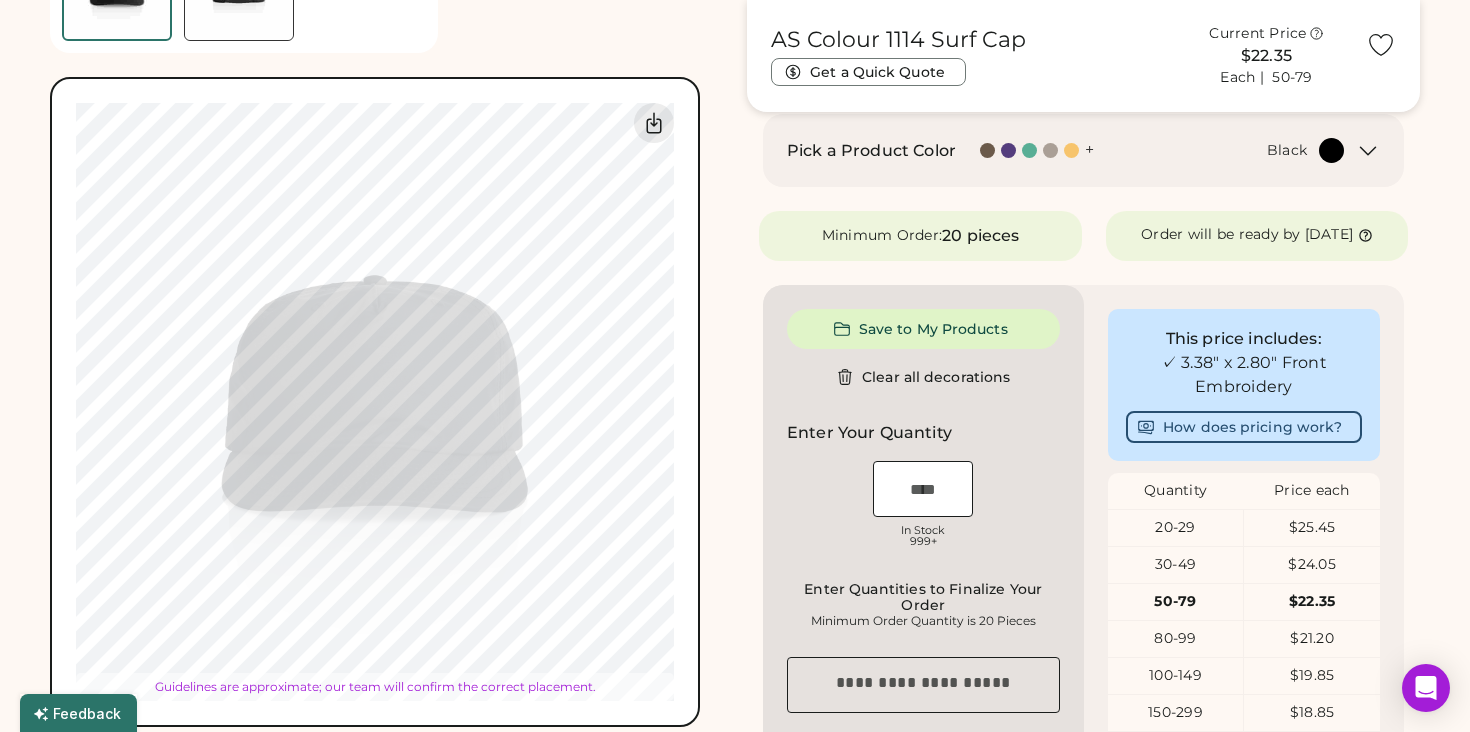 type on "****" 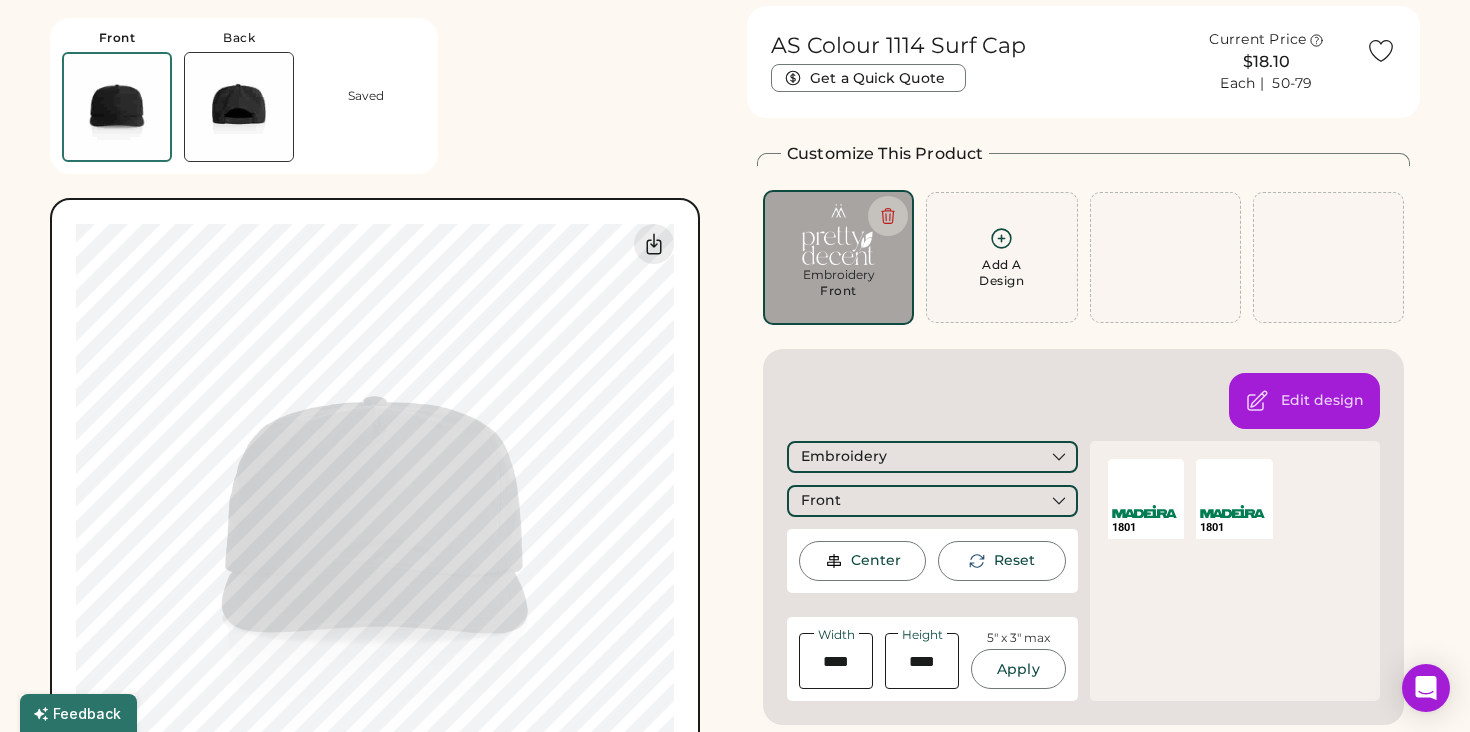 scroll, scrollTop: 0, scrollLeft: 0, axis: both 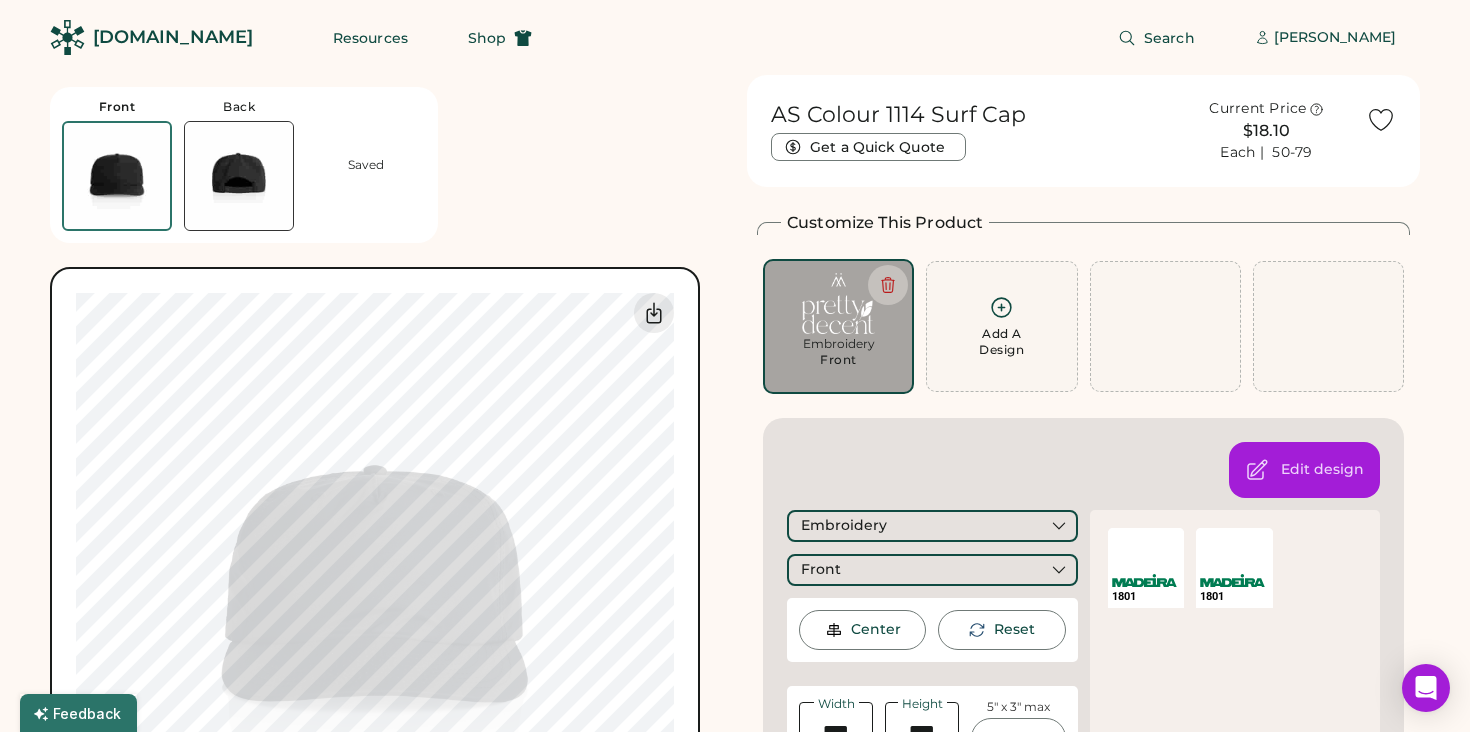 click on "[DOMAIN_NAME]" at bounding box center (151, 37) 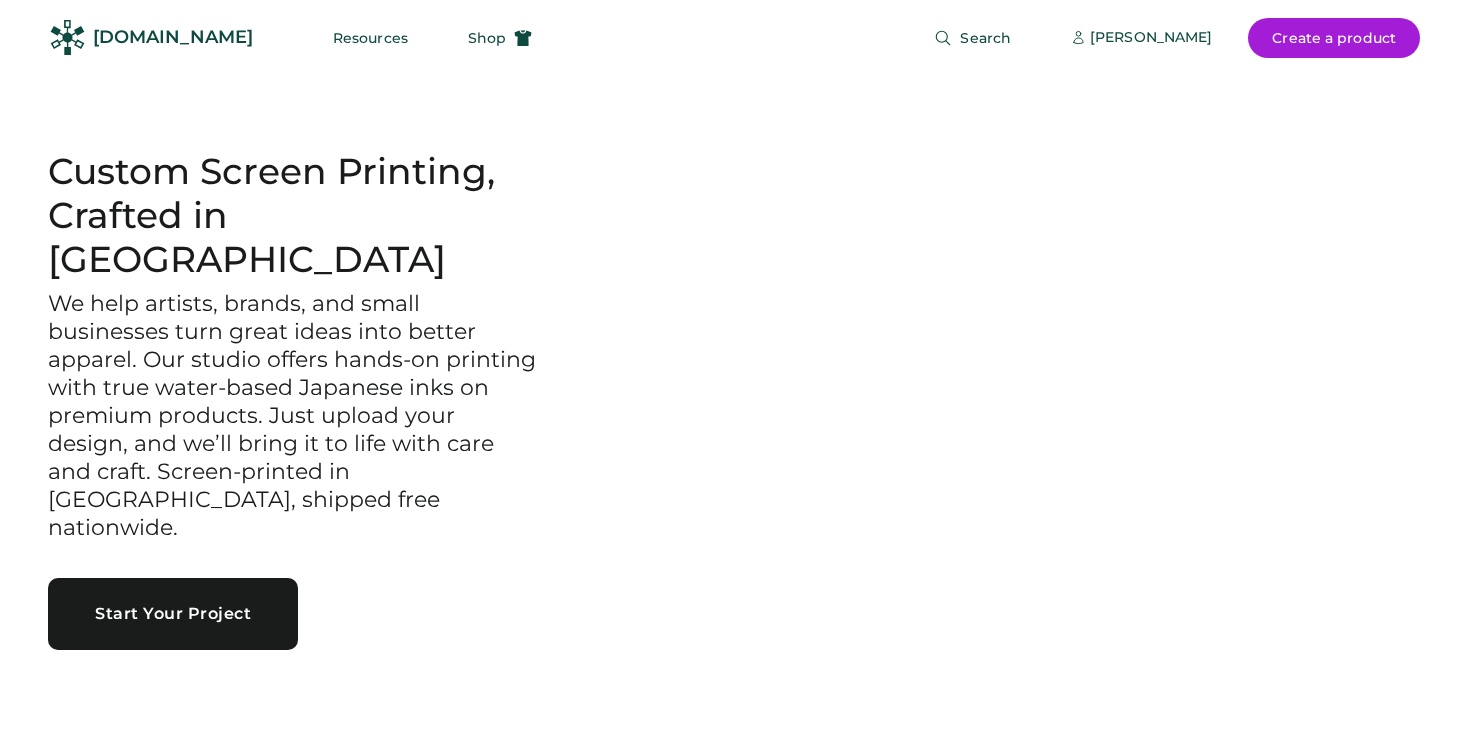 scroll, scrollTop: 0, scrollLeft: 0, axis: both 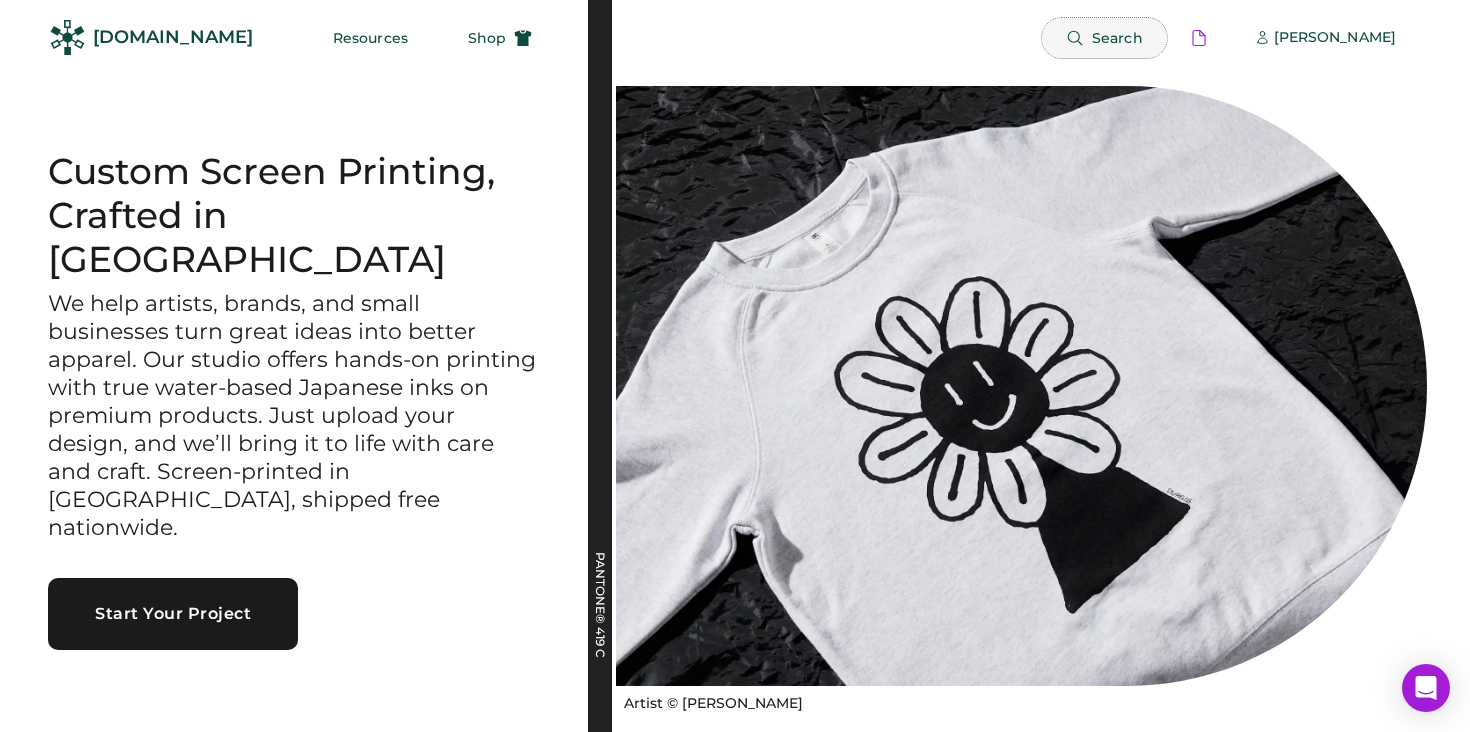 click on "Search" at bounding box center (1104, 38) 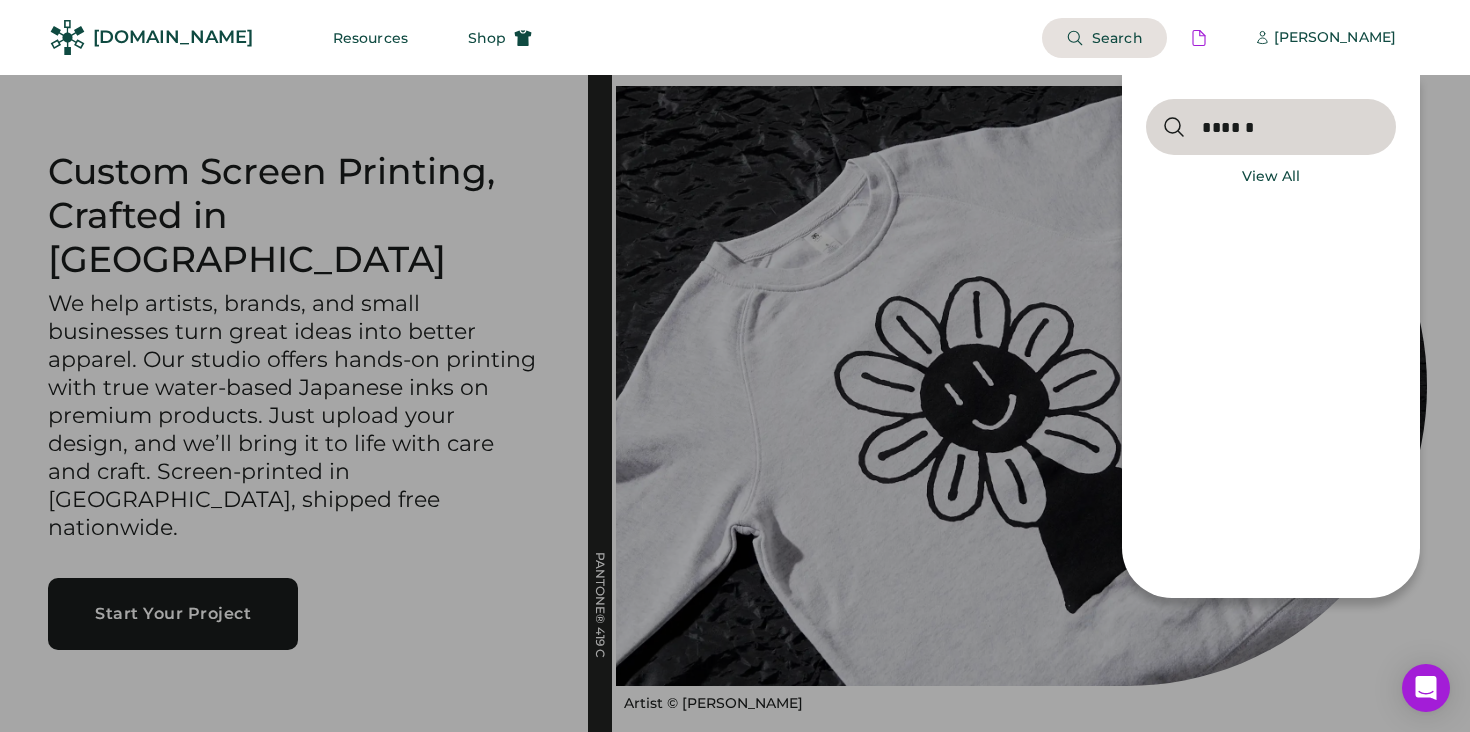 type on "******" 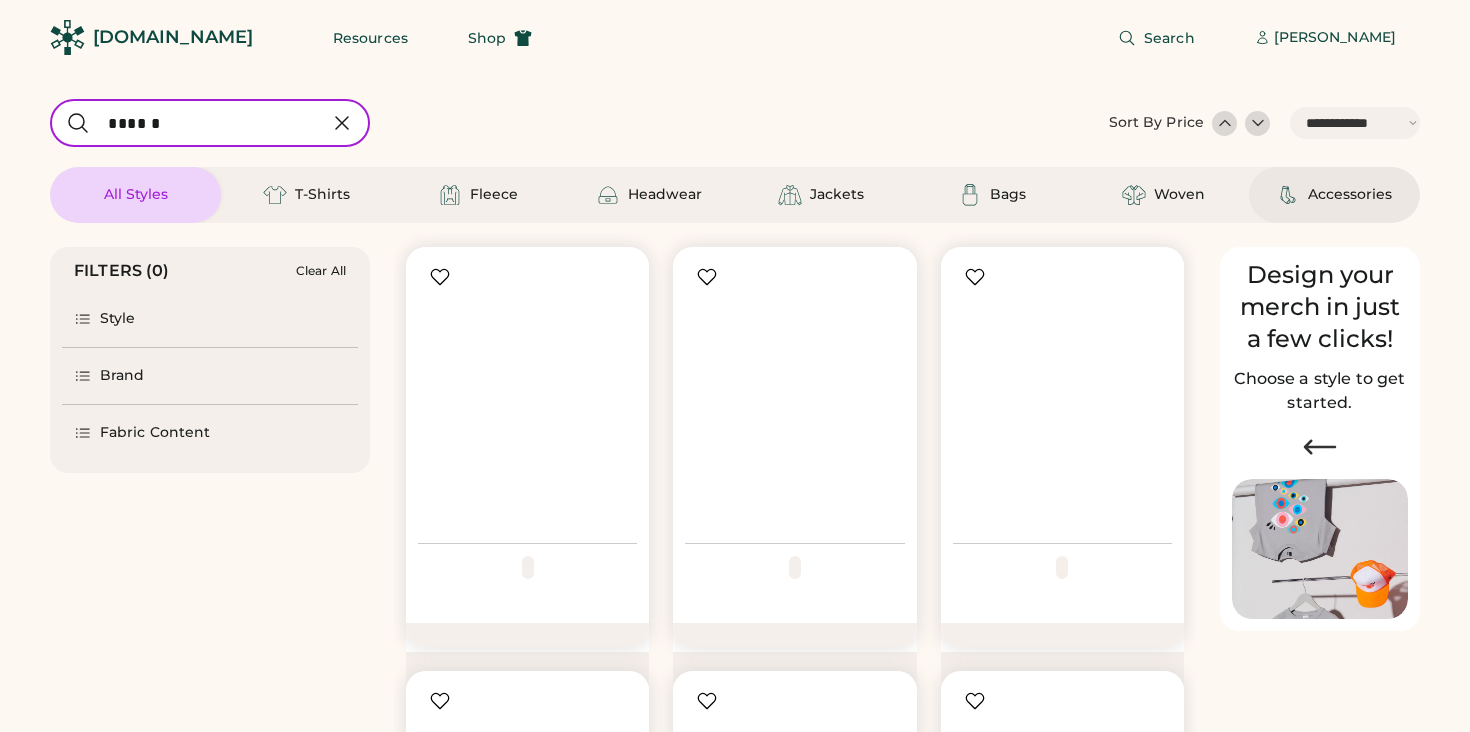 select on "*****" 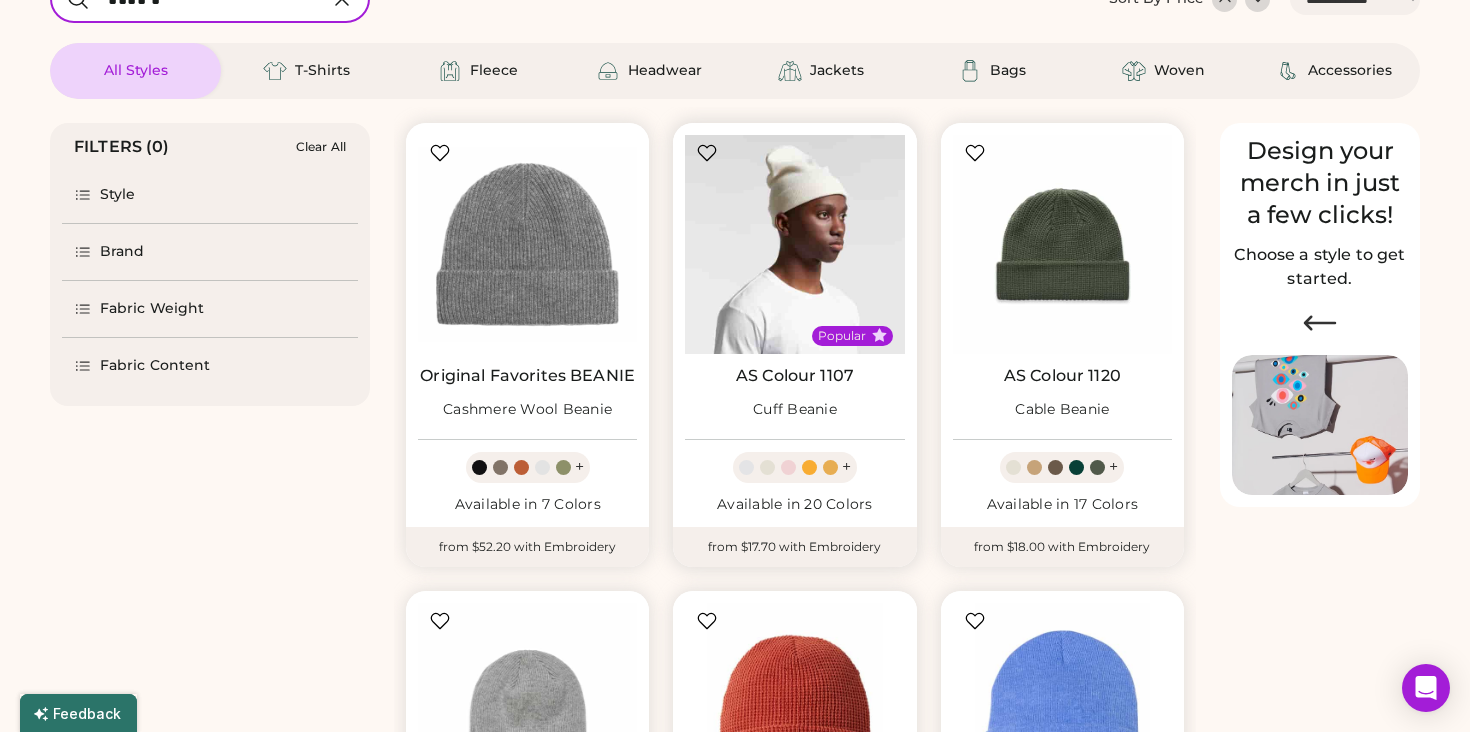 scroll, scrollTop: 0, scrollLeft: 0, axis: both 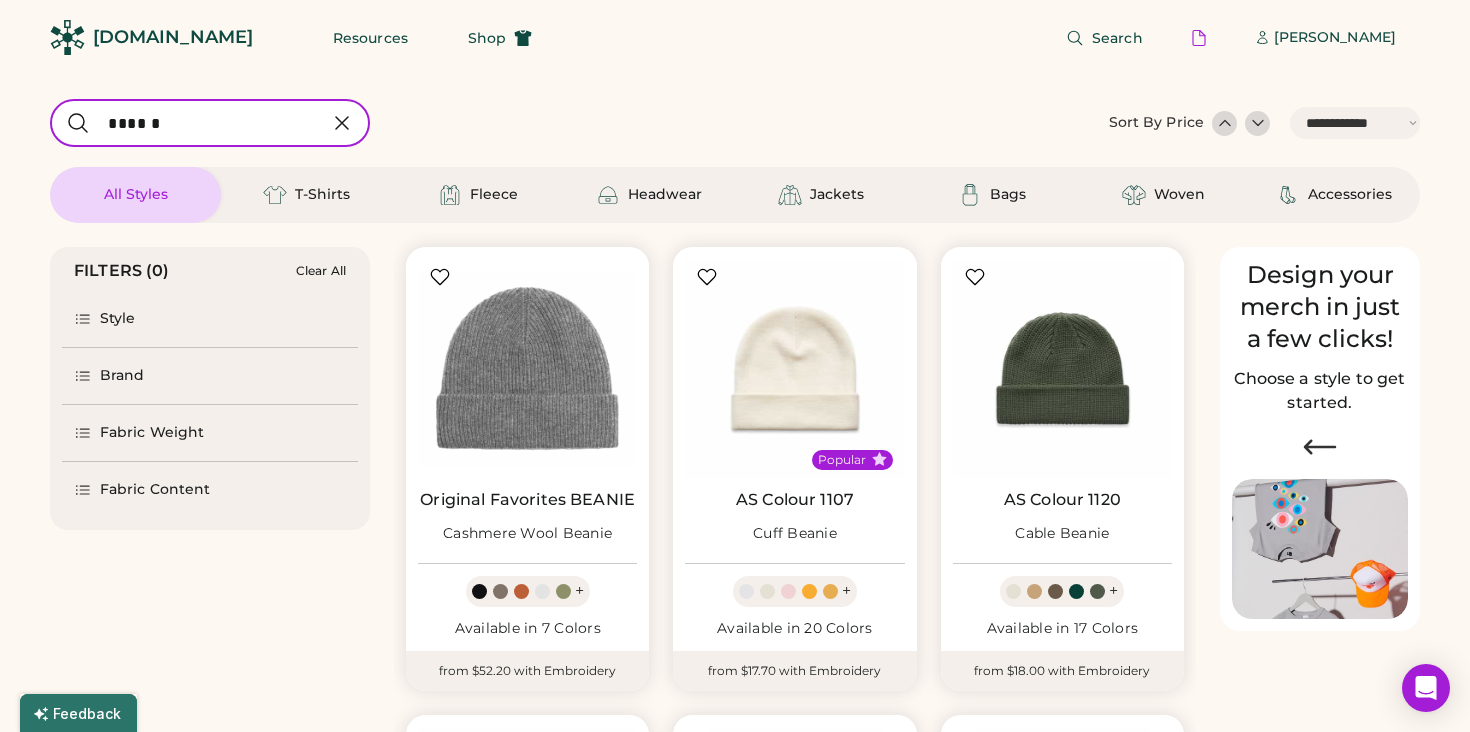 click at bounding box center (210, 123) 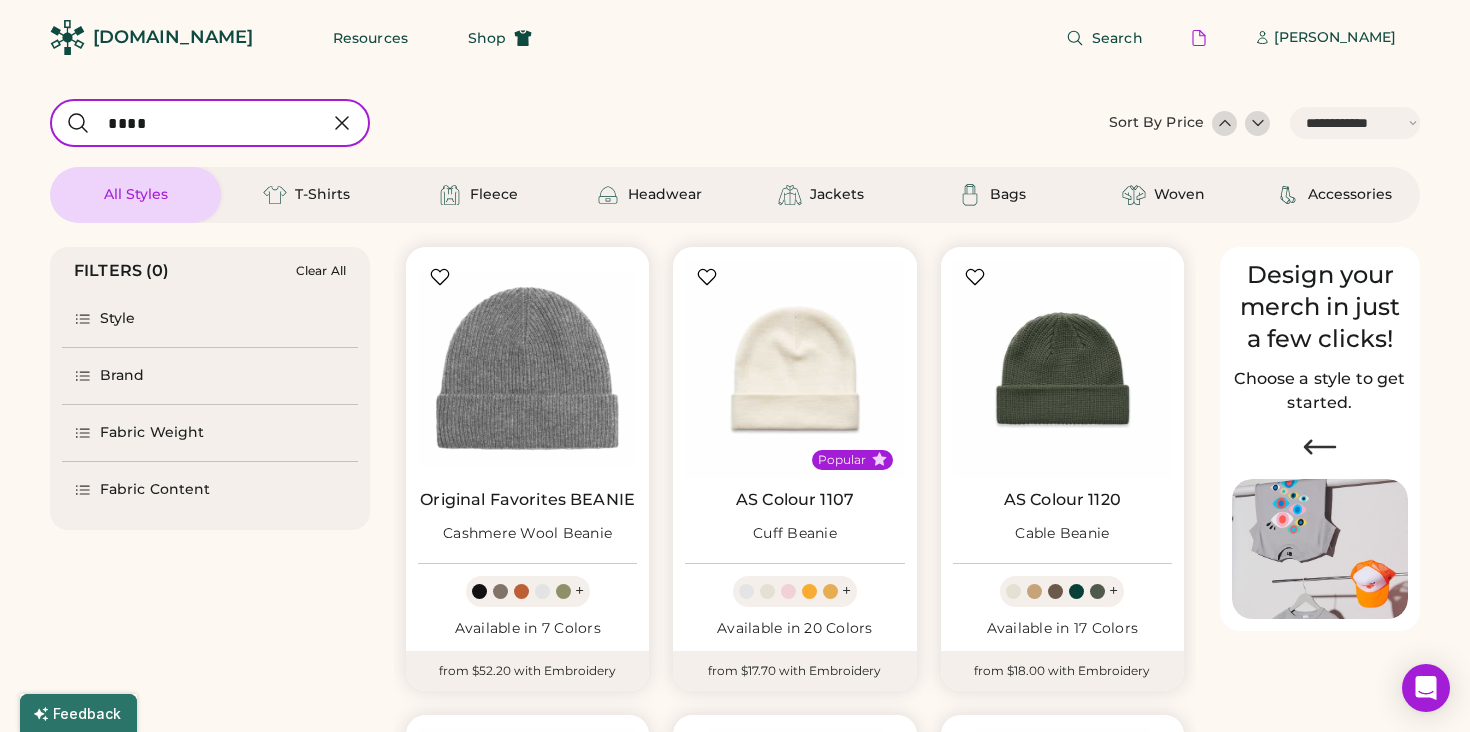 type on "*****" 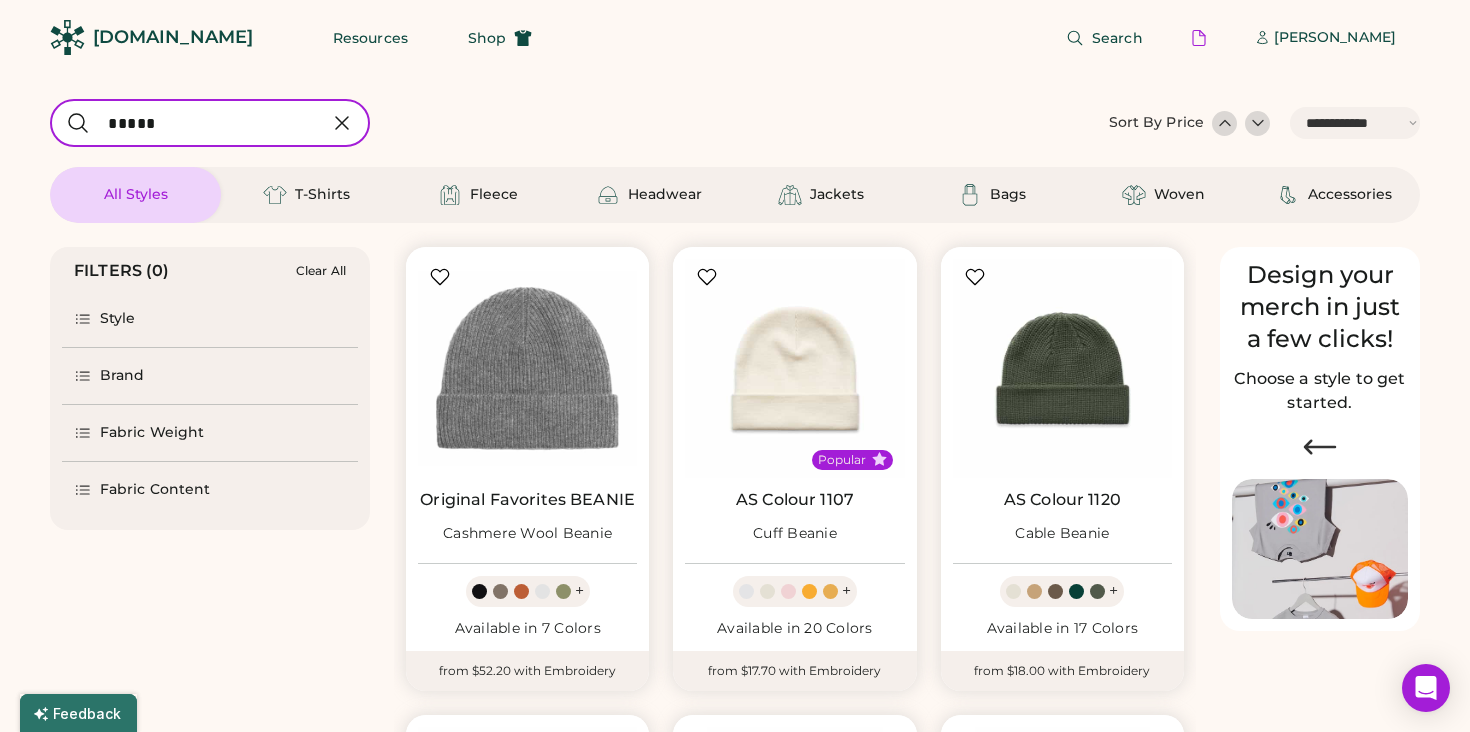 select on "*" 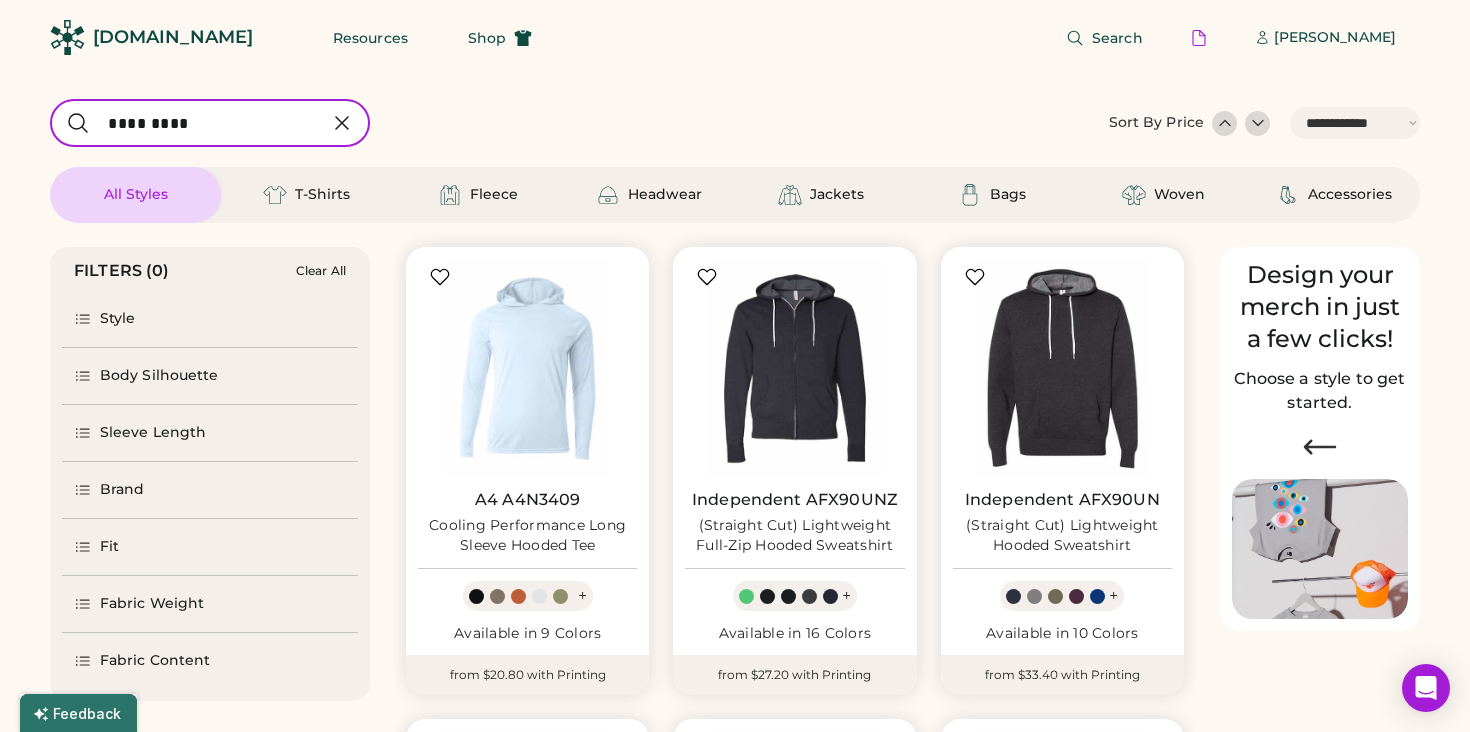 type on "*********" 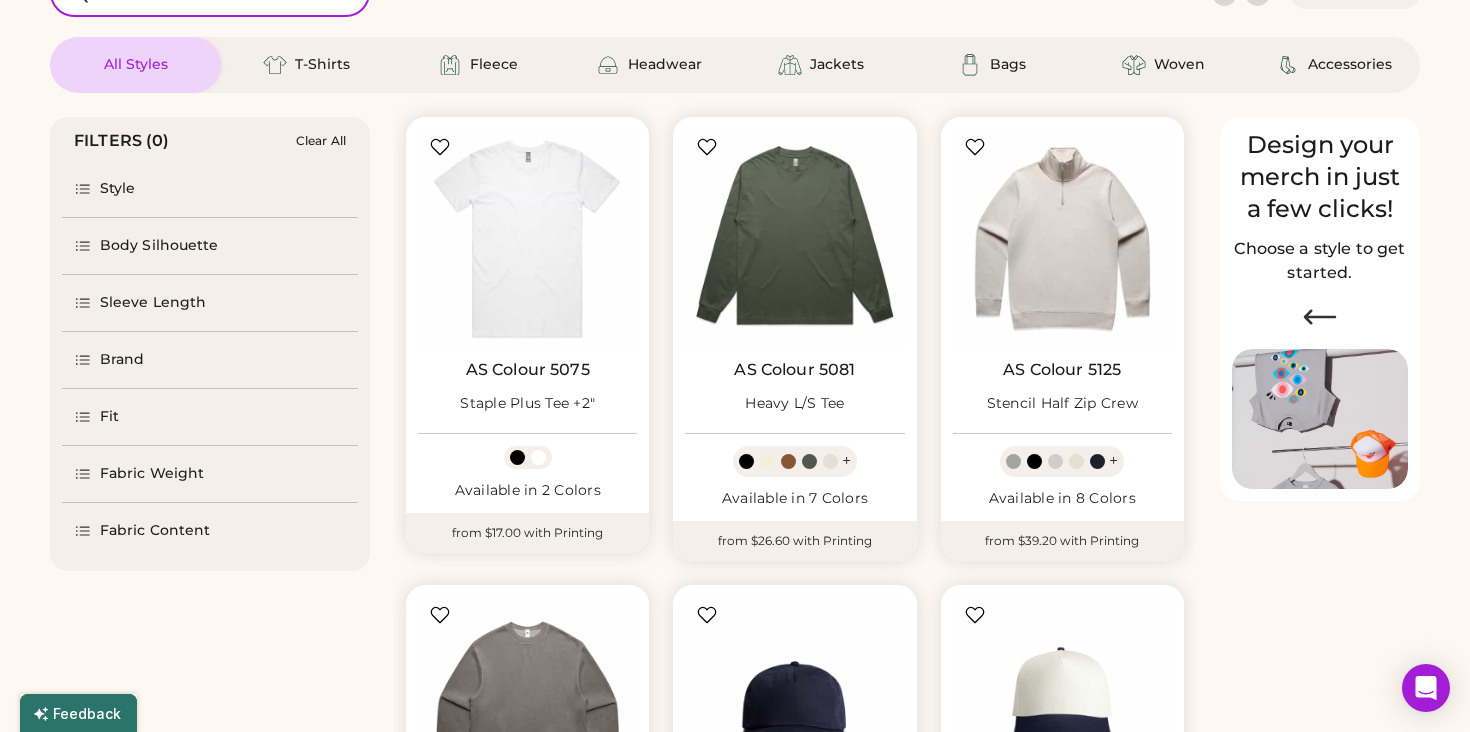 scroll, scrollTop: 0, scrollLeft: 0, axis: both 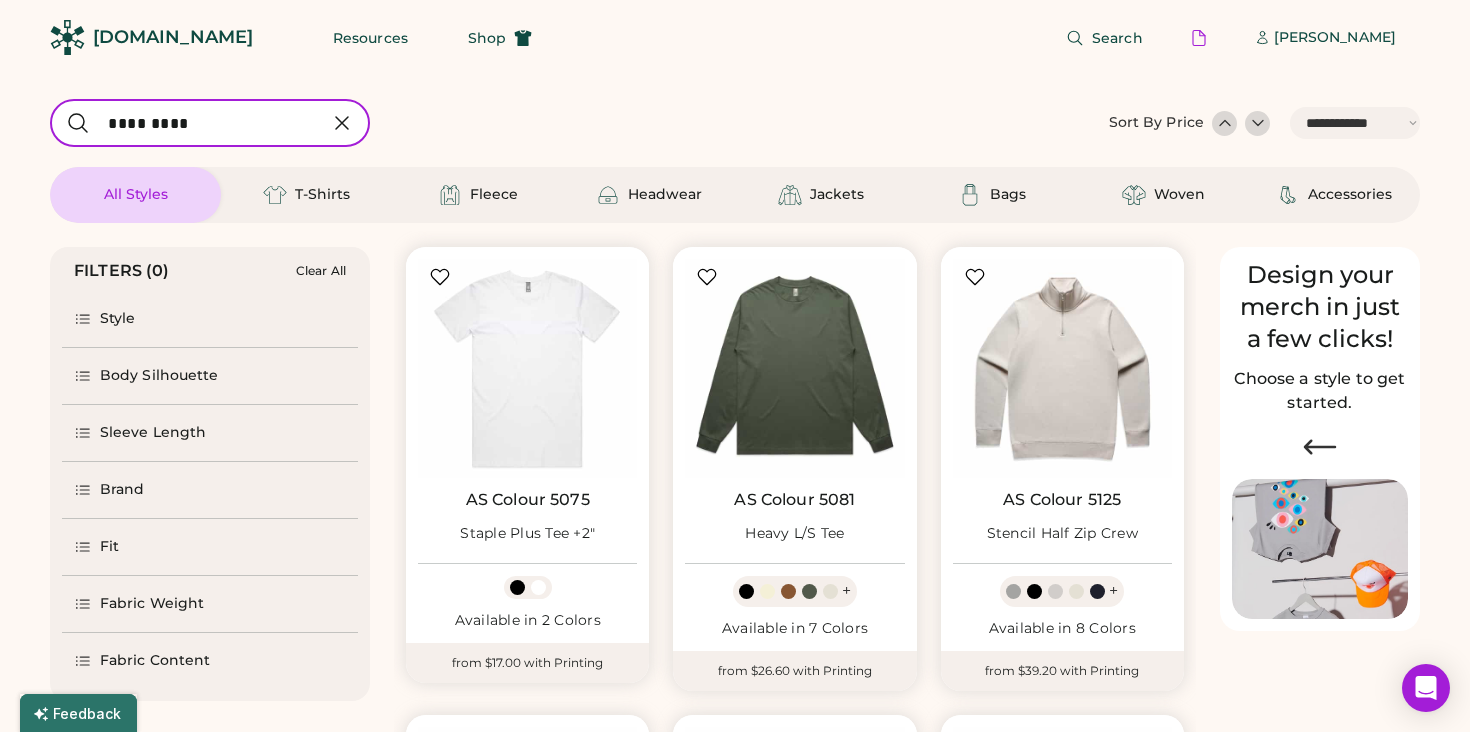 click at bounding box center (210, 123) 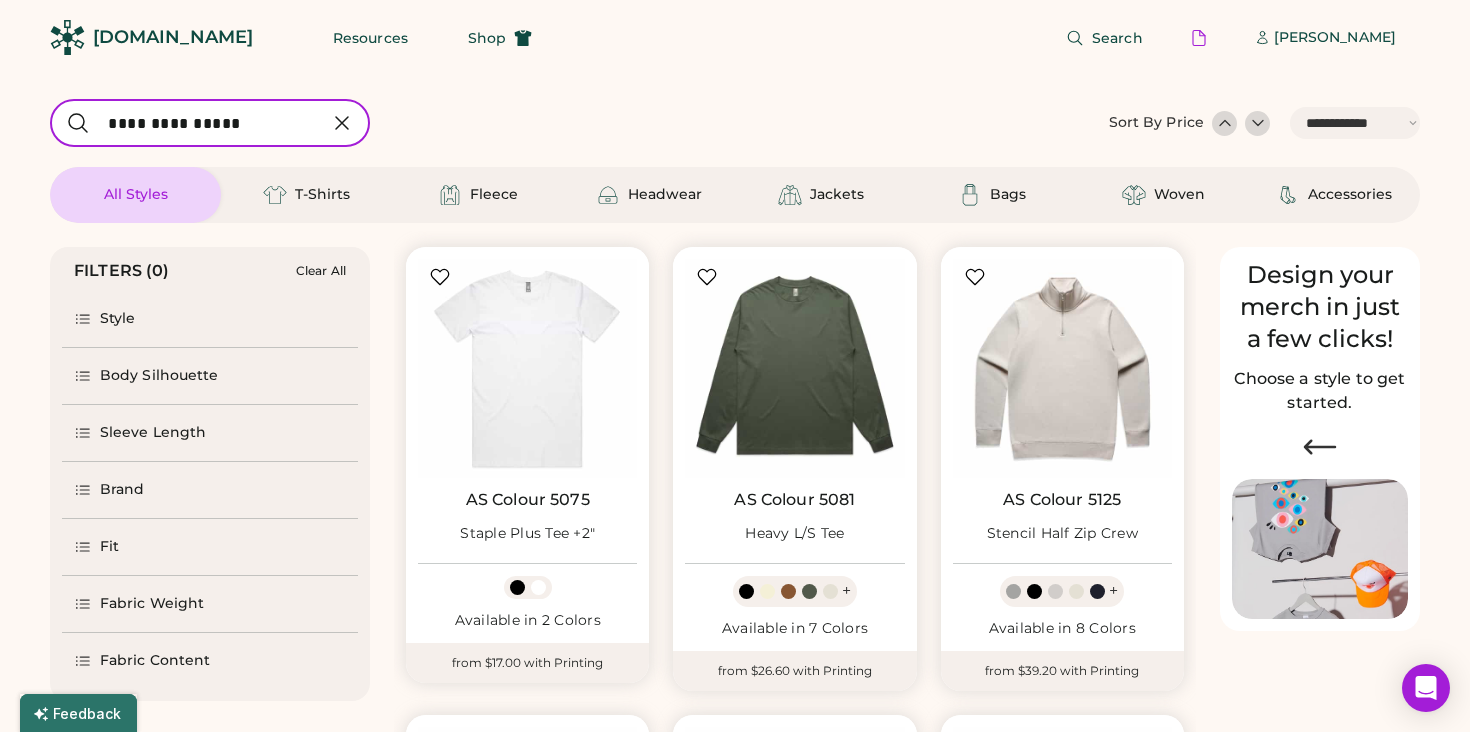 type on "**********" 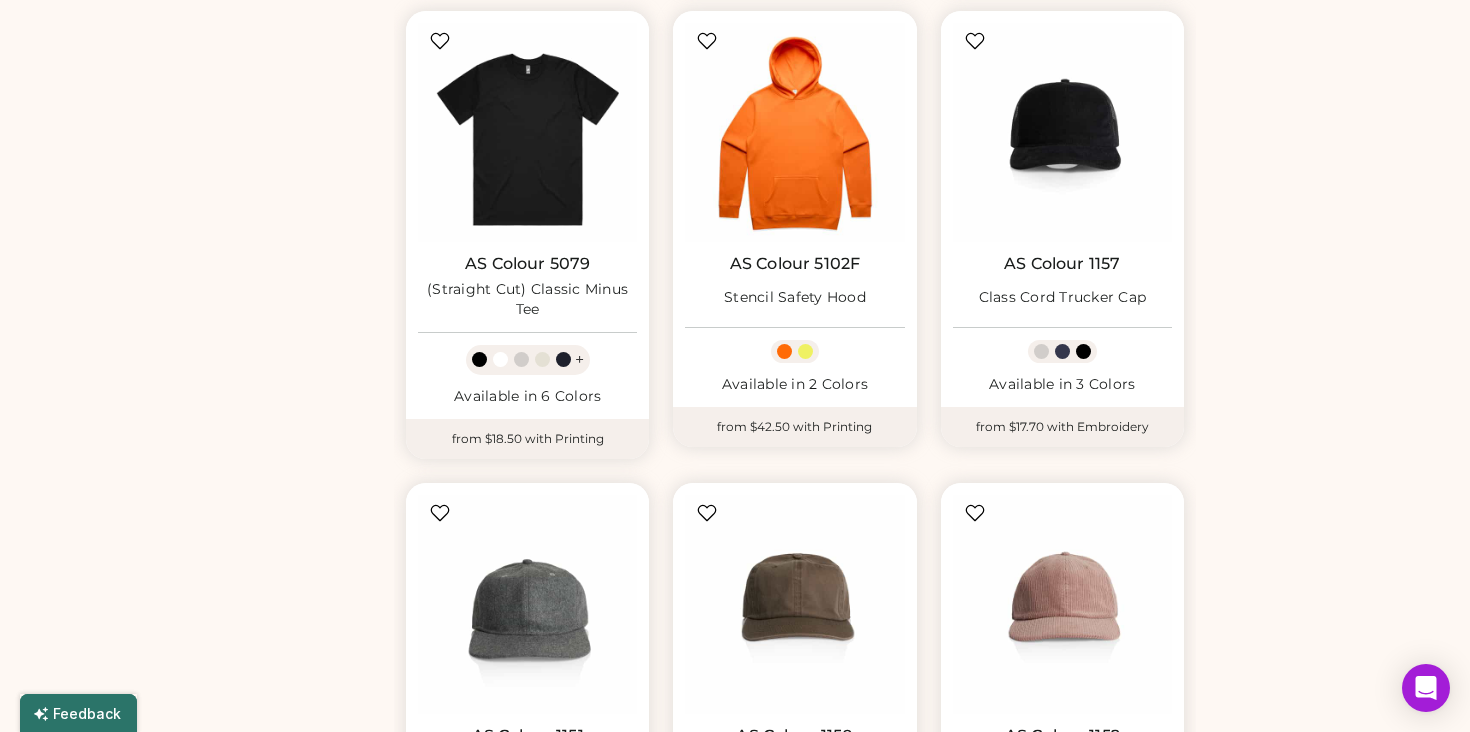scroll, scrollTop: 946, scrollLeft: 0, axis: vertical 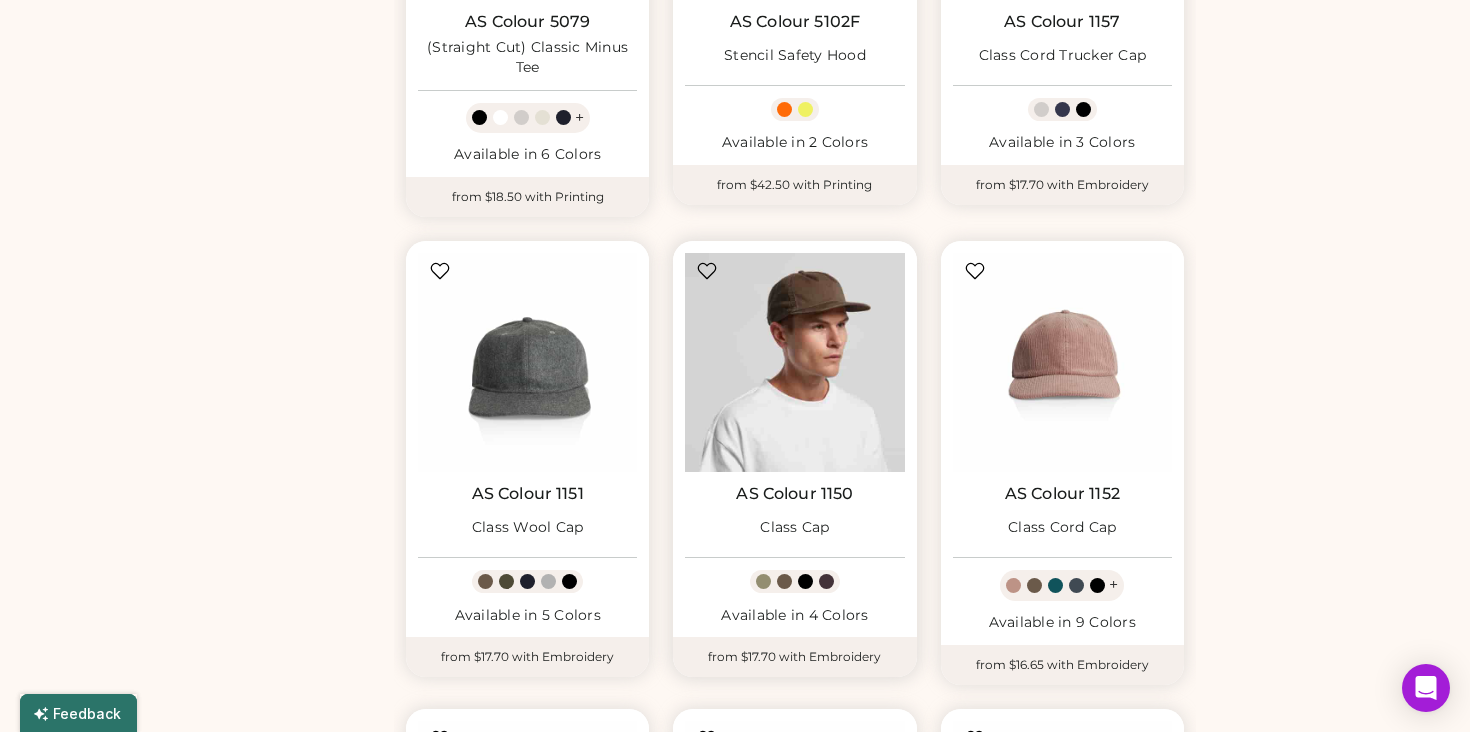 click at bounding box center [794, 362] 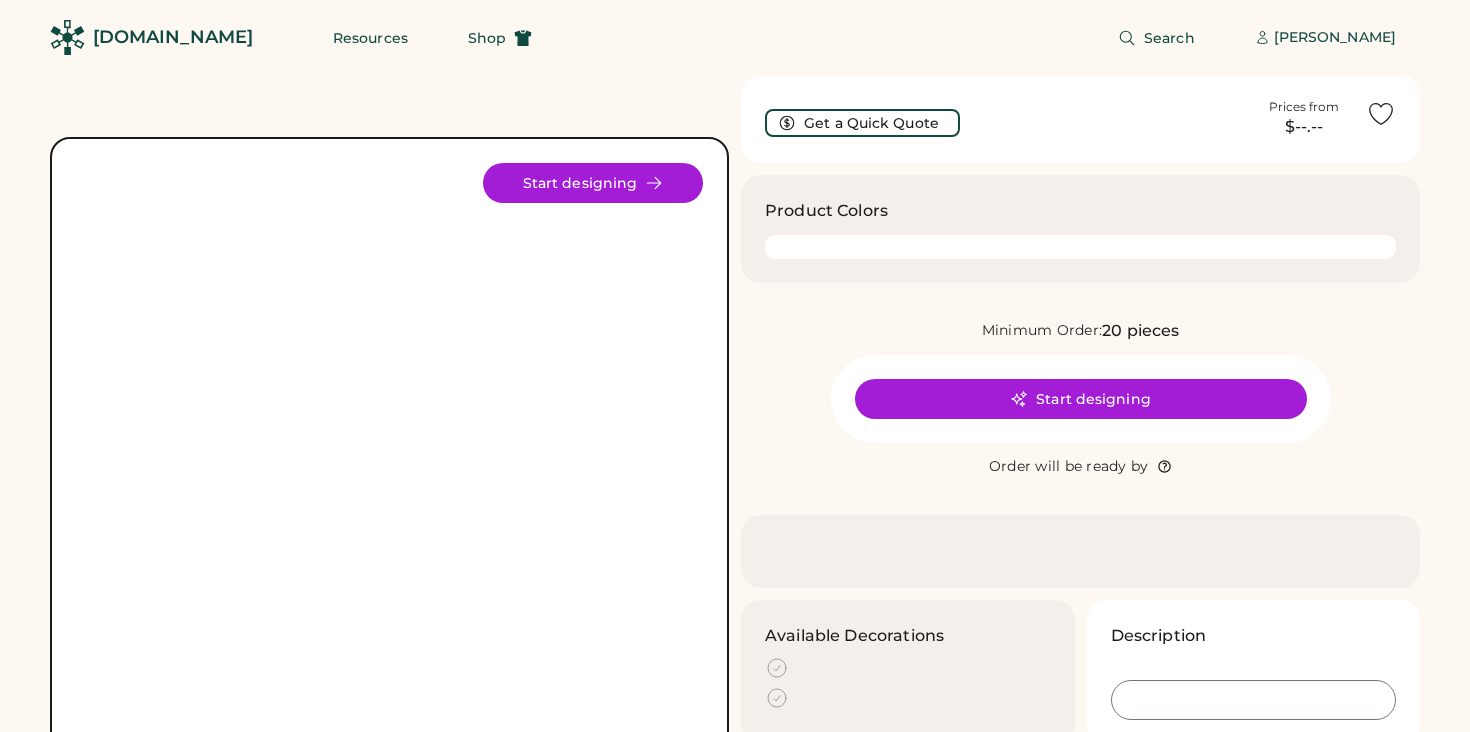 scroll, scrollTop: 0, scrollLeft: 0, axis: both 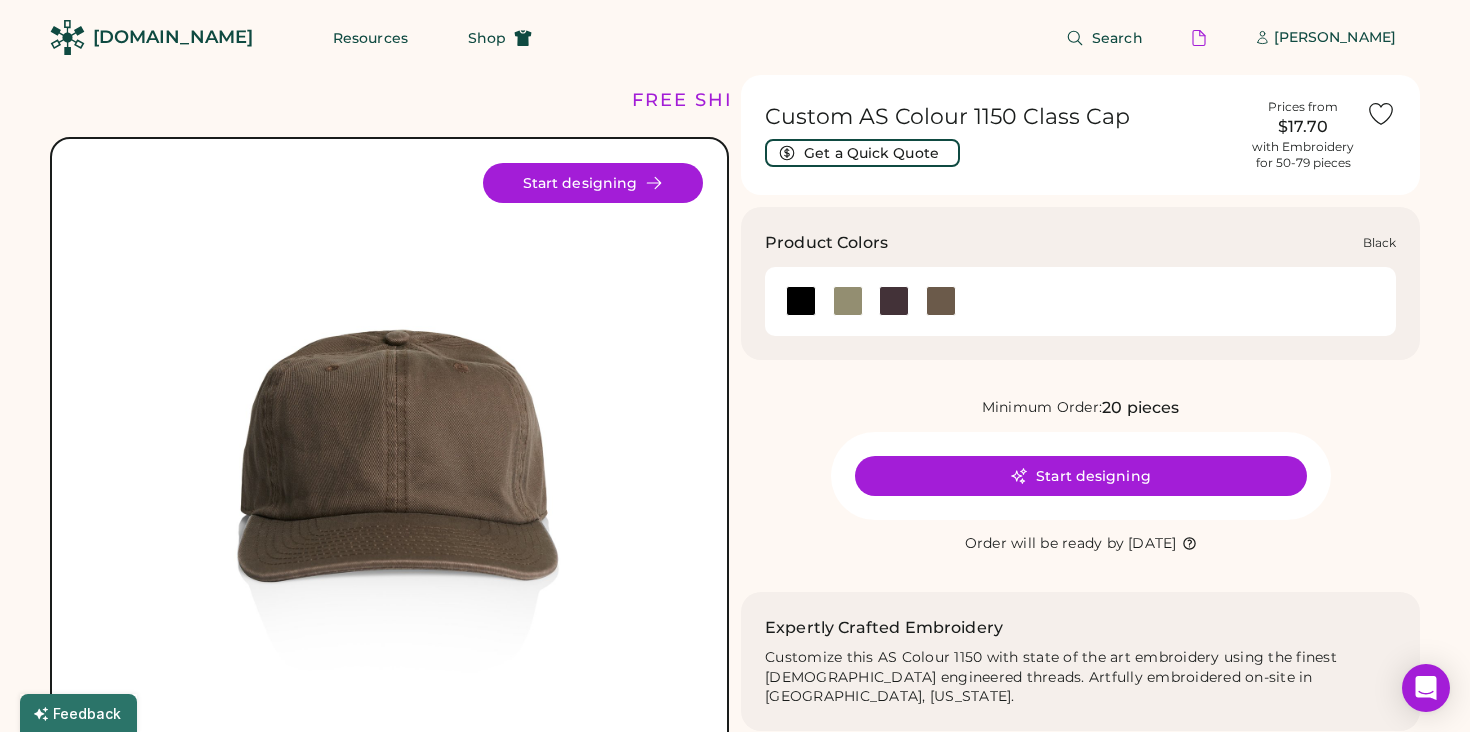 click at bounding box center [801, 301] 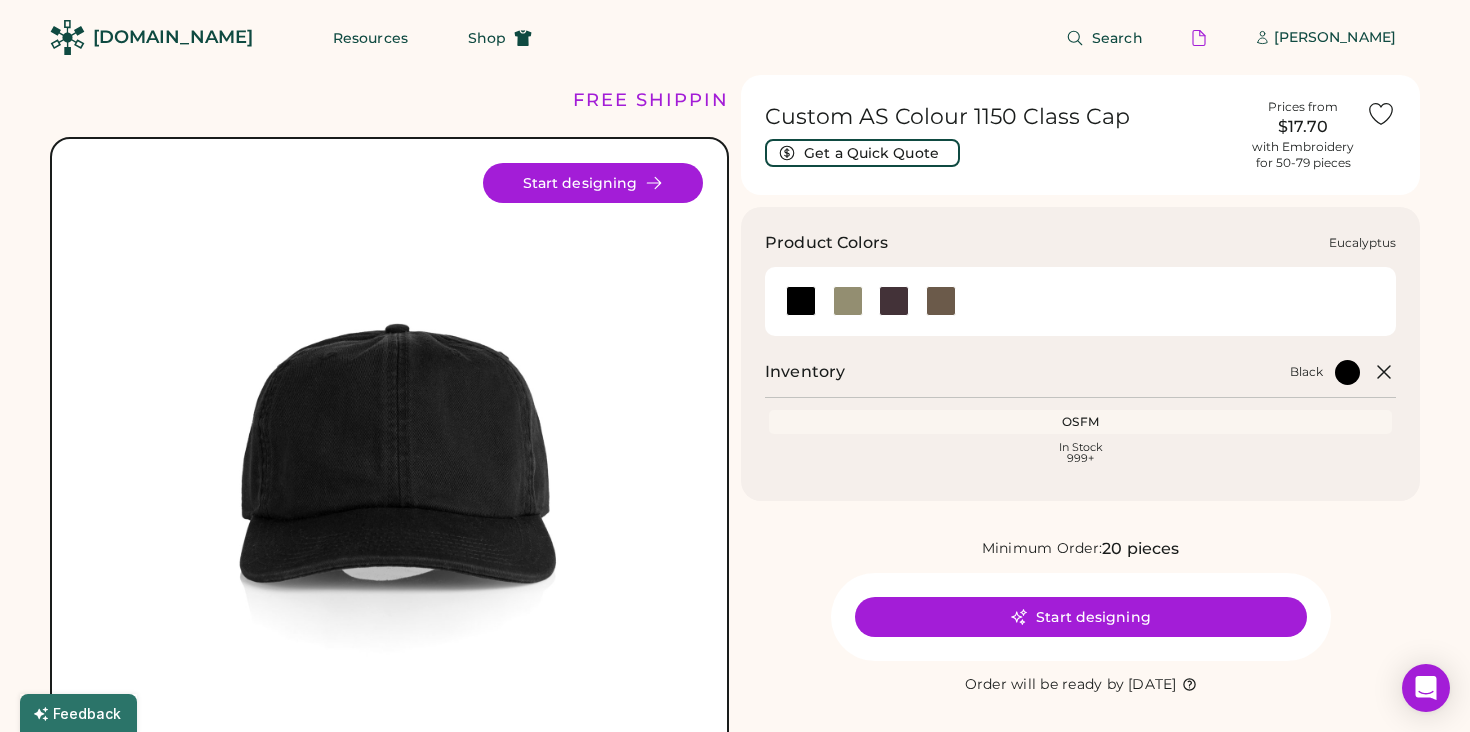 click at bounding box center [848, 301] 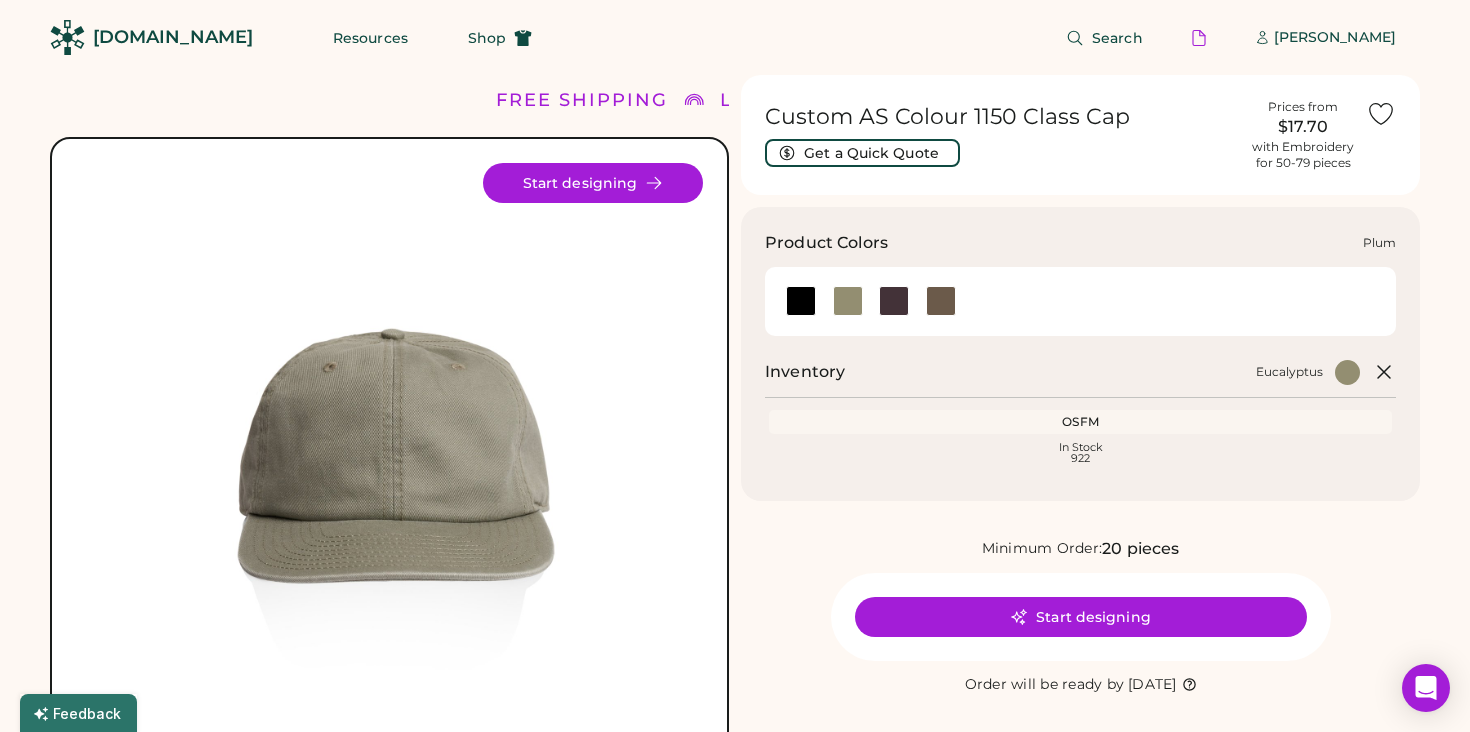click at bounding box center [894, 301] 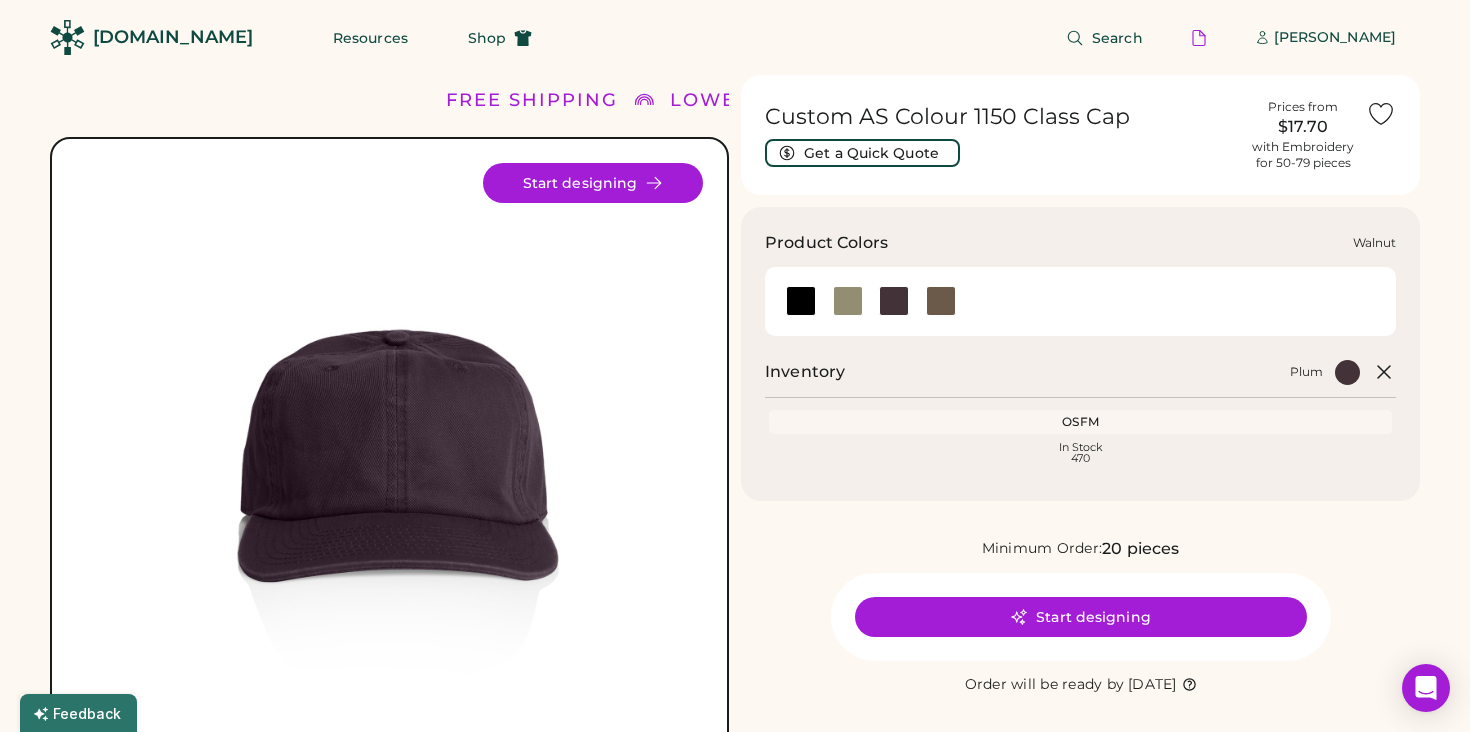 click at bounding box center (941, 301) 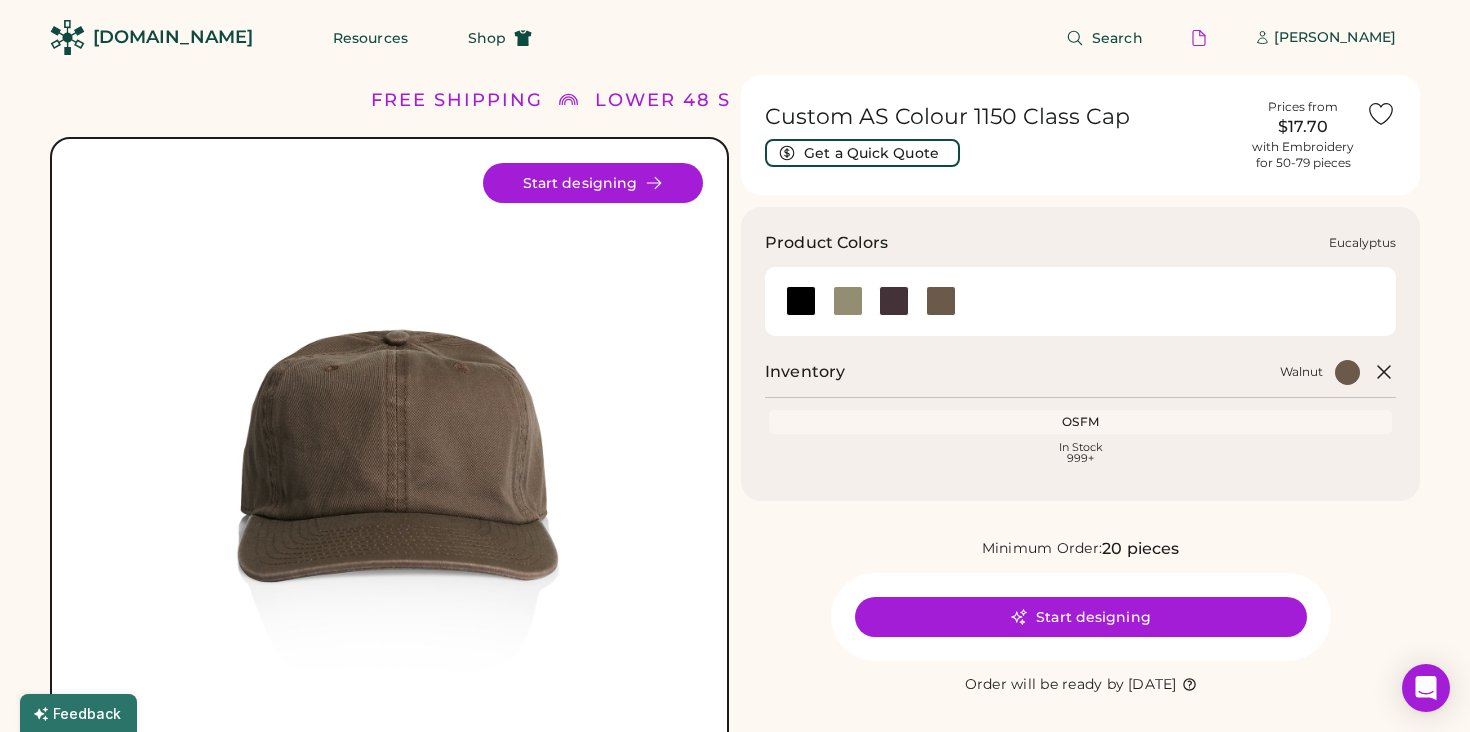 click at bounding box center (848, 301) 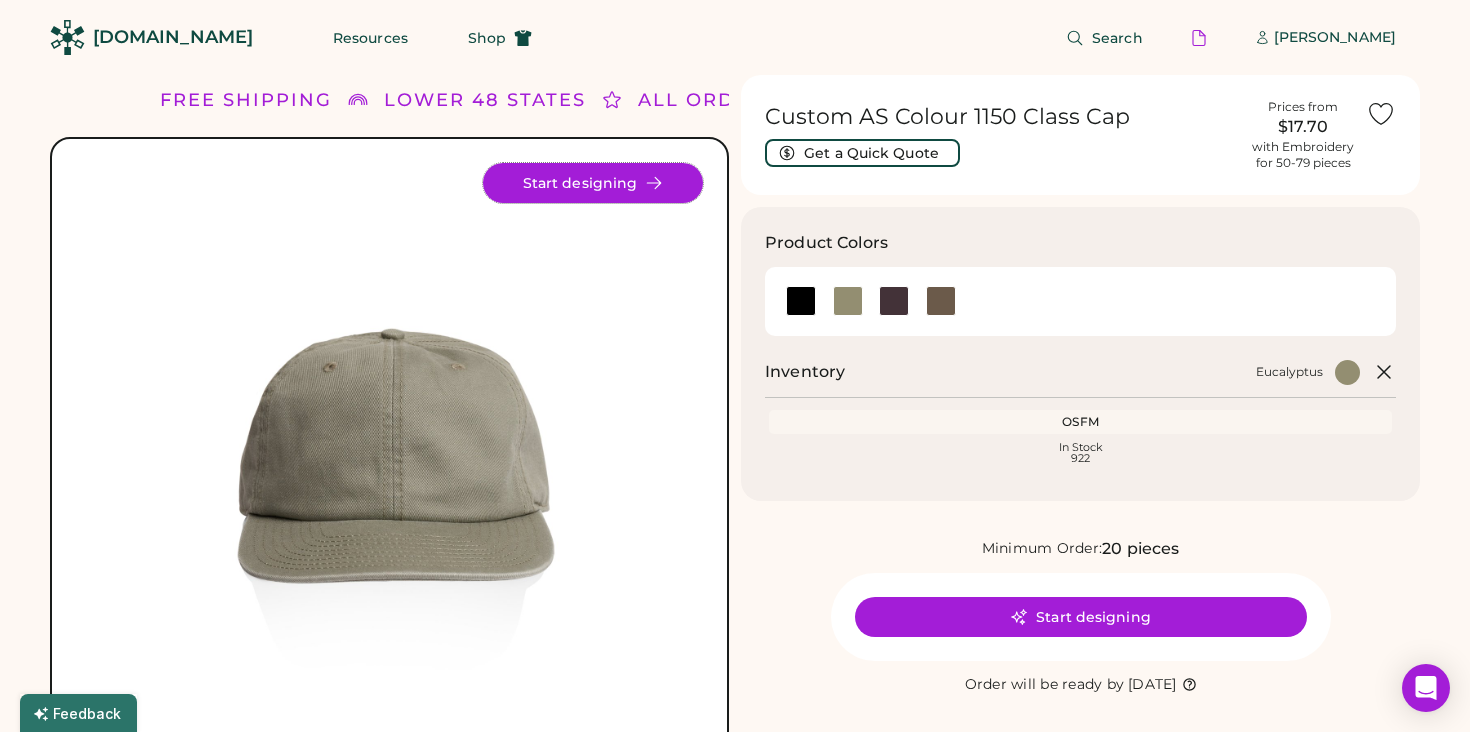 click on "Start designing" at bounding box center [593, 183] 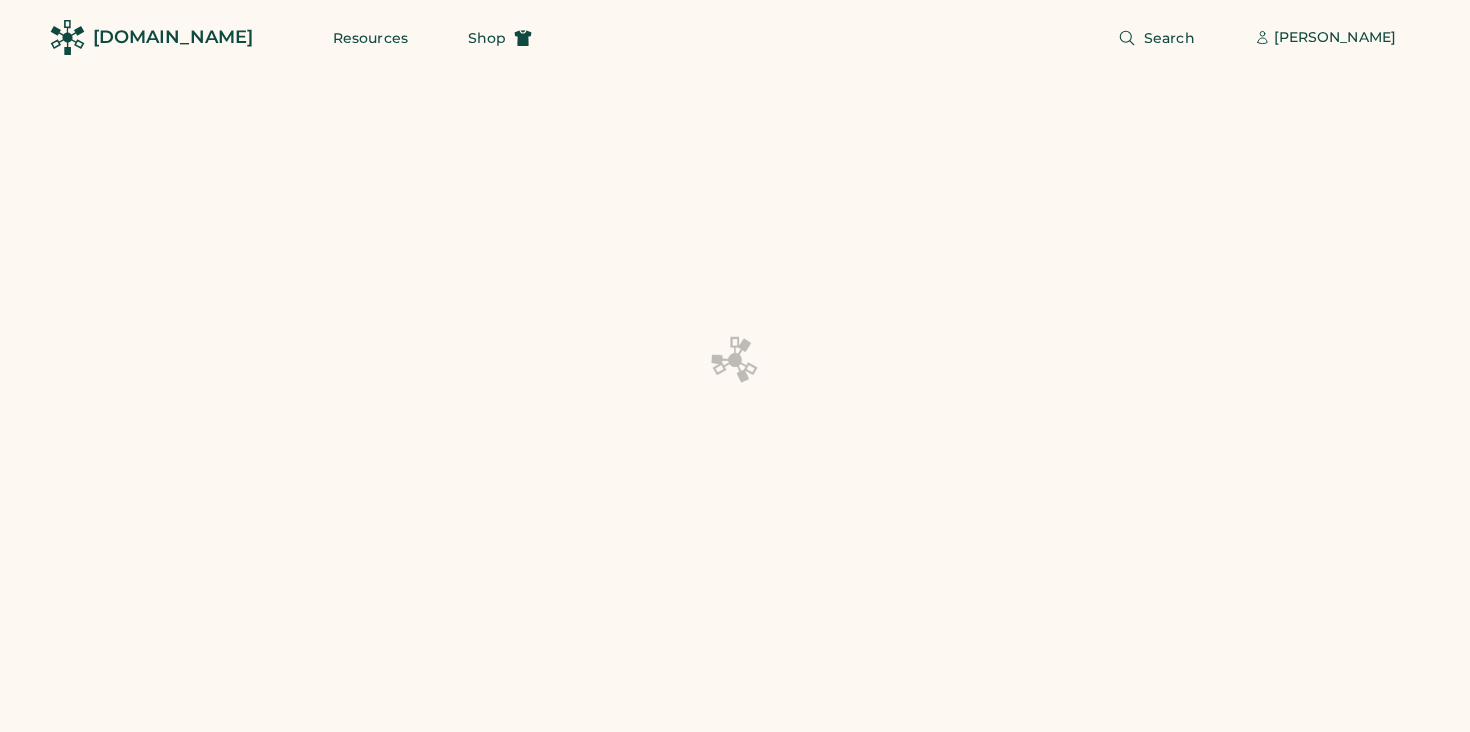 scroll, scrollTop: 0, scrollLeft: 0, axis: both 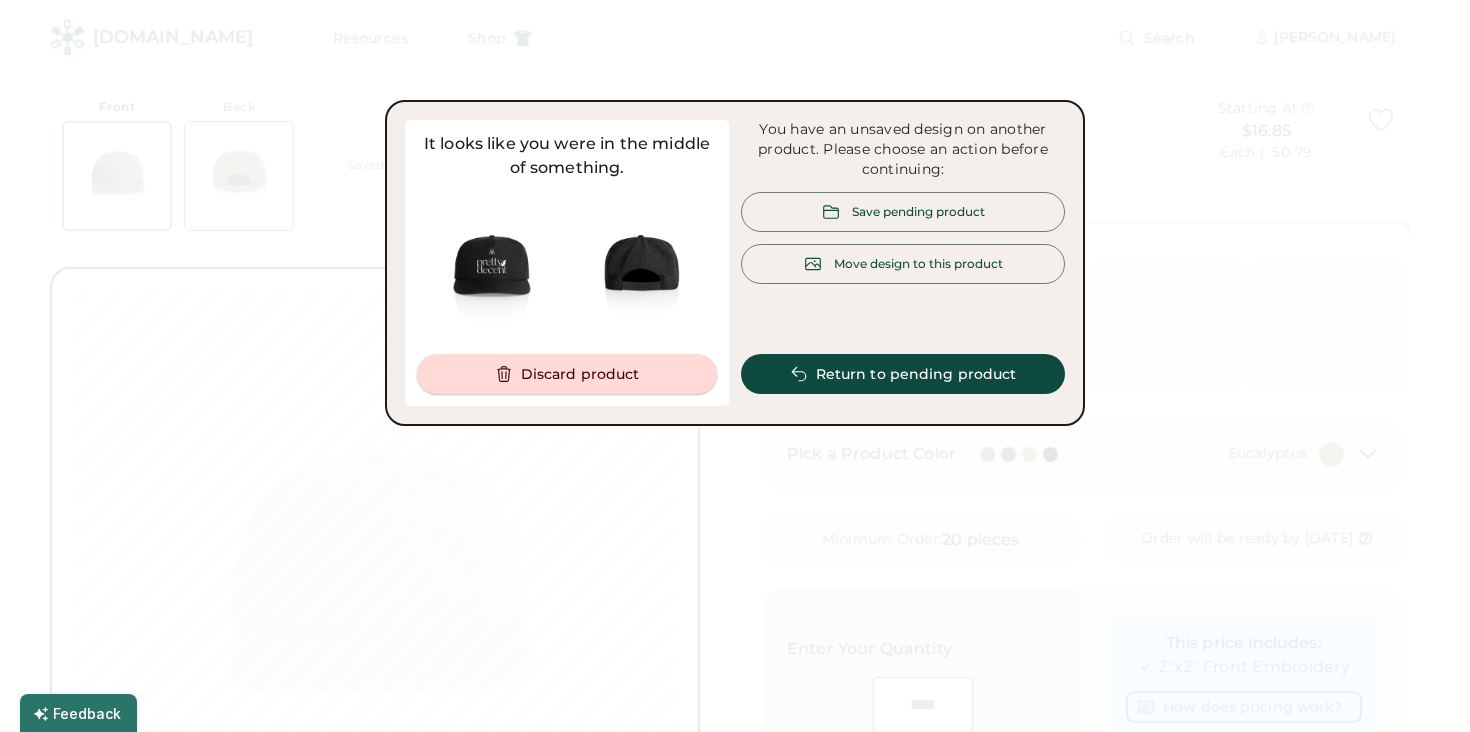 click on "Discard product" at bounding box center (567, 374) 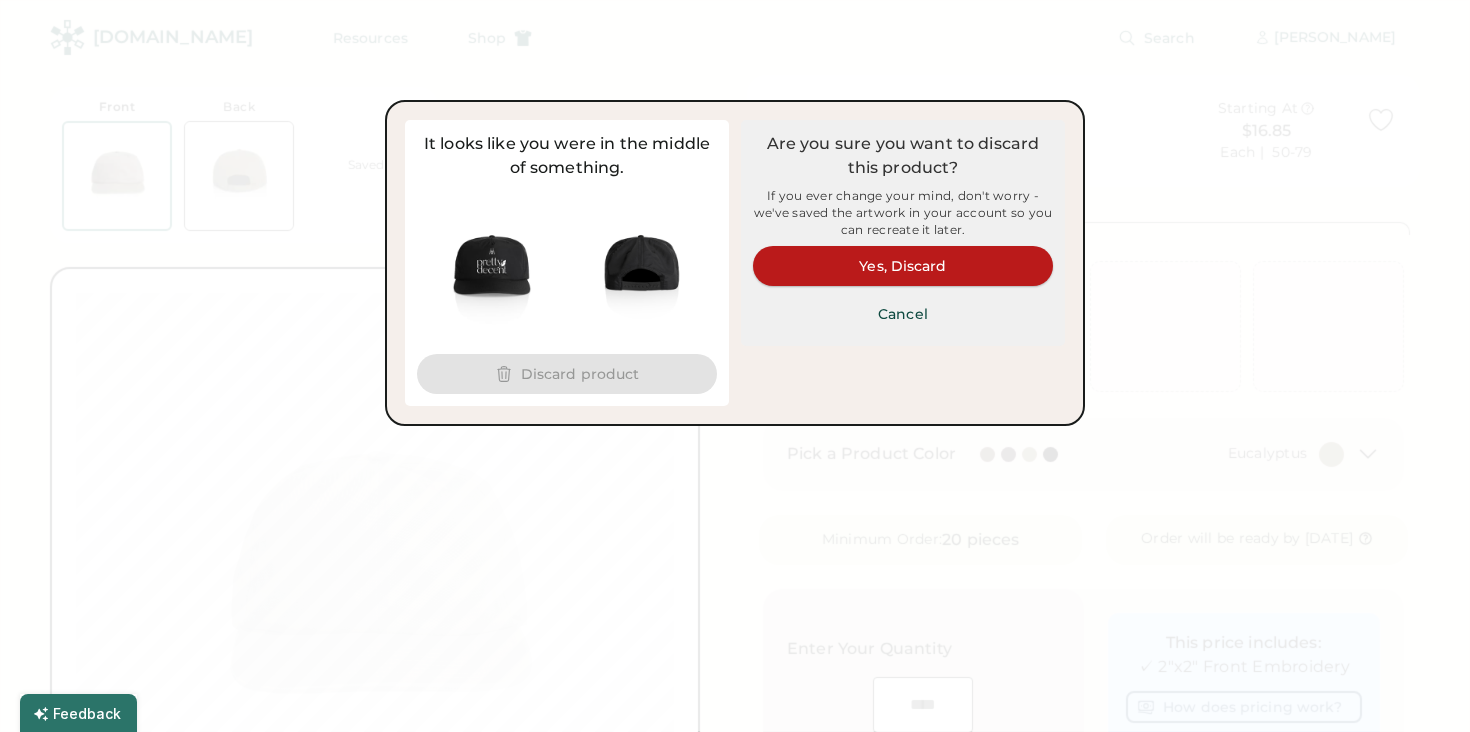 click on "Yes, Discard" at bounding box center [903, 266] 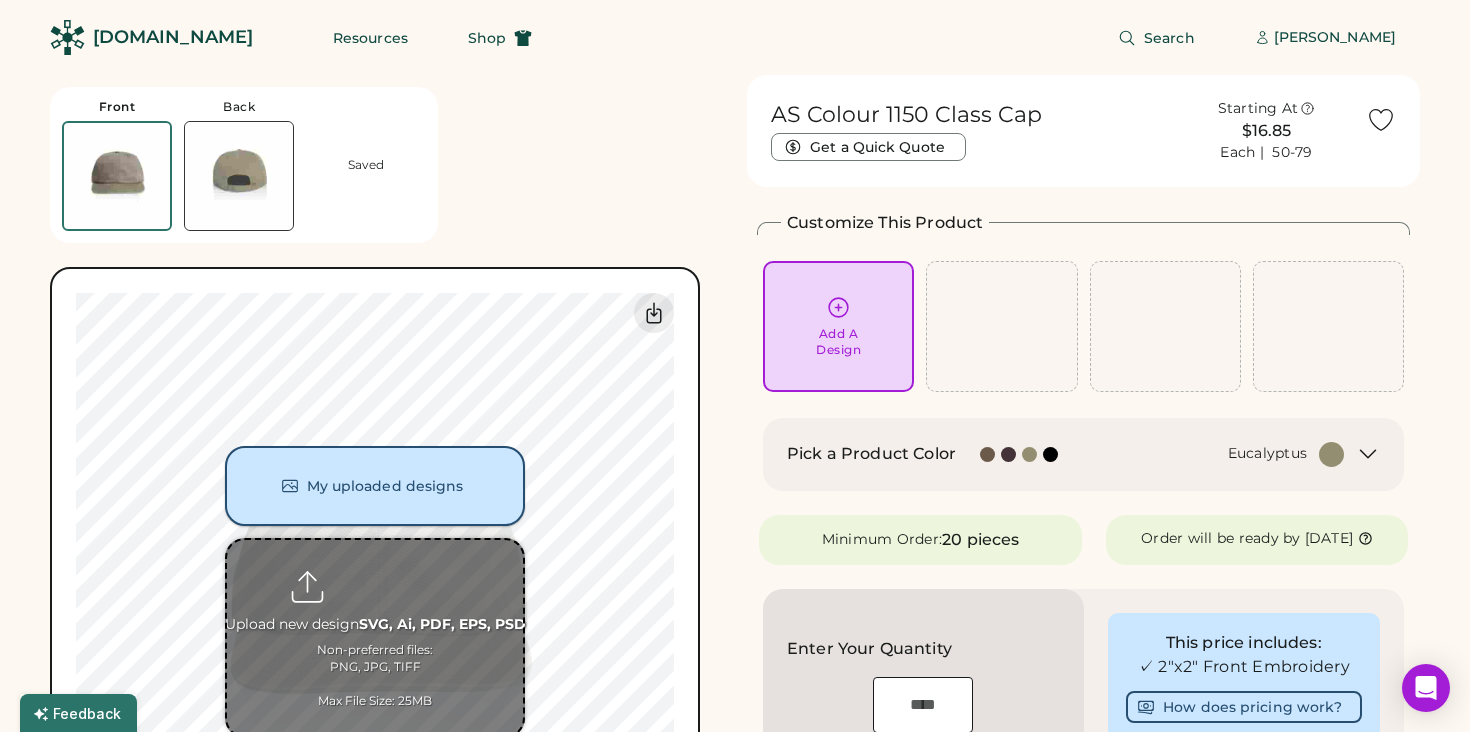 click on "My uploaded designs" at bounding box center (375, 486) 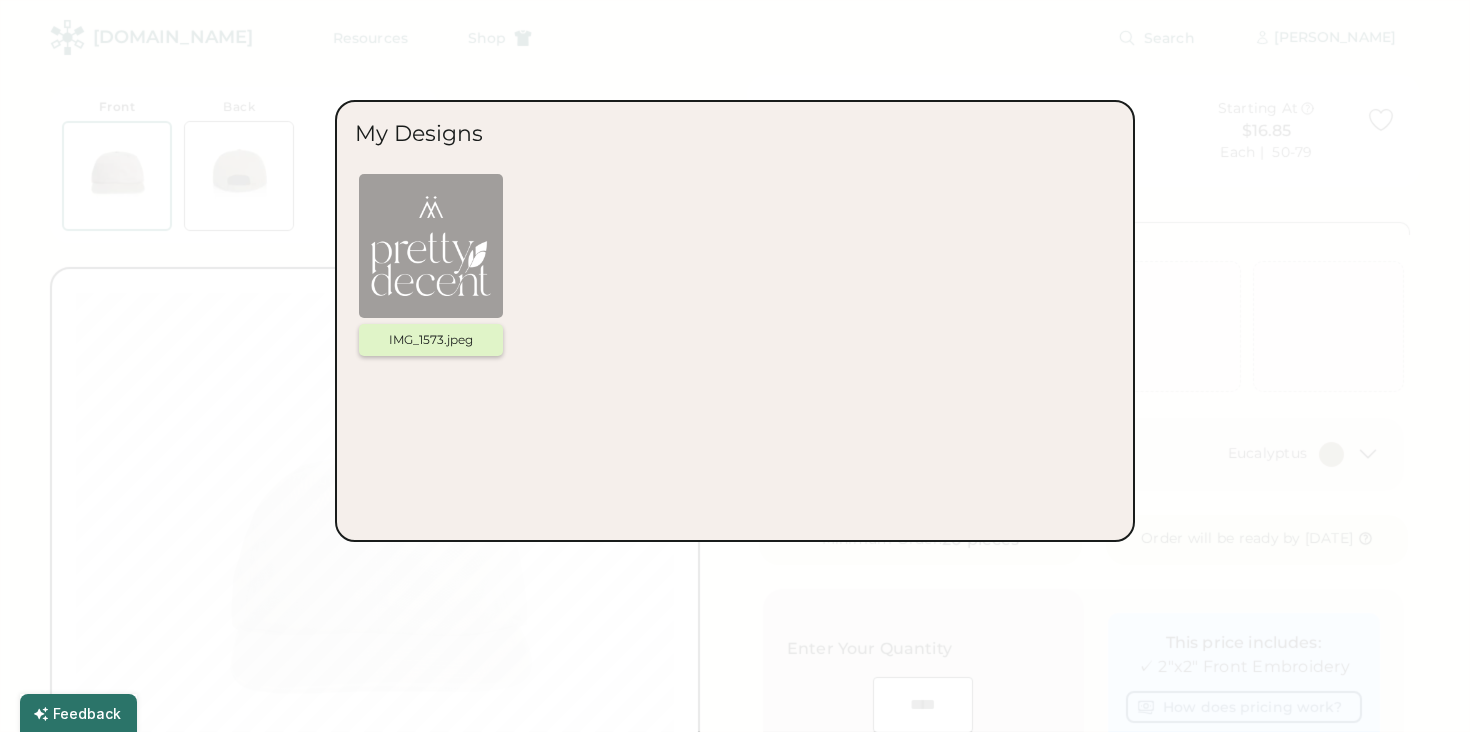 click at bounding box center [431, 246] 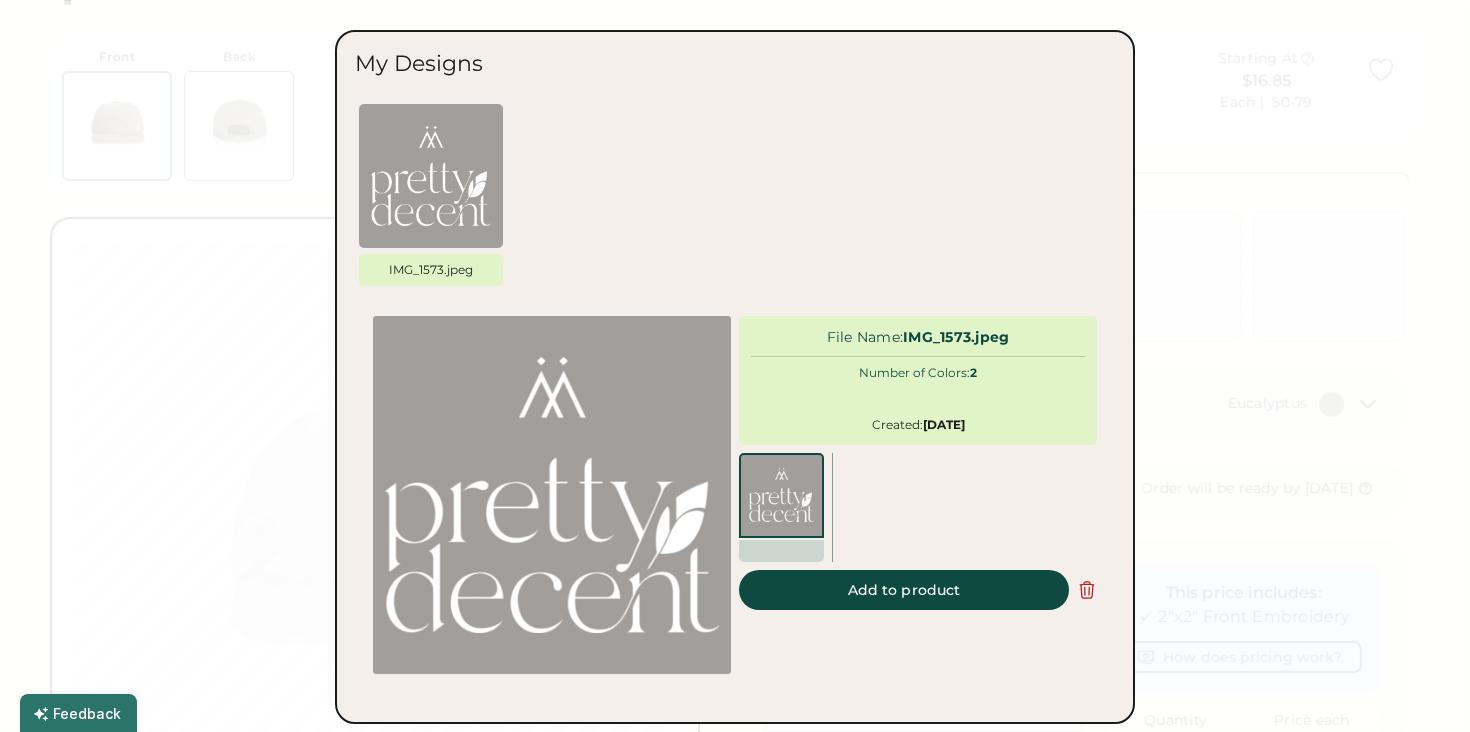 scroll, scrollTop: 62, scrollLeft: 0, axis: vertical 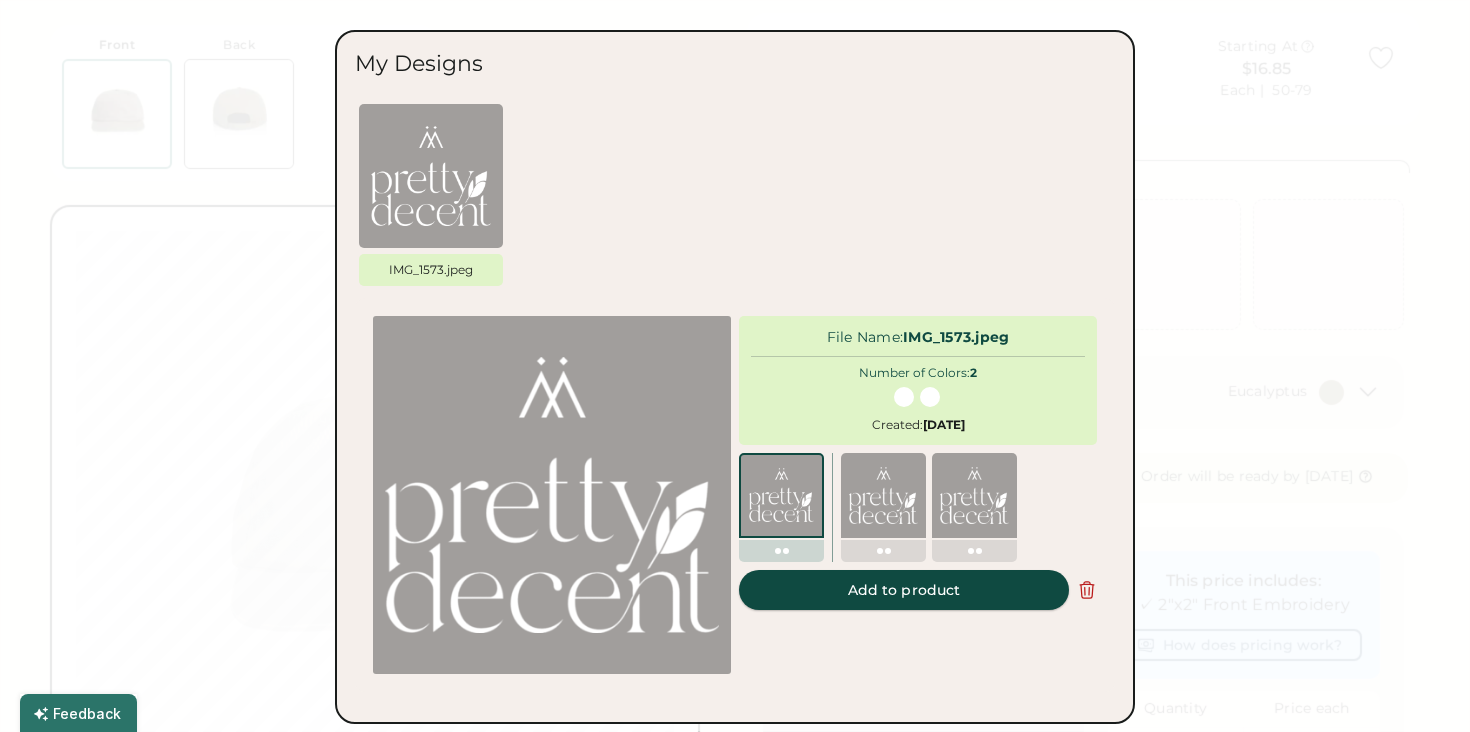 click on "Add to product" at bounding box center [904, 590] 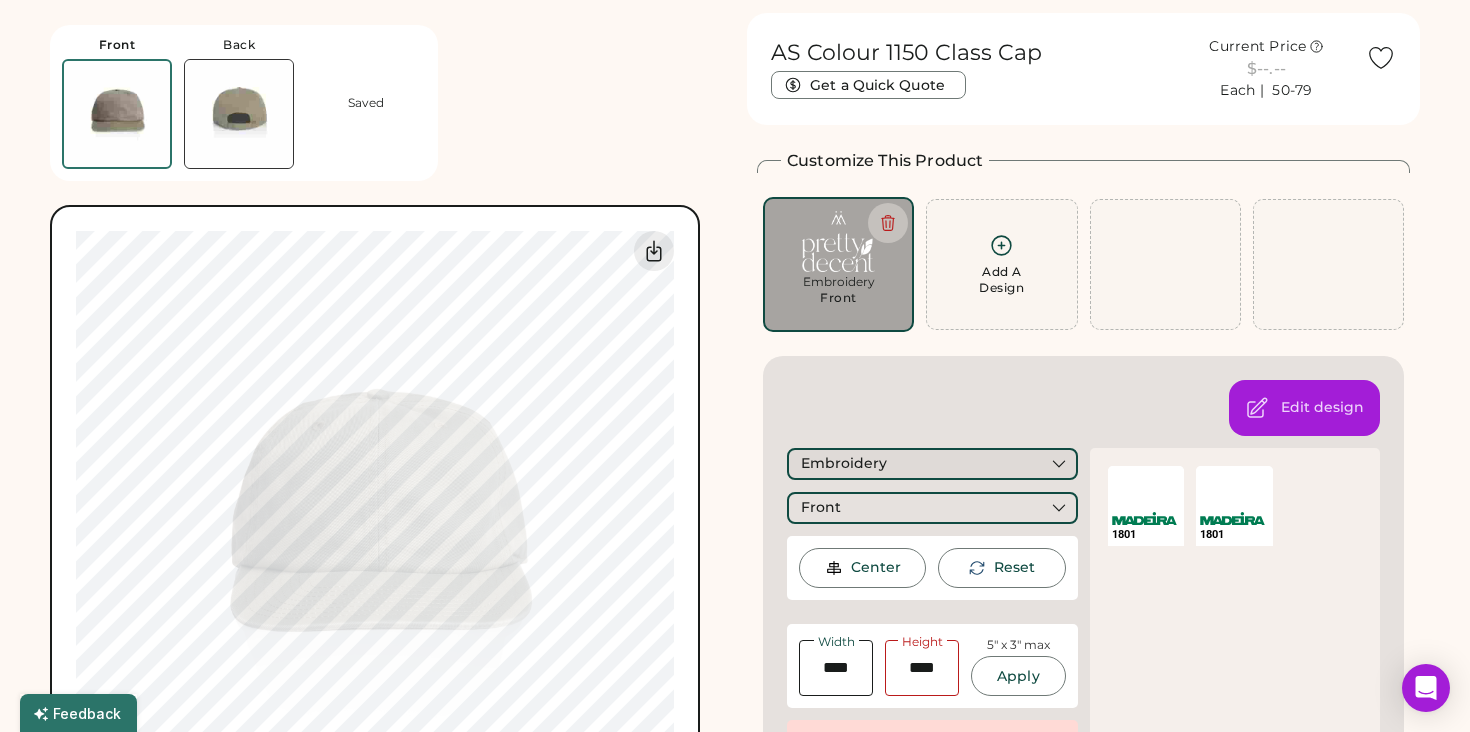 click on "Embroidery" at bounding box center (932, 464) 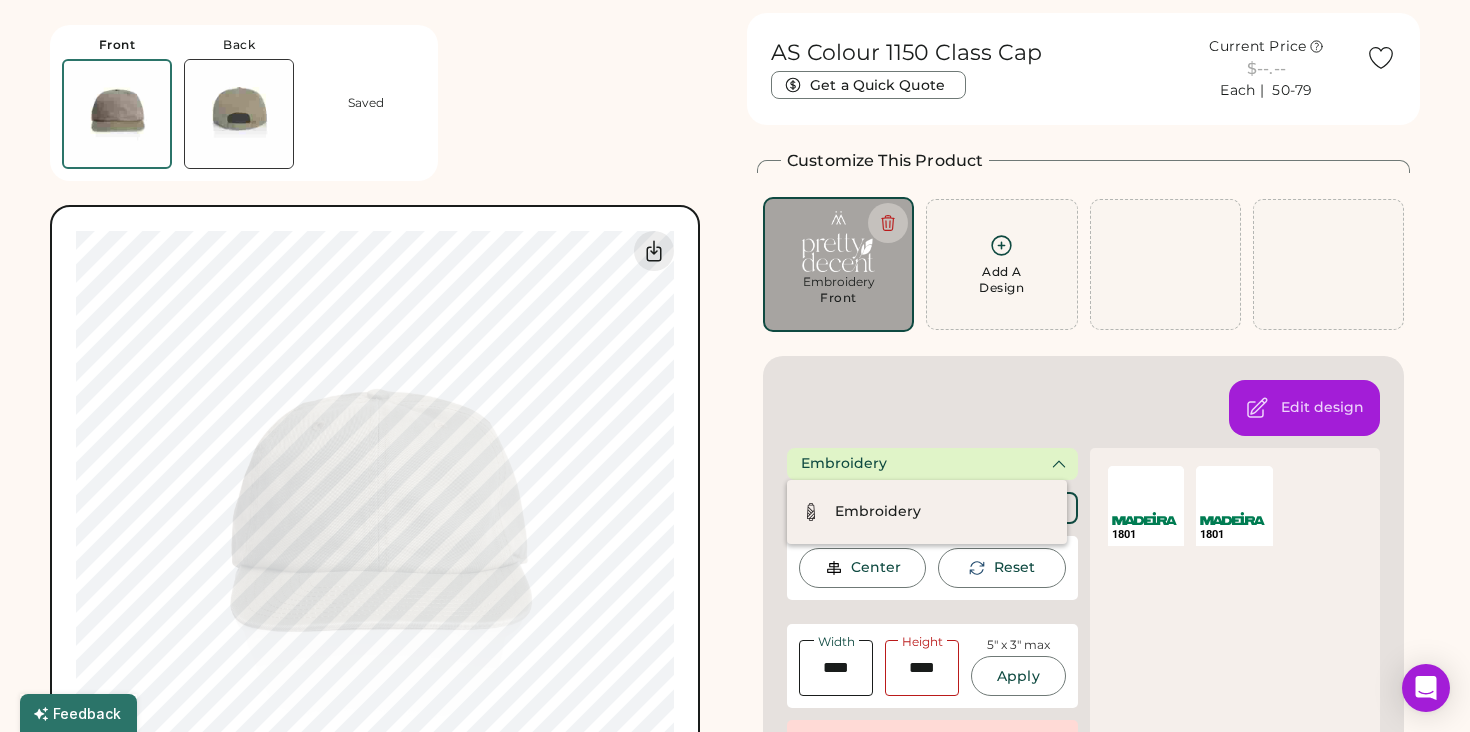 click on "Embroidery" at bounding box center [932, 464] 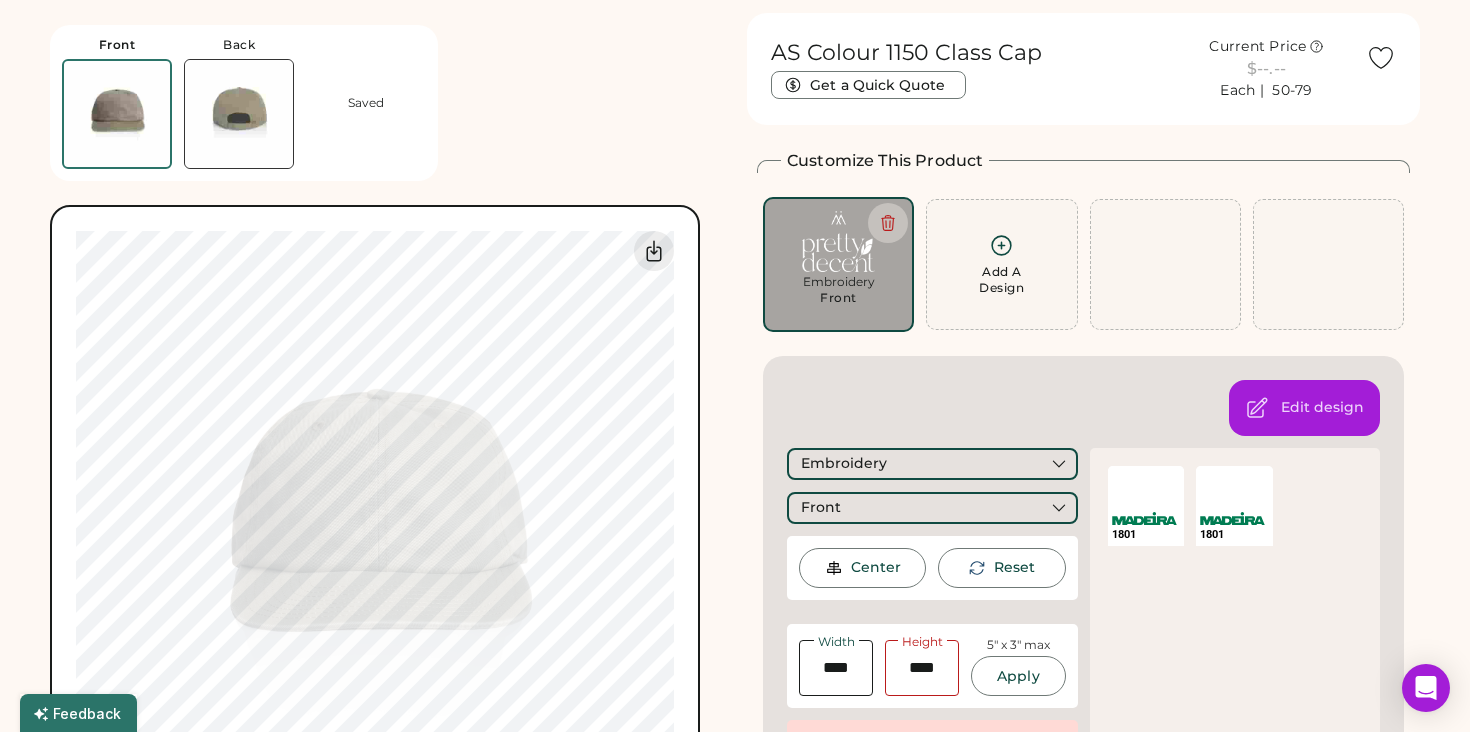 type on "****" 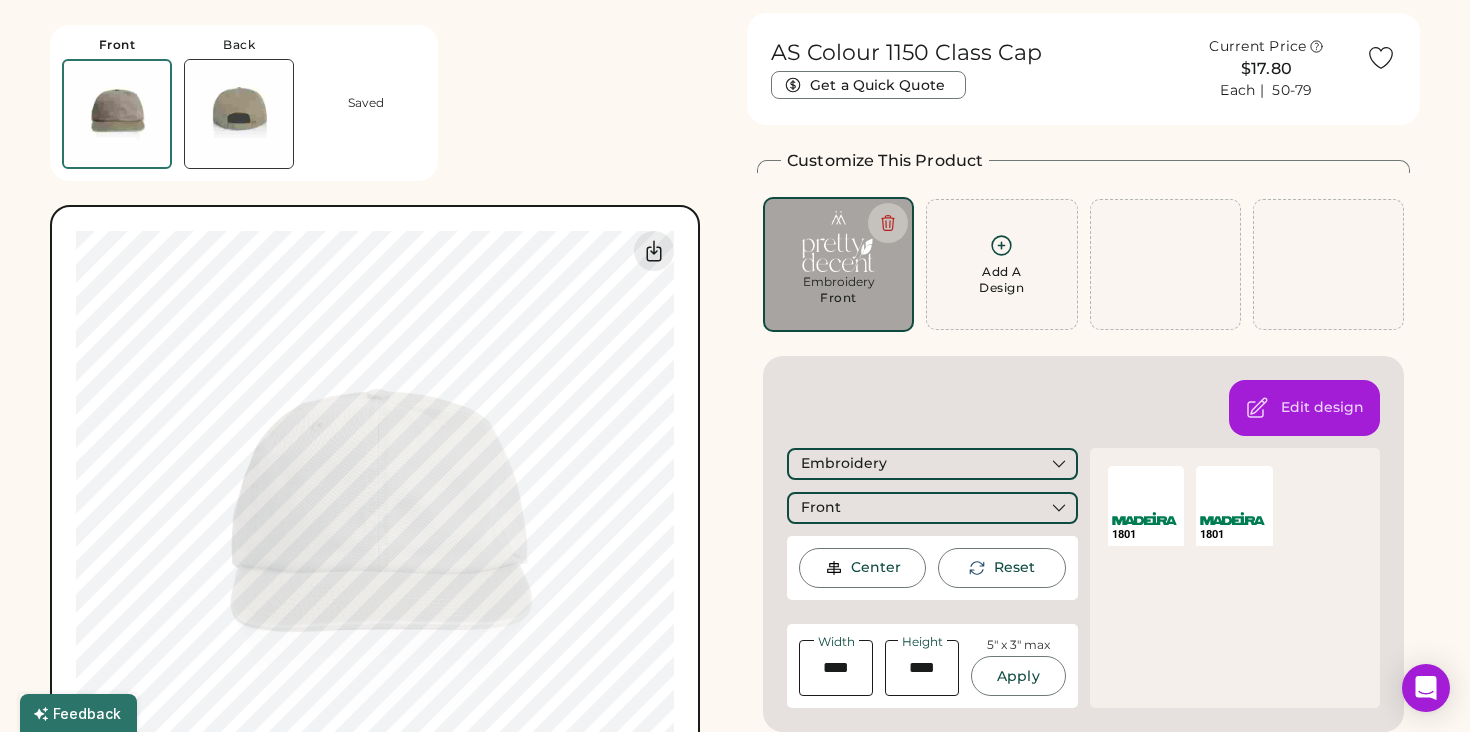 click on "Edit design Embroidery    Front    Center    Reset Width Height 5" x 3" max Apply Maximum Embroidery Size Exceeded Resize to fit 1801 SELECT
A COLOR 1801" at bounding box center [1083, 544] 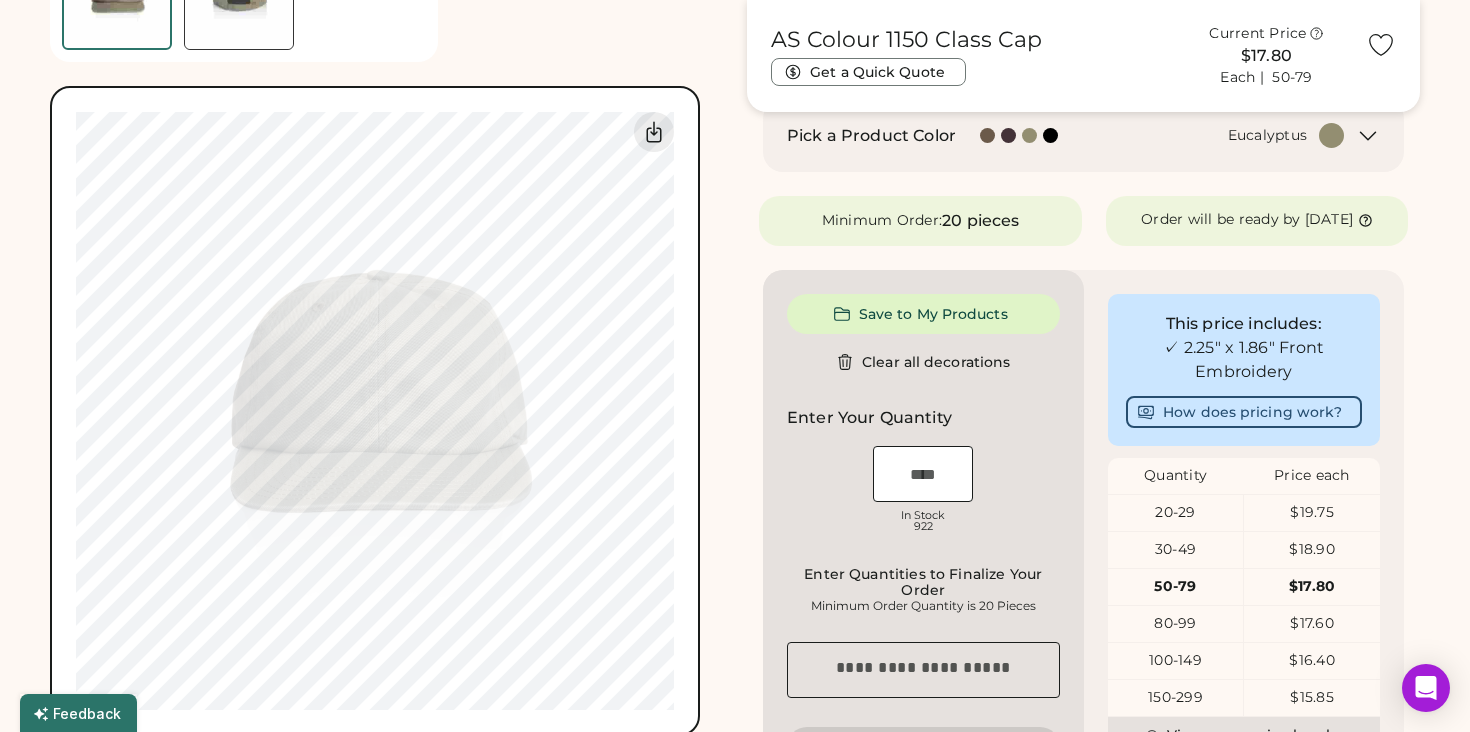 scroll, scrollTop: 722, scrollLeft: 0, axis: vertical 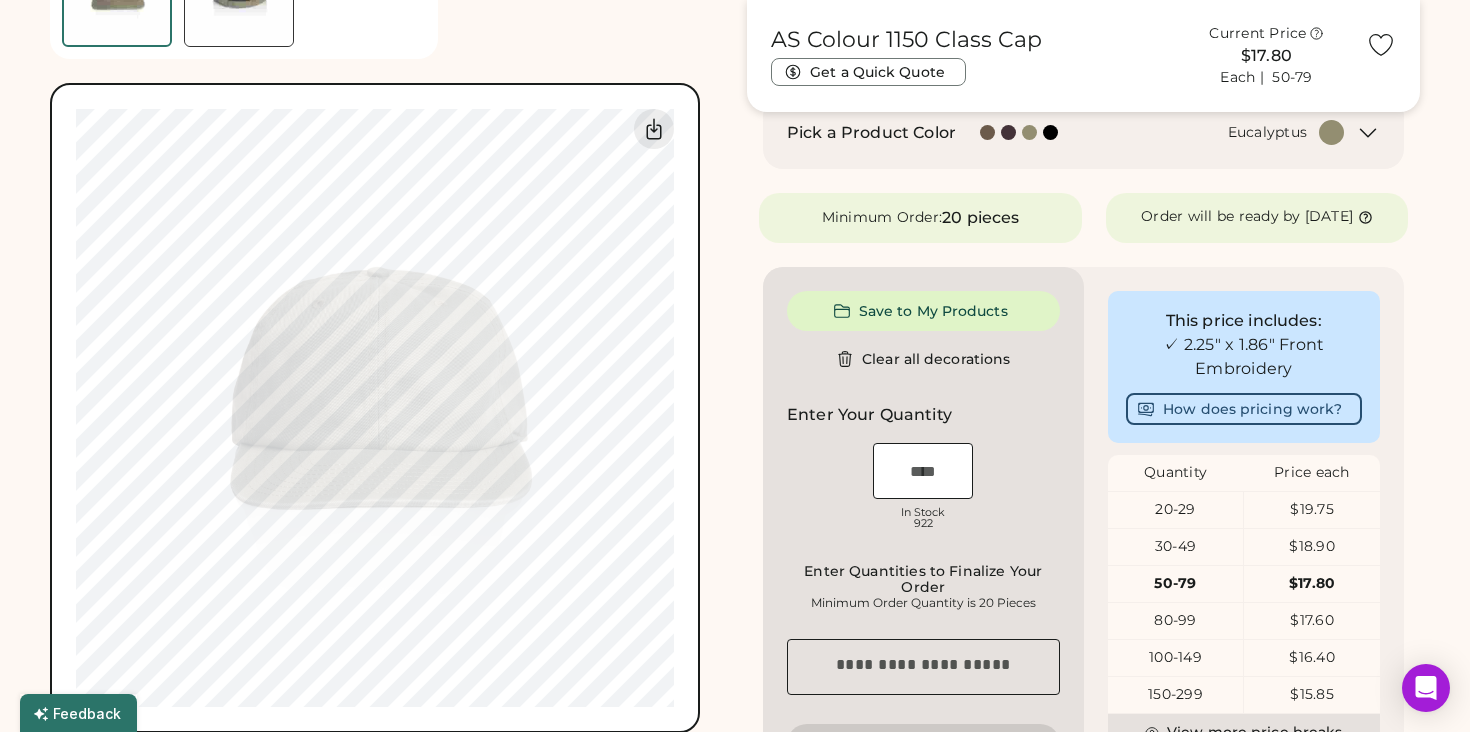 click at bounding box center (923, 471) 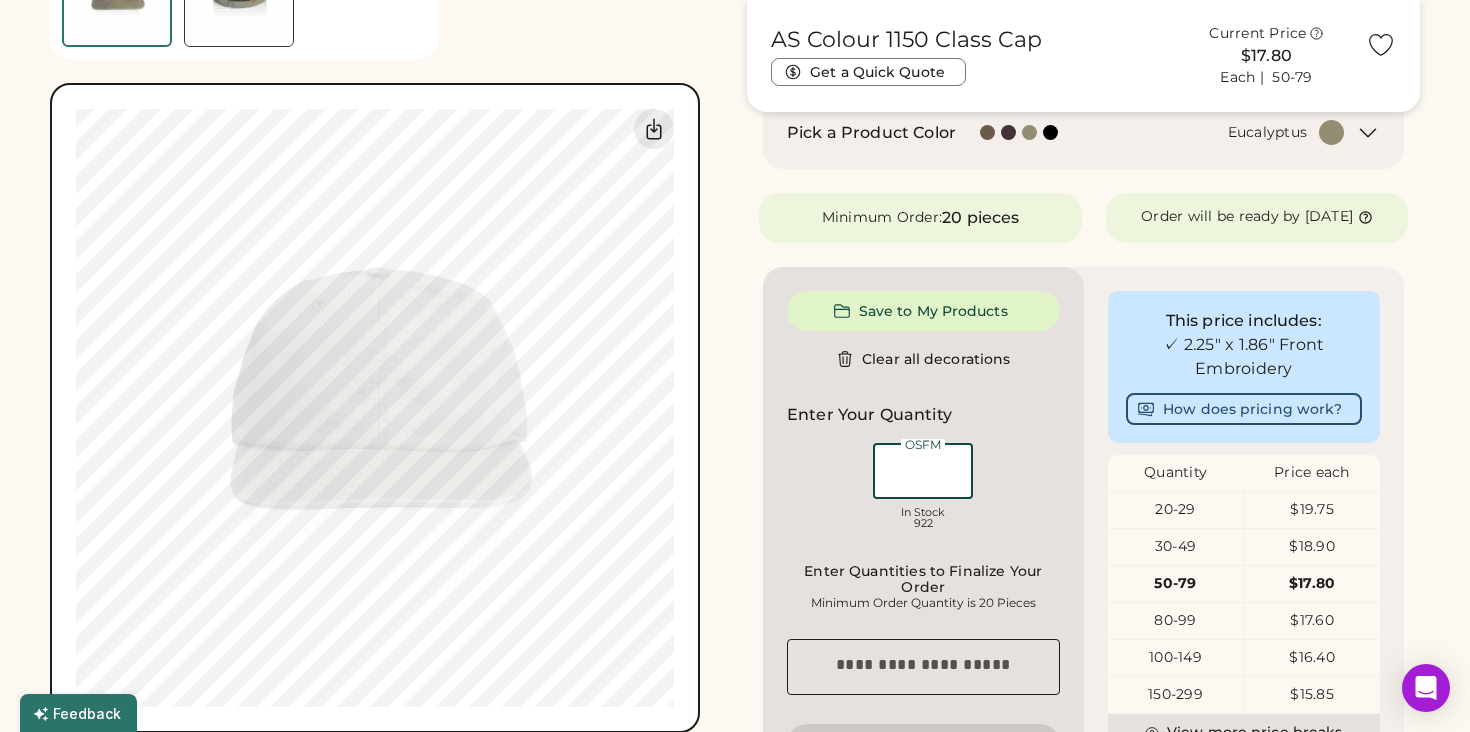 type on "*" 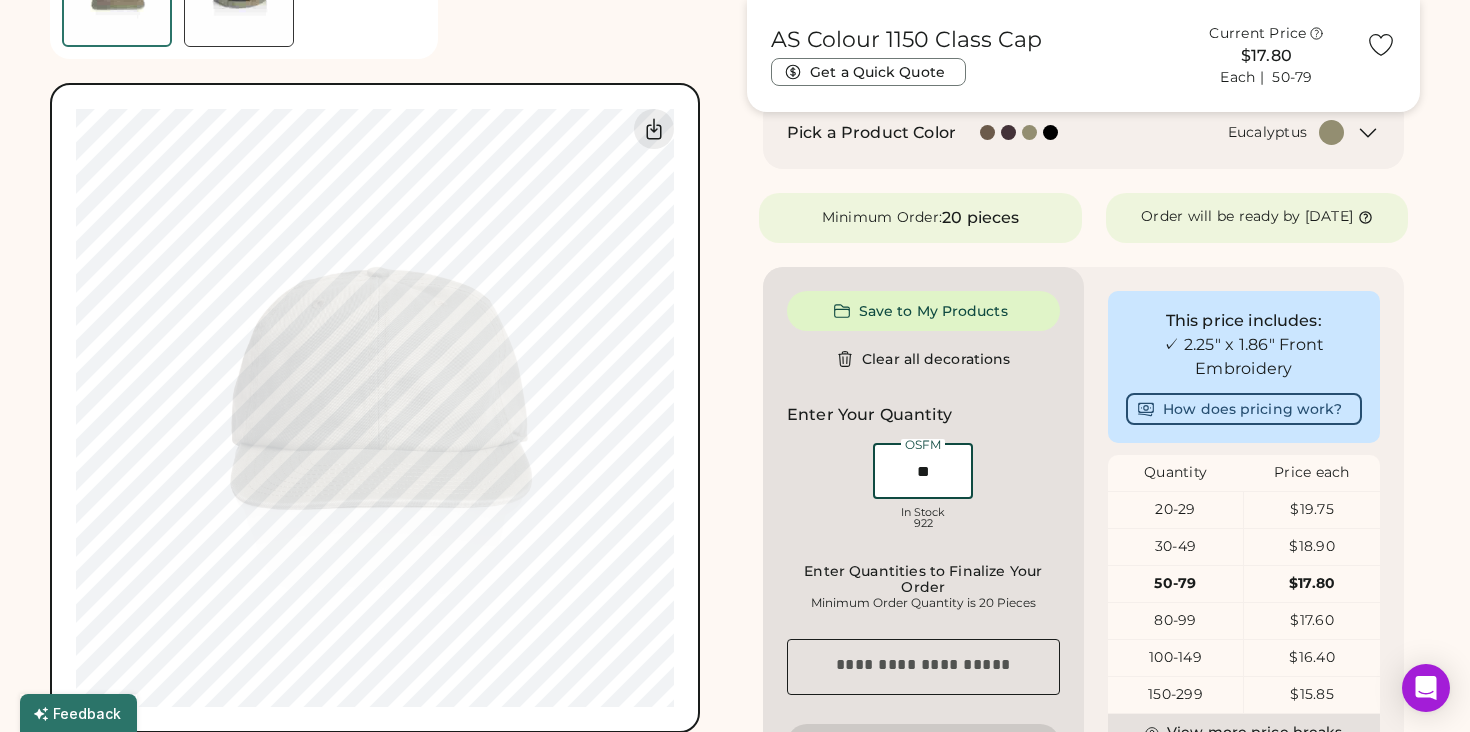 type on "**" 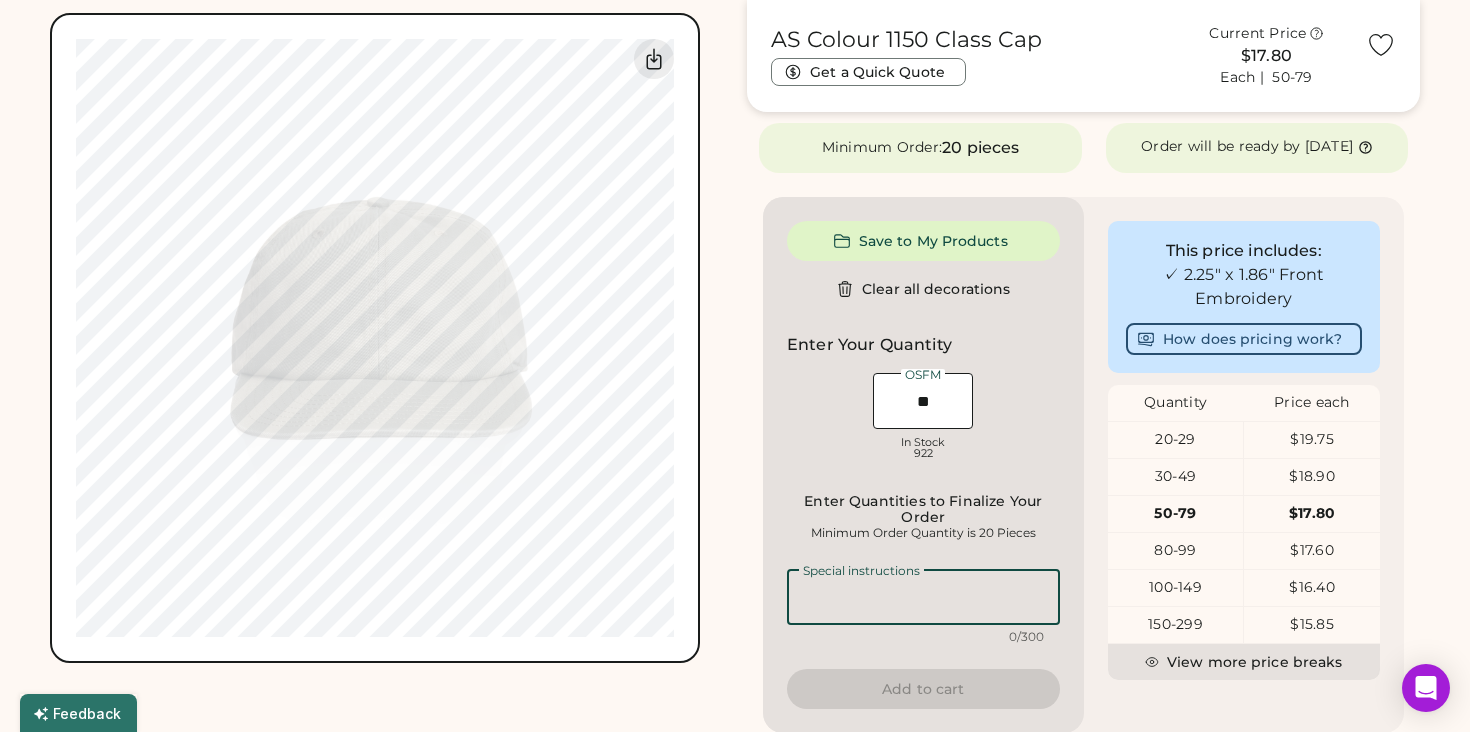 scroll, scrollTop: 798, scrollLeft: 0, axis: vertical 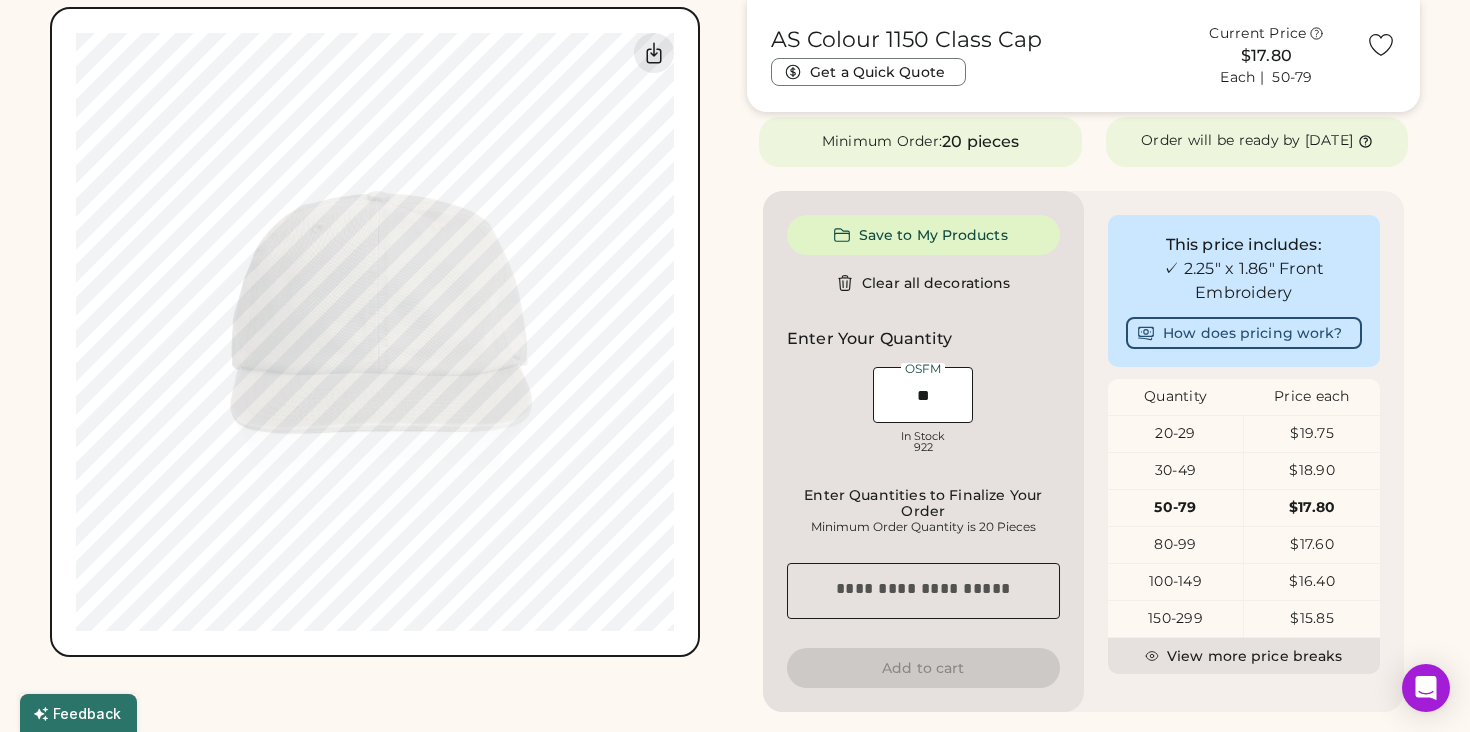 click on "My uploaded designs Upload new design
SVG, Ai, PDF, EPS, PSD Non-preferred files:
PNG, JPG, TIFF Max File Size: 25MB    Guidelines are approximate; our team will confirm the correct placement. 0% 0%" at bounding box center (375, 332) 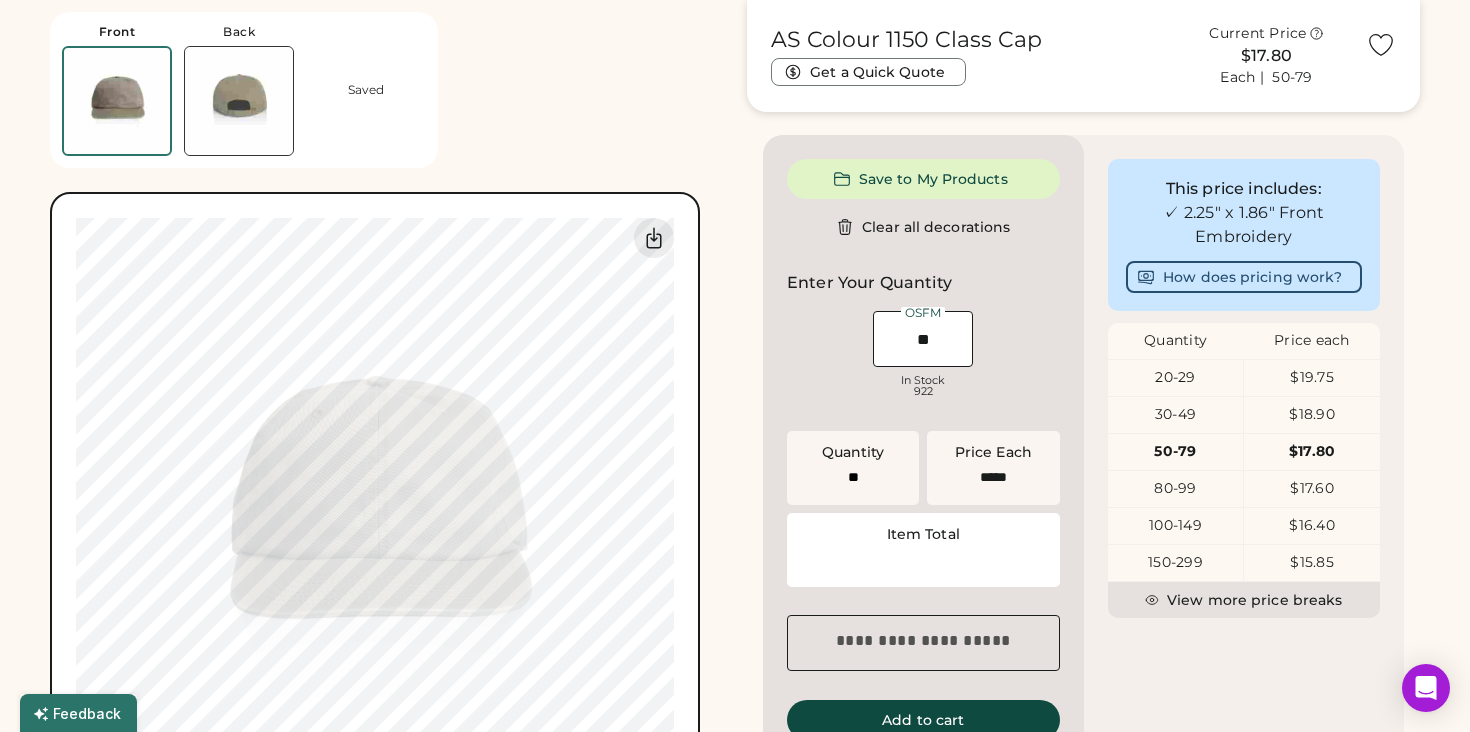 type on "******" 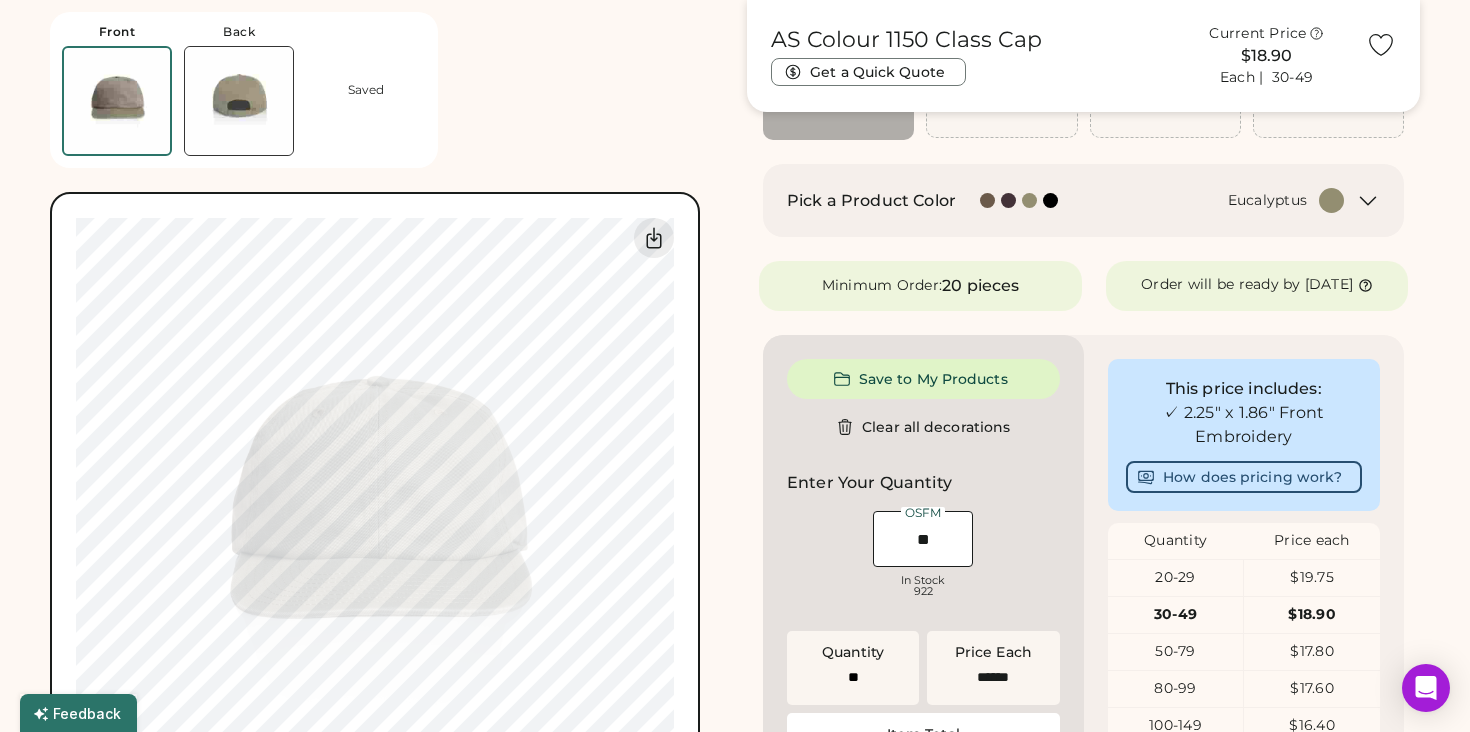 scroll, scrollTop: 263, scrollLeft: 0, axis: vertical 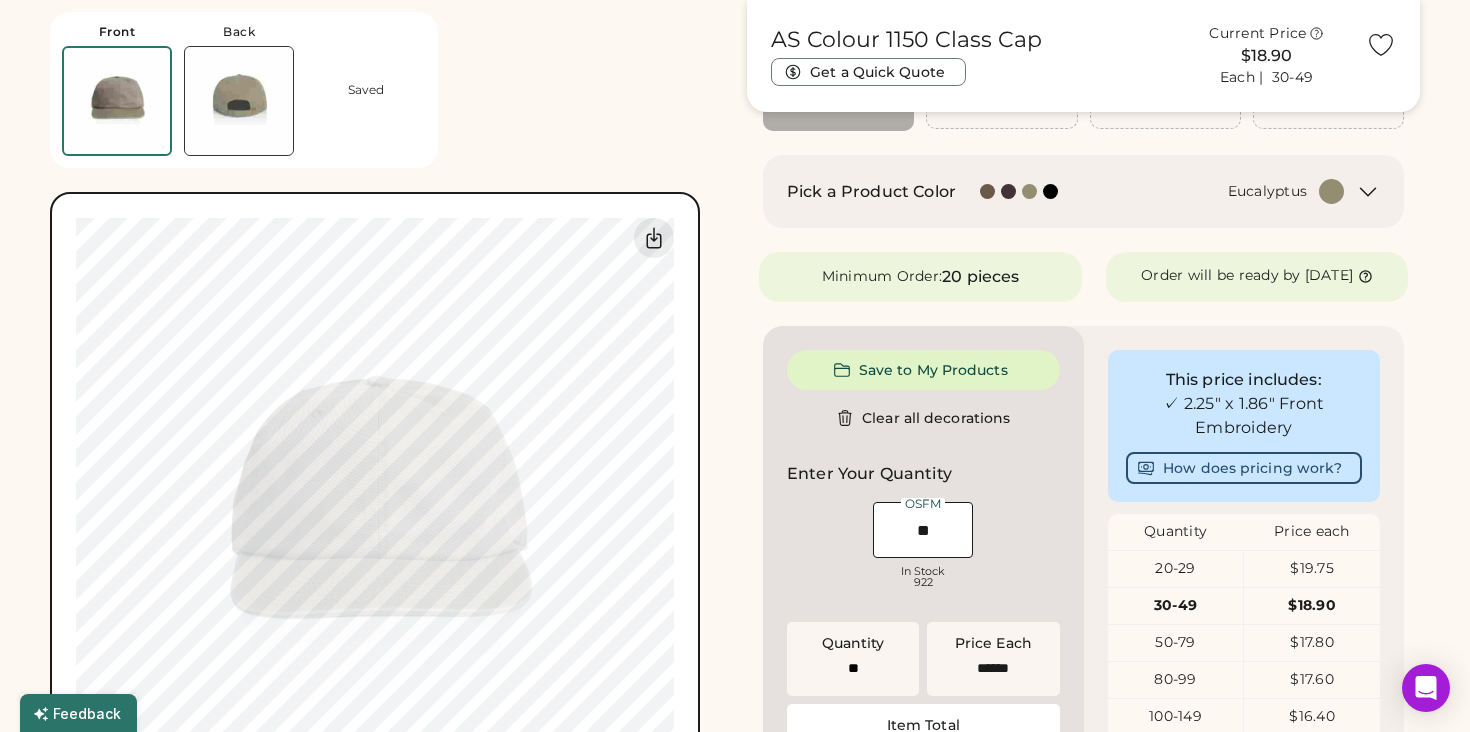 click on "Front Back Saved    My uploaded designs Upload new design
SVG, Ai, PDF, EPS, PSD Non-preferred files:
PNG, JPG, TIFF Max File Size: 25MB    Guidelines are approximate; our team will confirm the correct placement. 0% 0%" at bounding box center [386, 421] 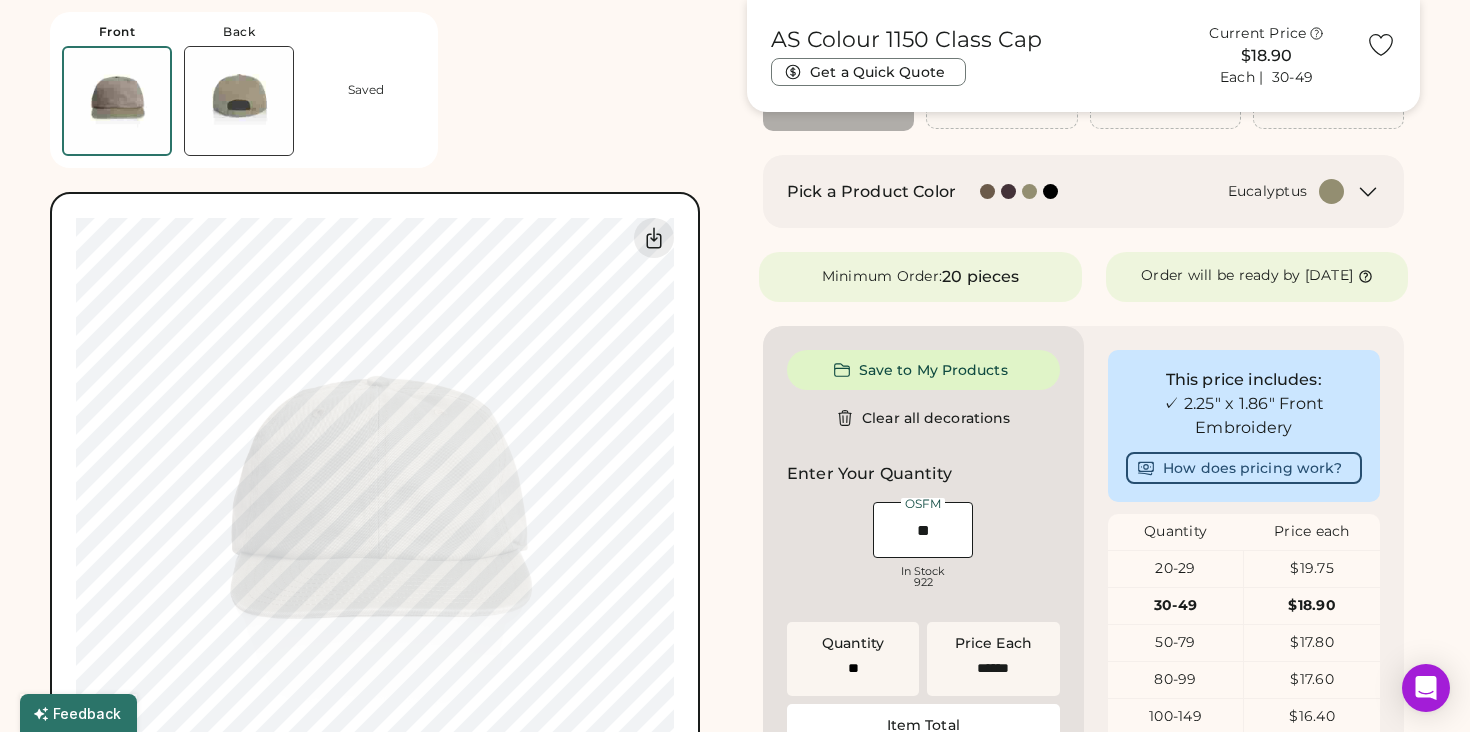 scroll, scrollTop: 0, scrollLeft: 0, axis: both 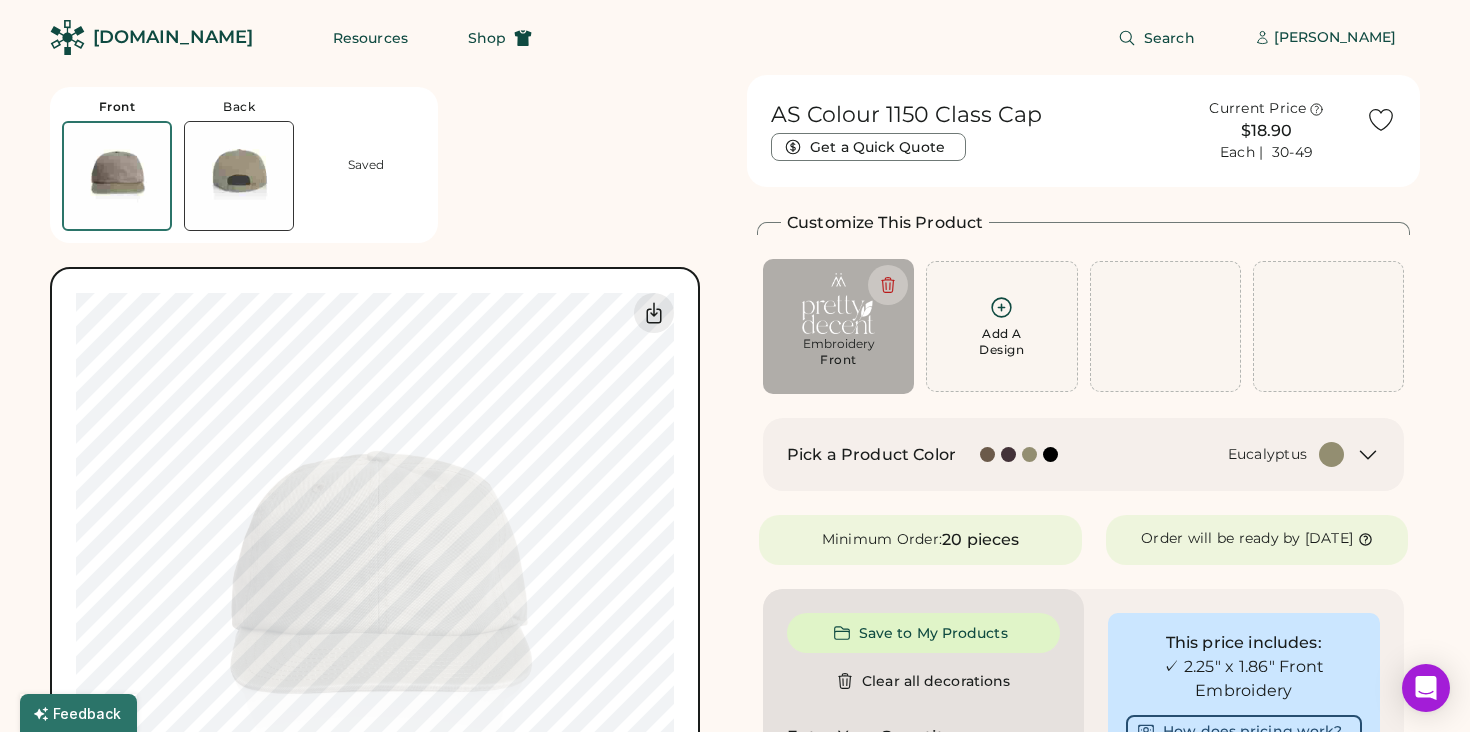 click on "[DOMAIN_NAME]" at bounding box center [173, 37] 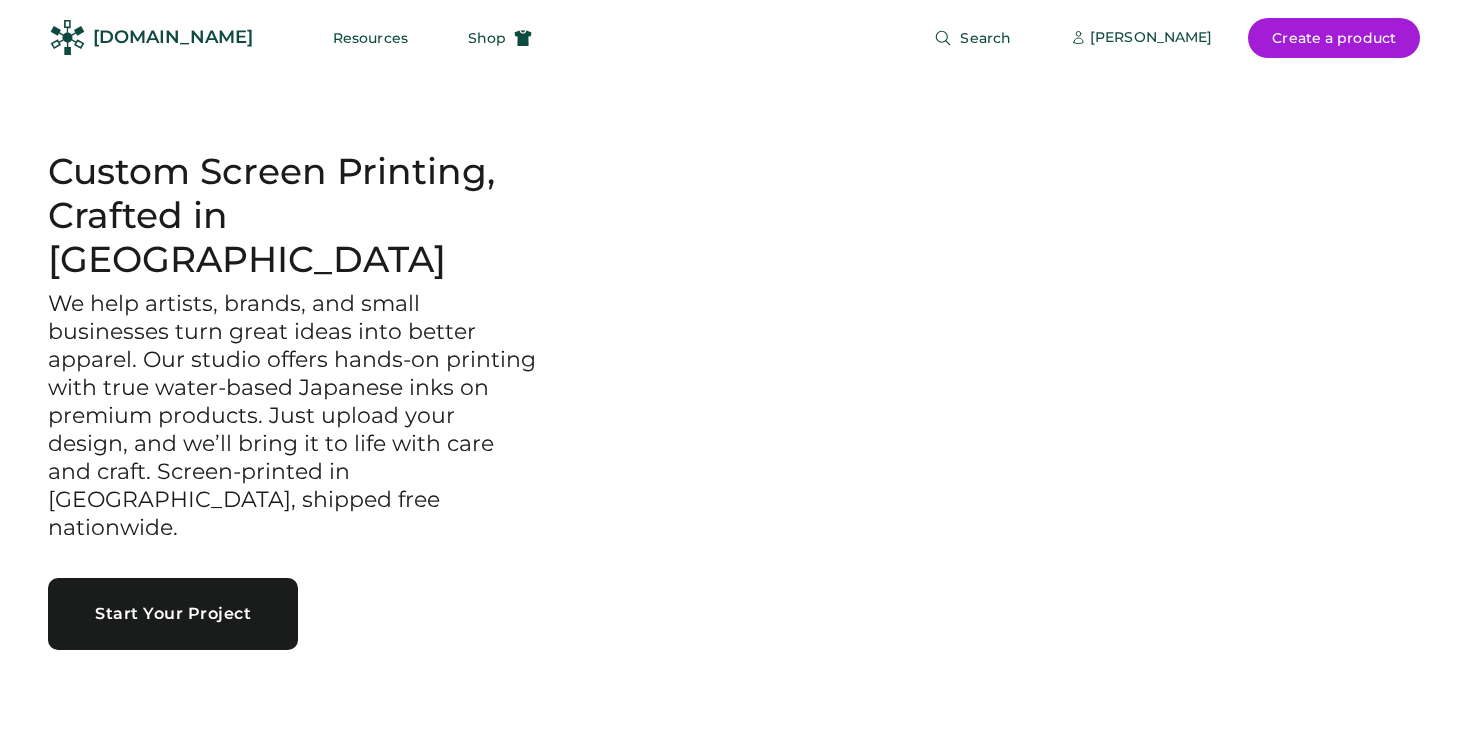 scroll, scrollTop: 0, scrollLeft: 0, axis: both 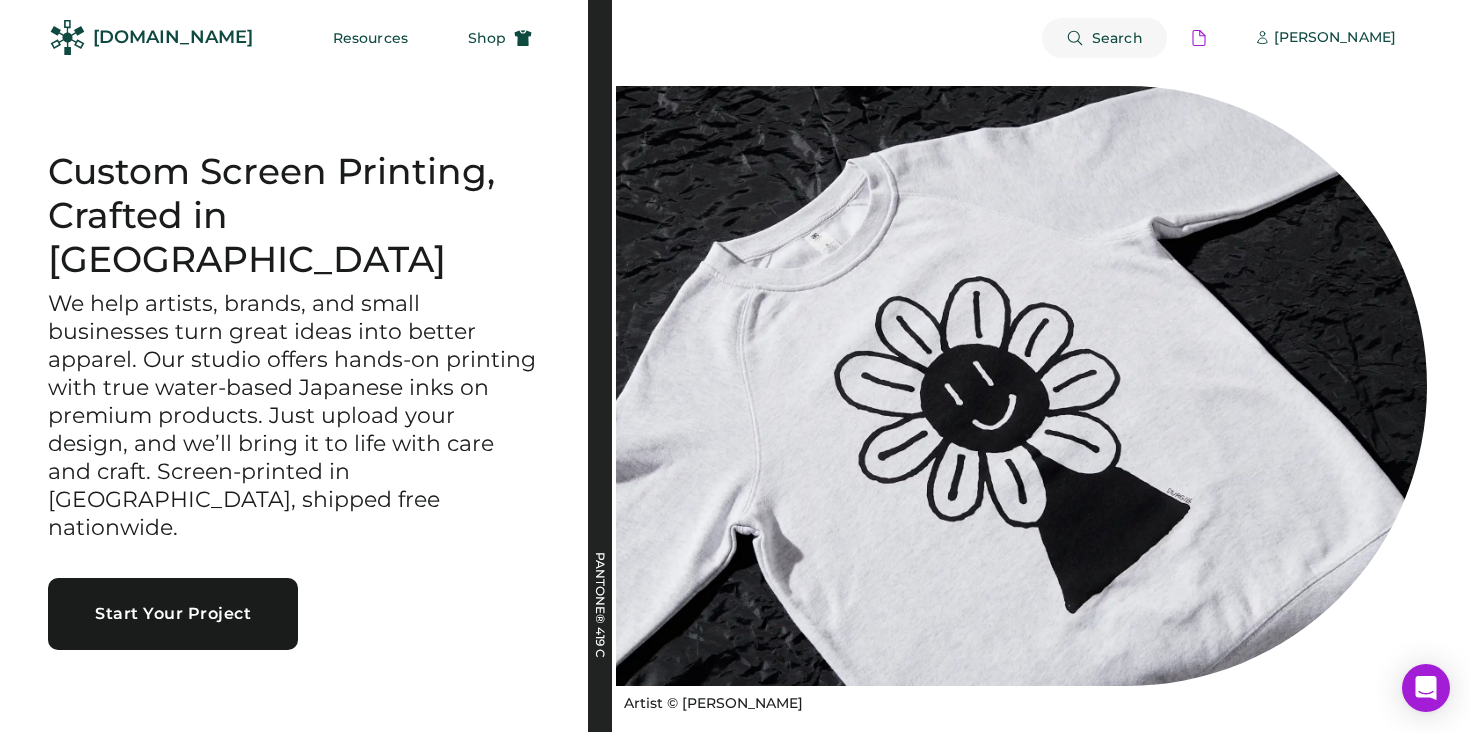 click on "Search" at bounding box center [1104, 38] 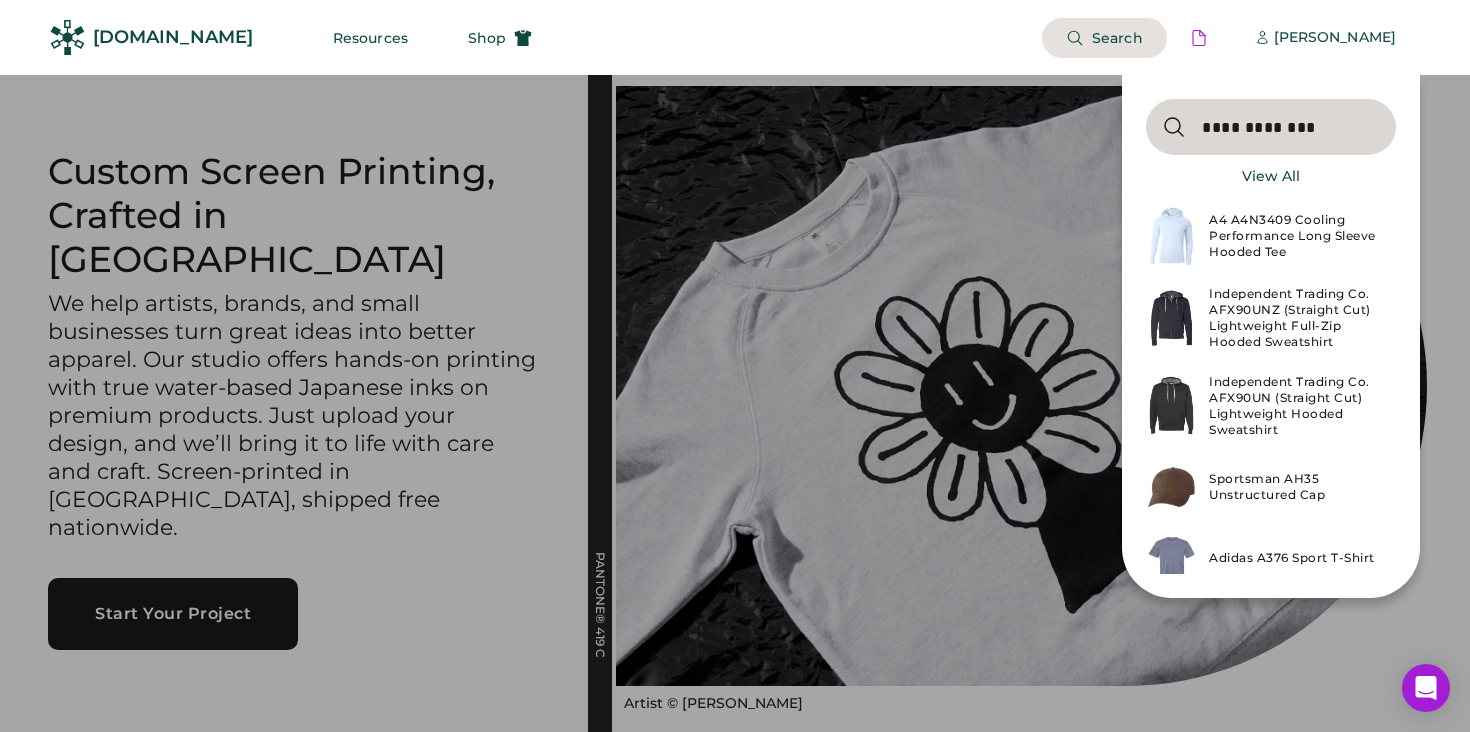 type on "**********" 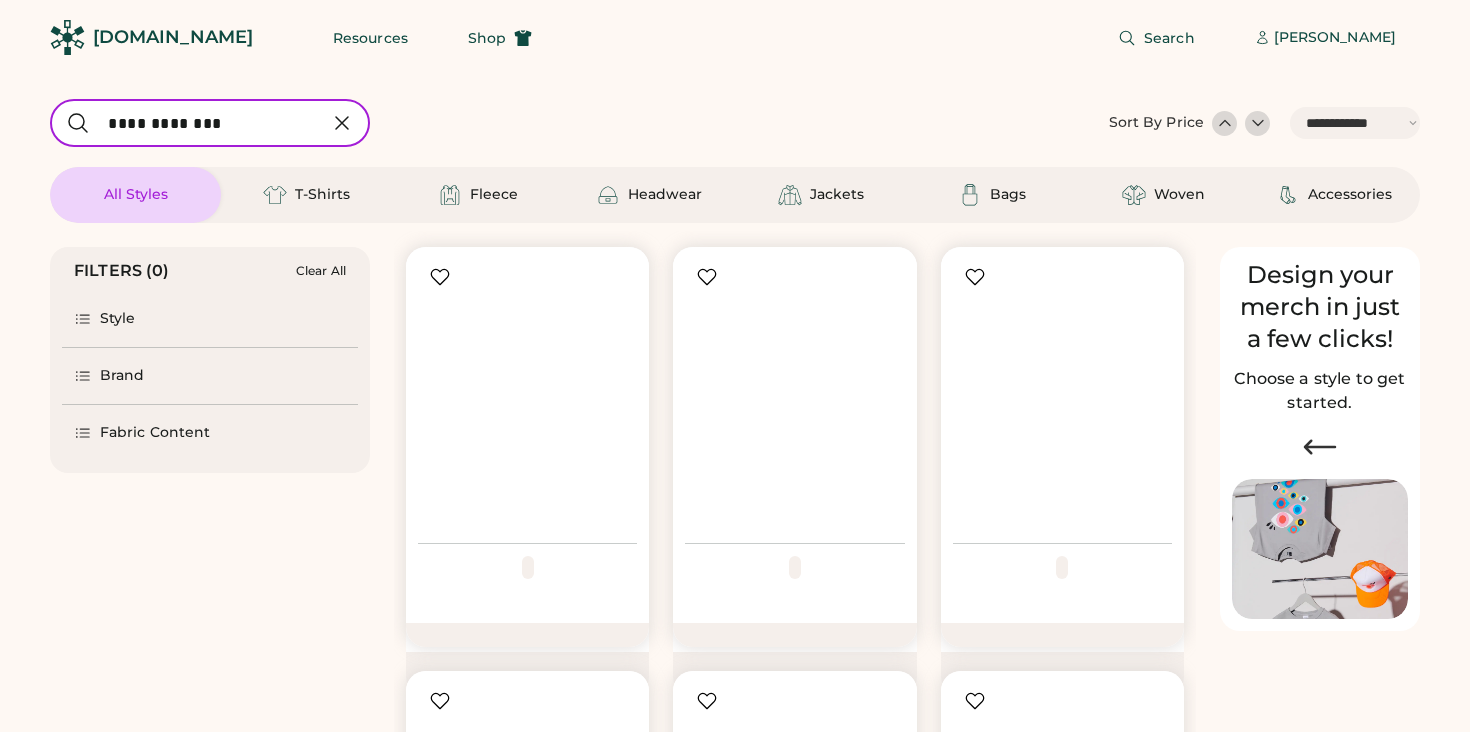select on "*****" 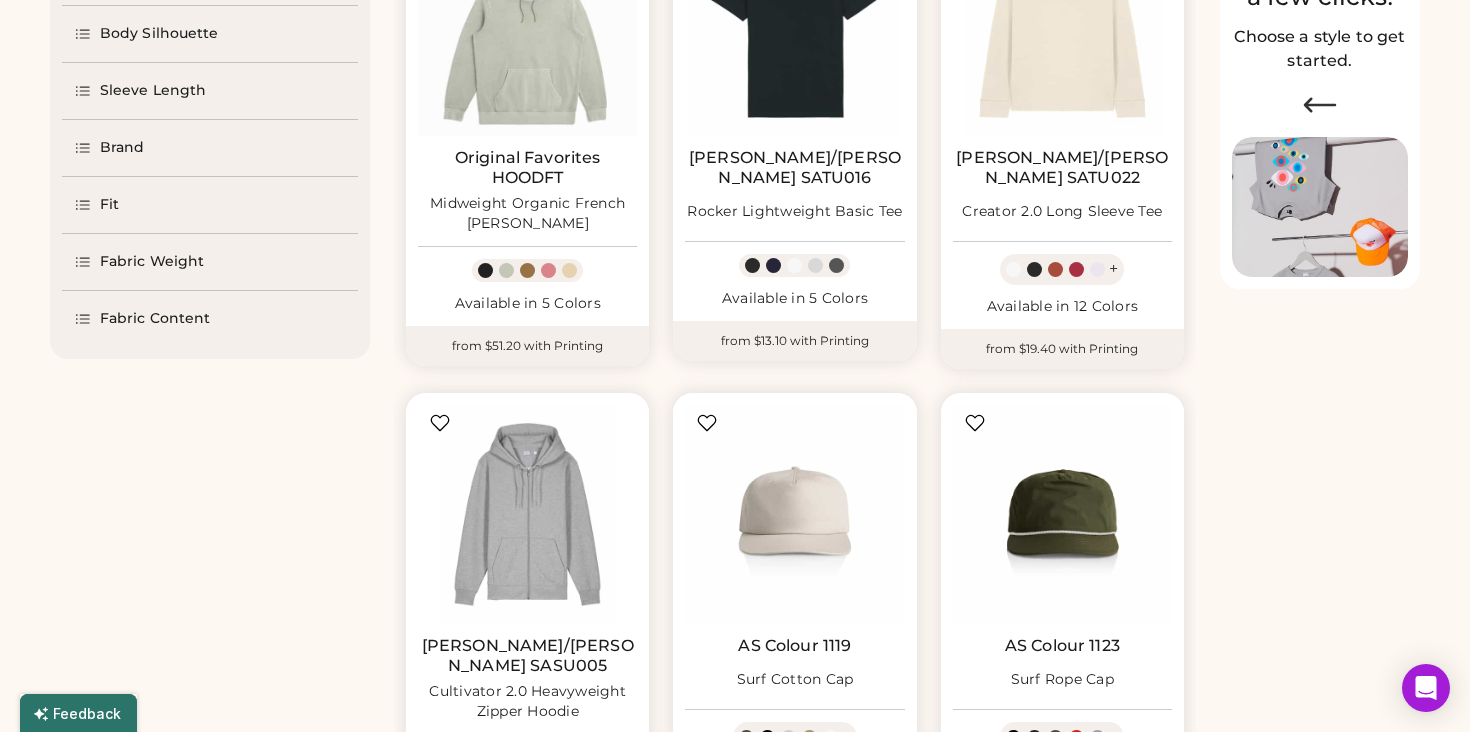 scroll, scrollTop: 0, scrollLeft: 0, axis: both 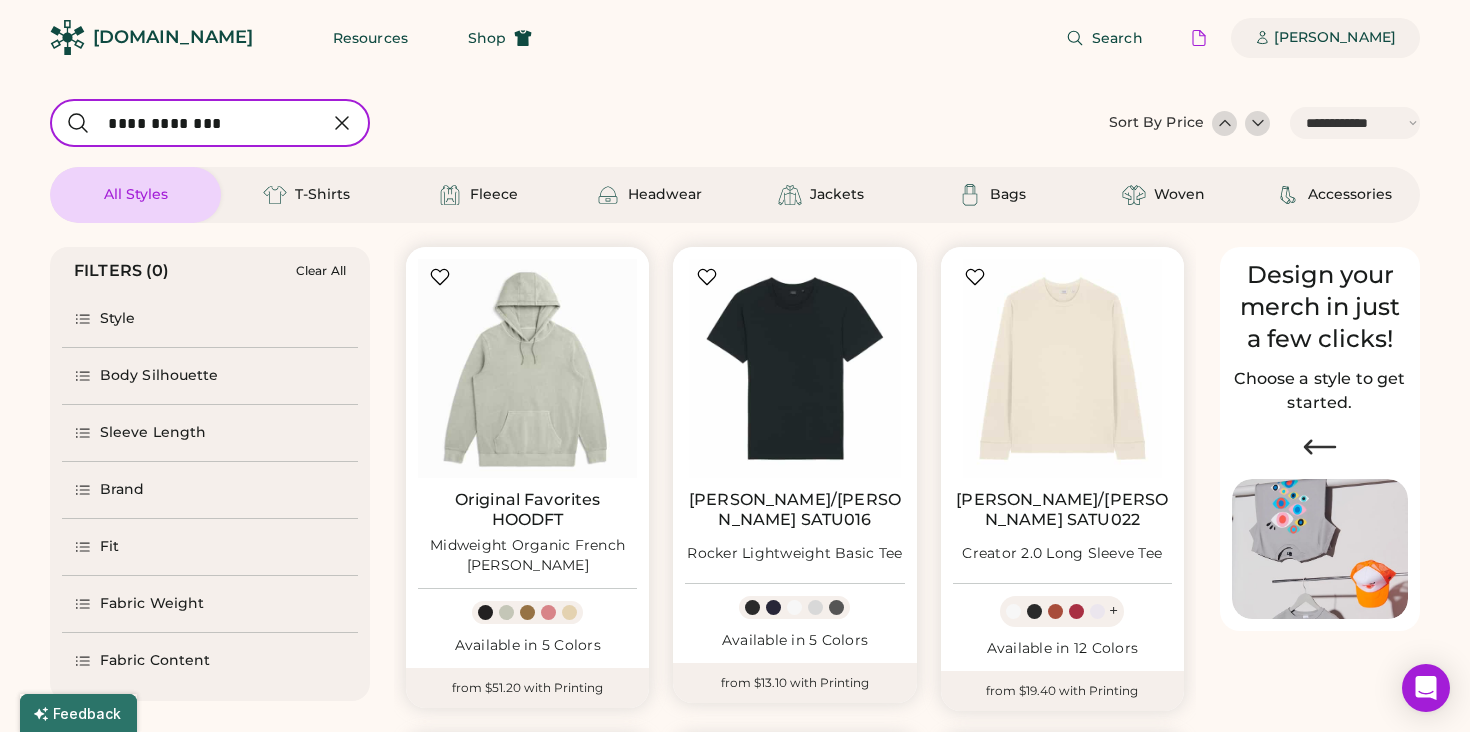click on "[PERSON_NAME]" at bounding box center (1335, 38) 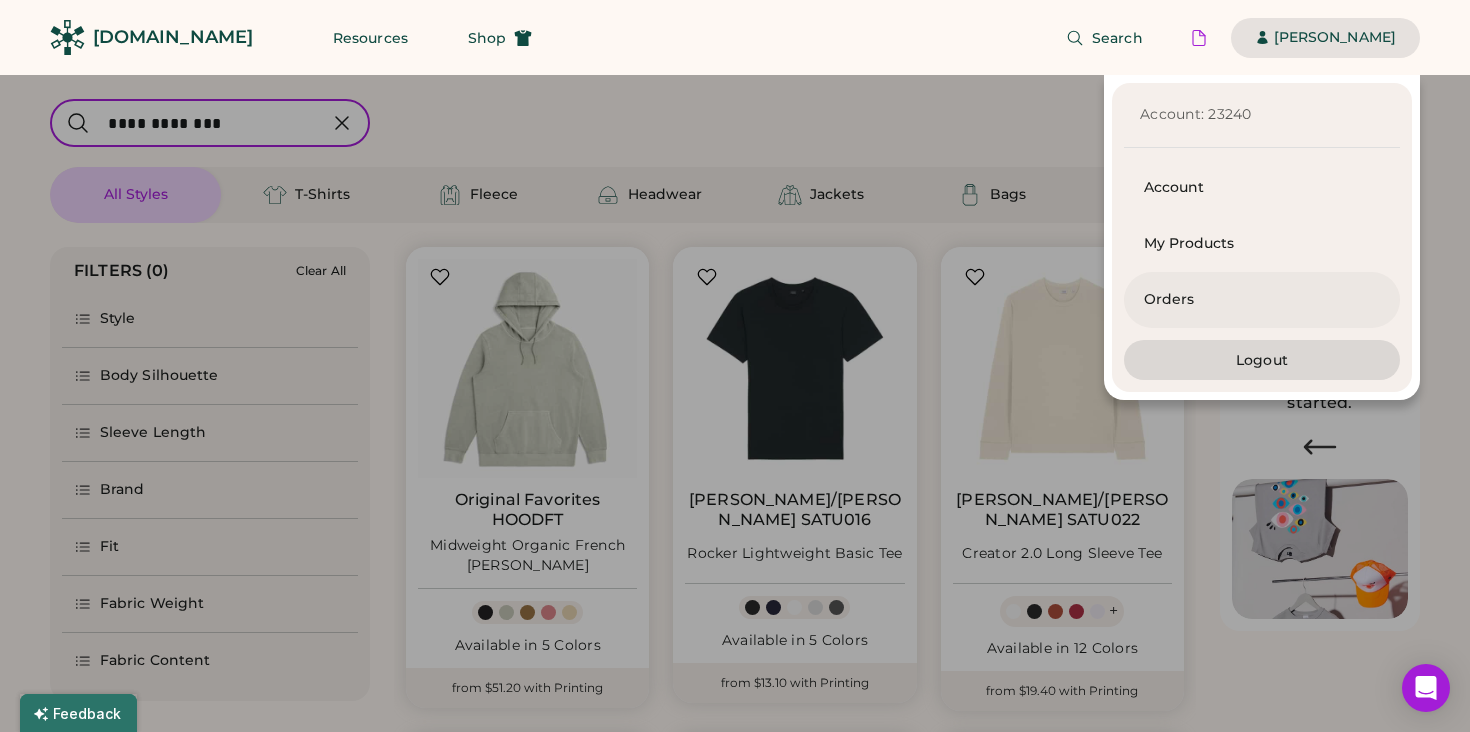 click on "Orders" at bounding box center [1262, 300] 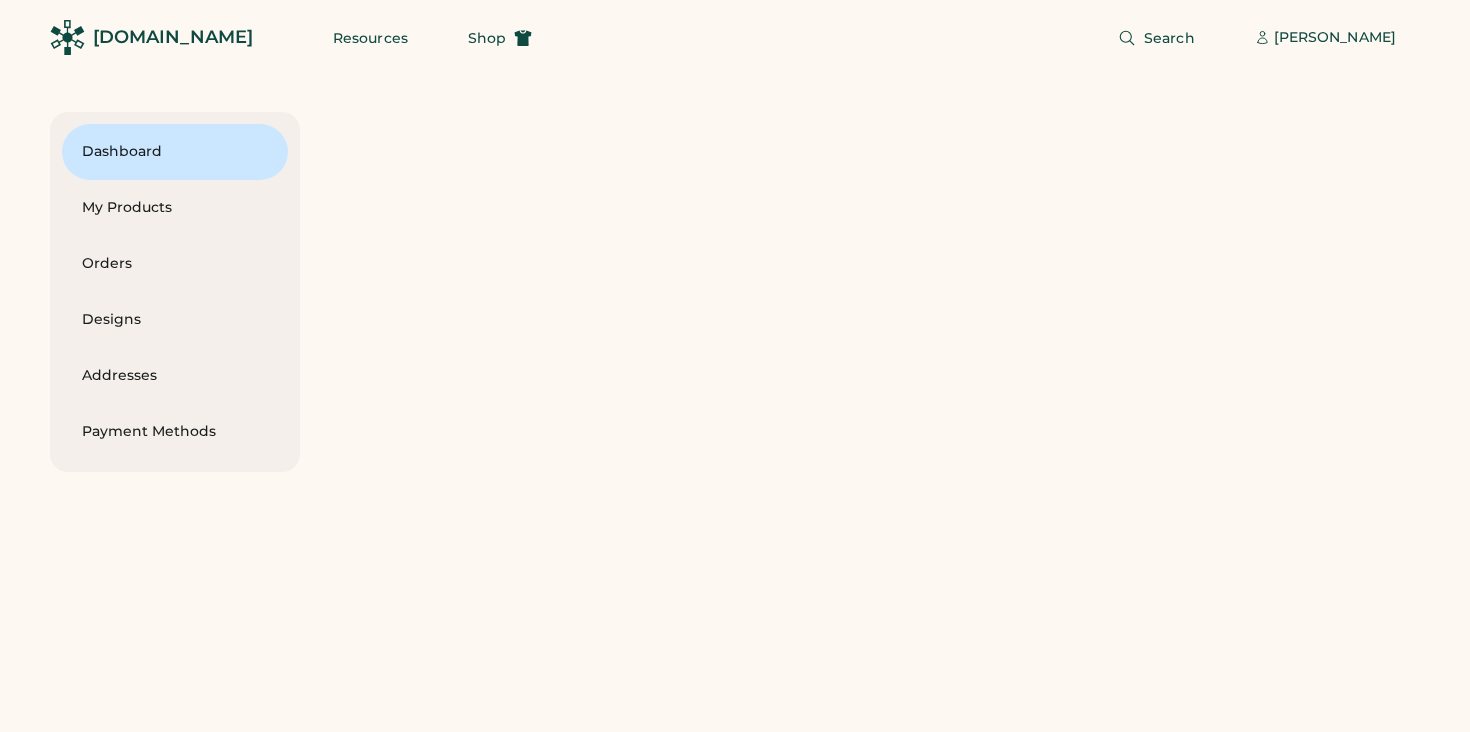 scroll, scrollTop: 0, scrollLeft: 0, axis: both 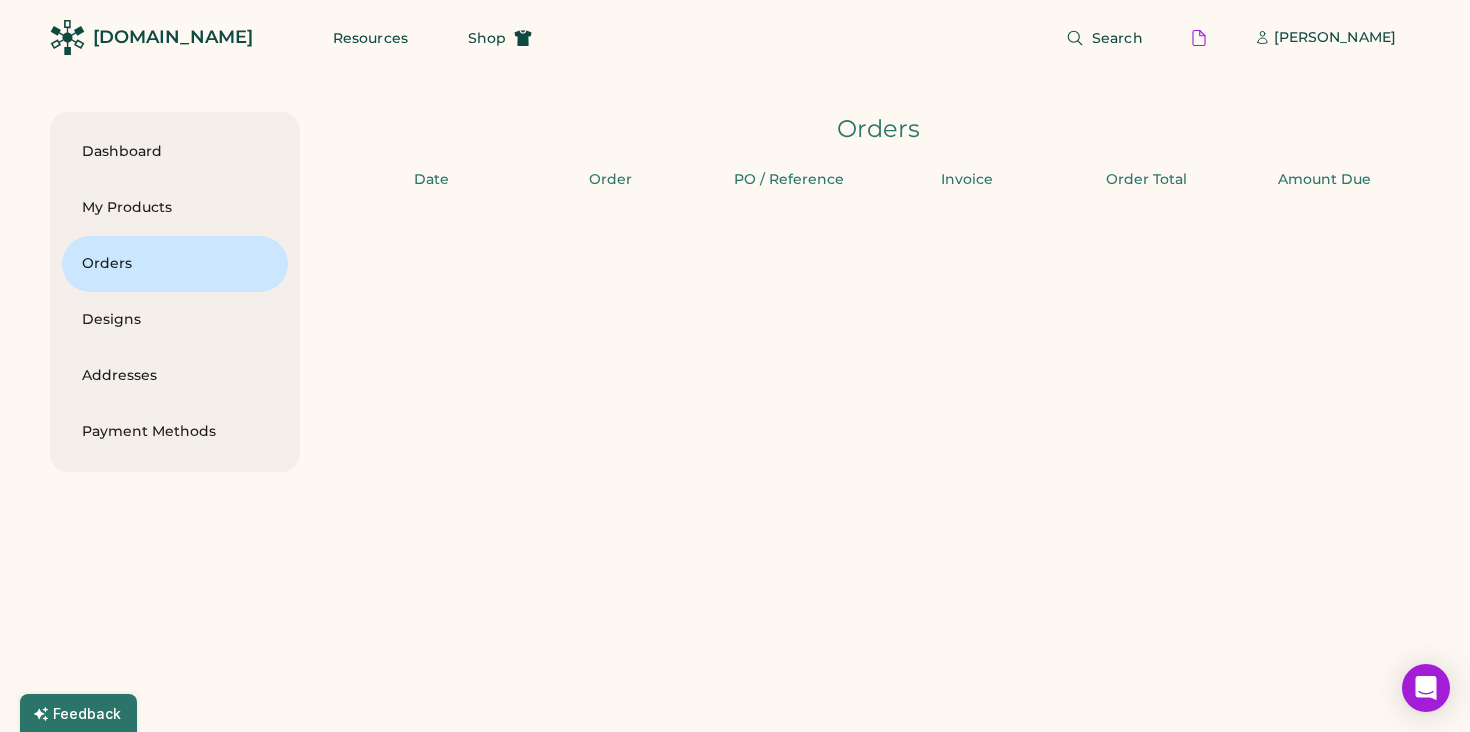 type on "****" 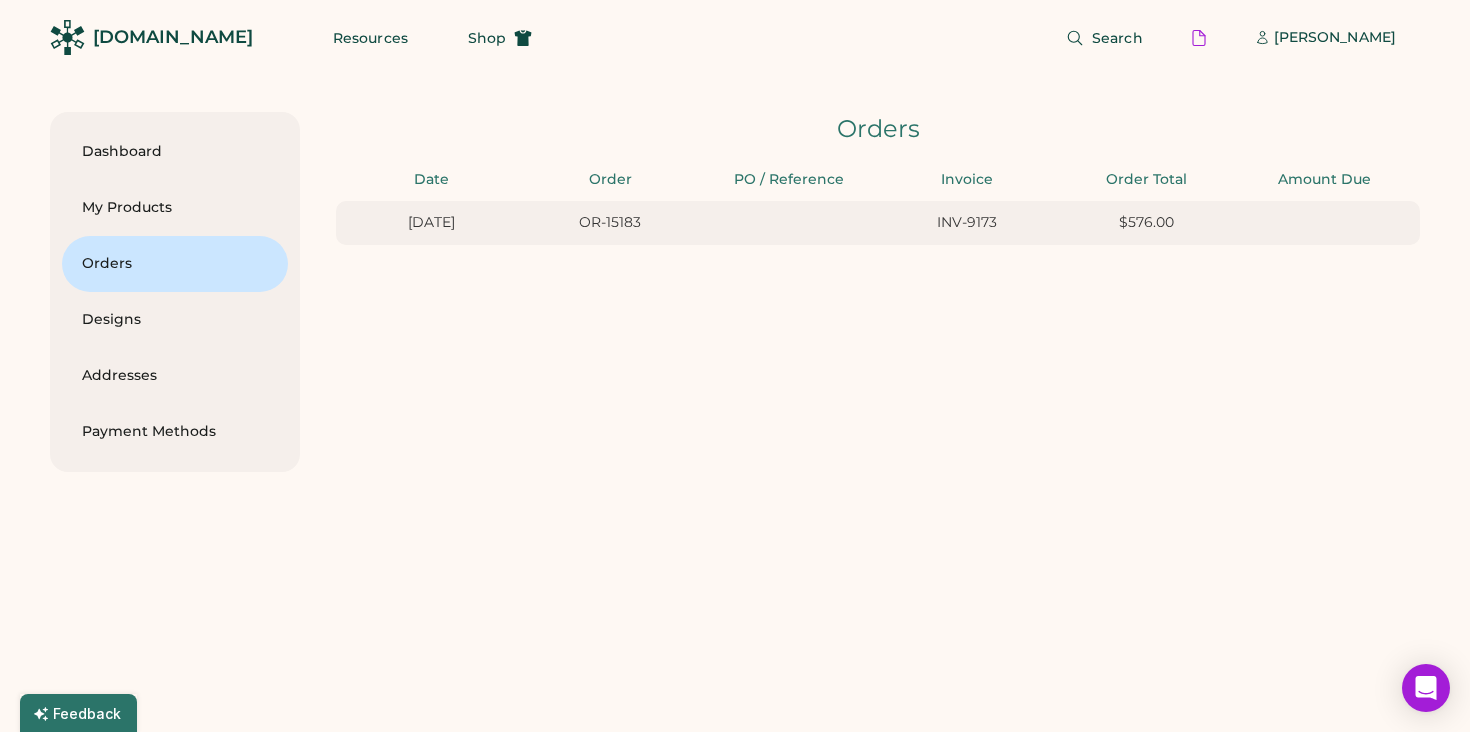 type on "****" 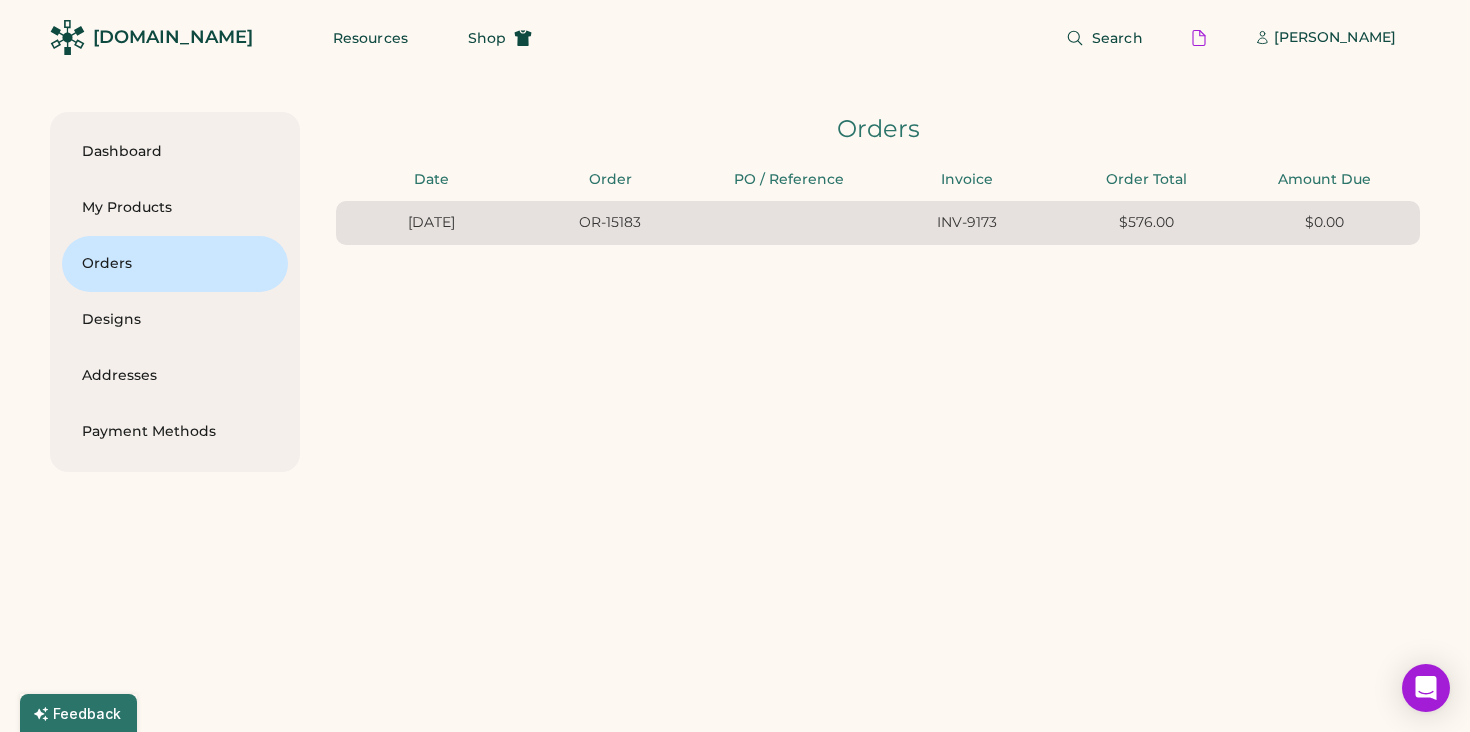 click on "OR-15183" at bounding box center [610, 223] 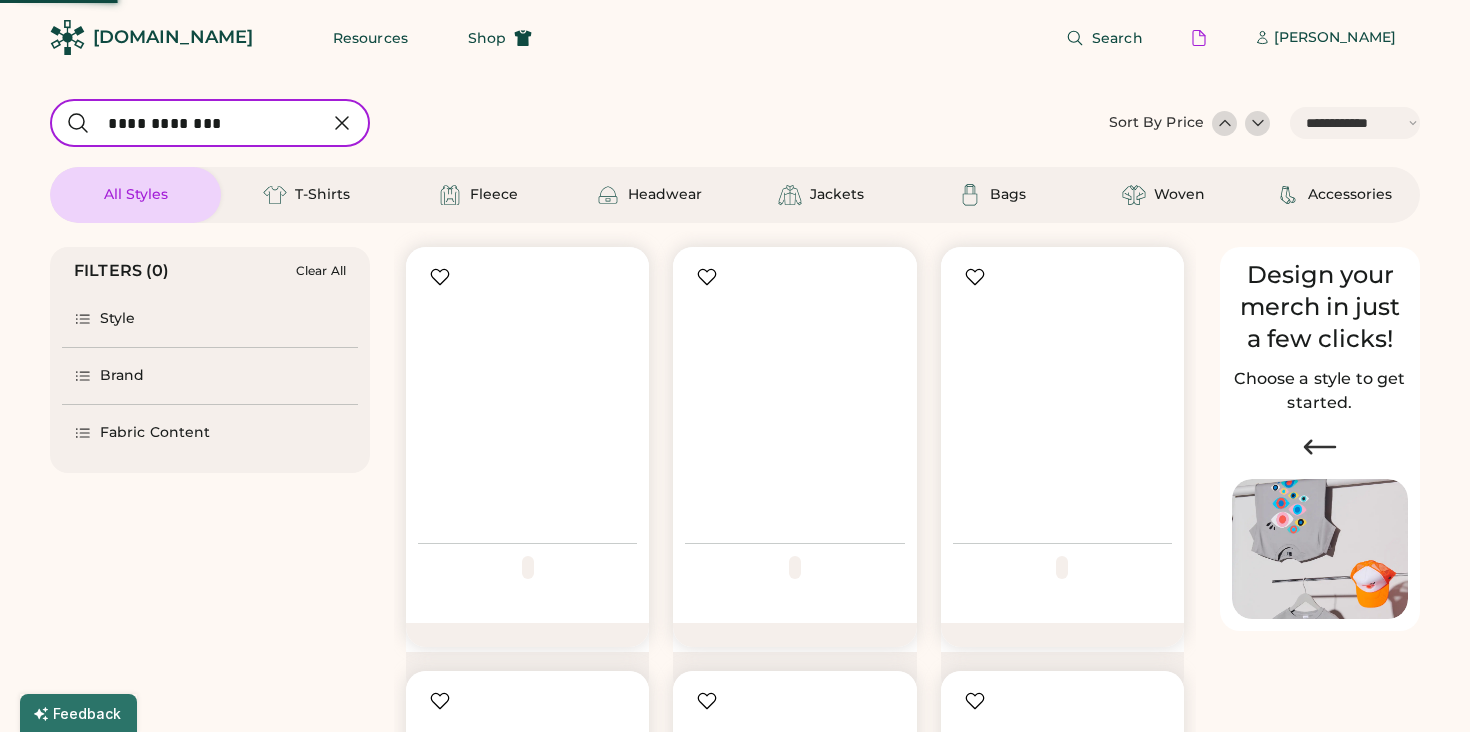 select on "*****" 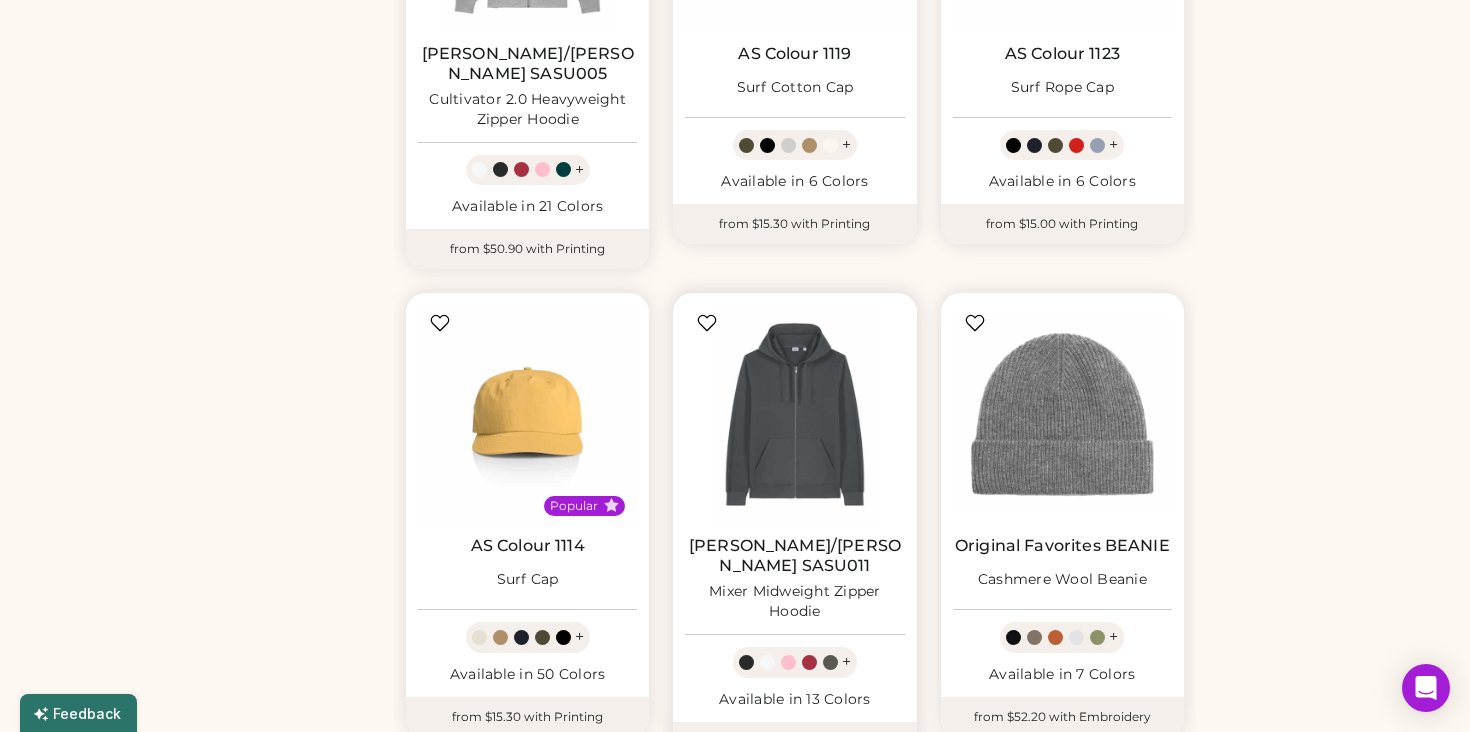 scroll, scrollTop: 935, scrollLeft: 0, axis: vertical 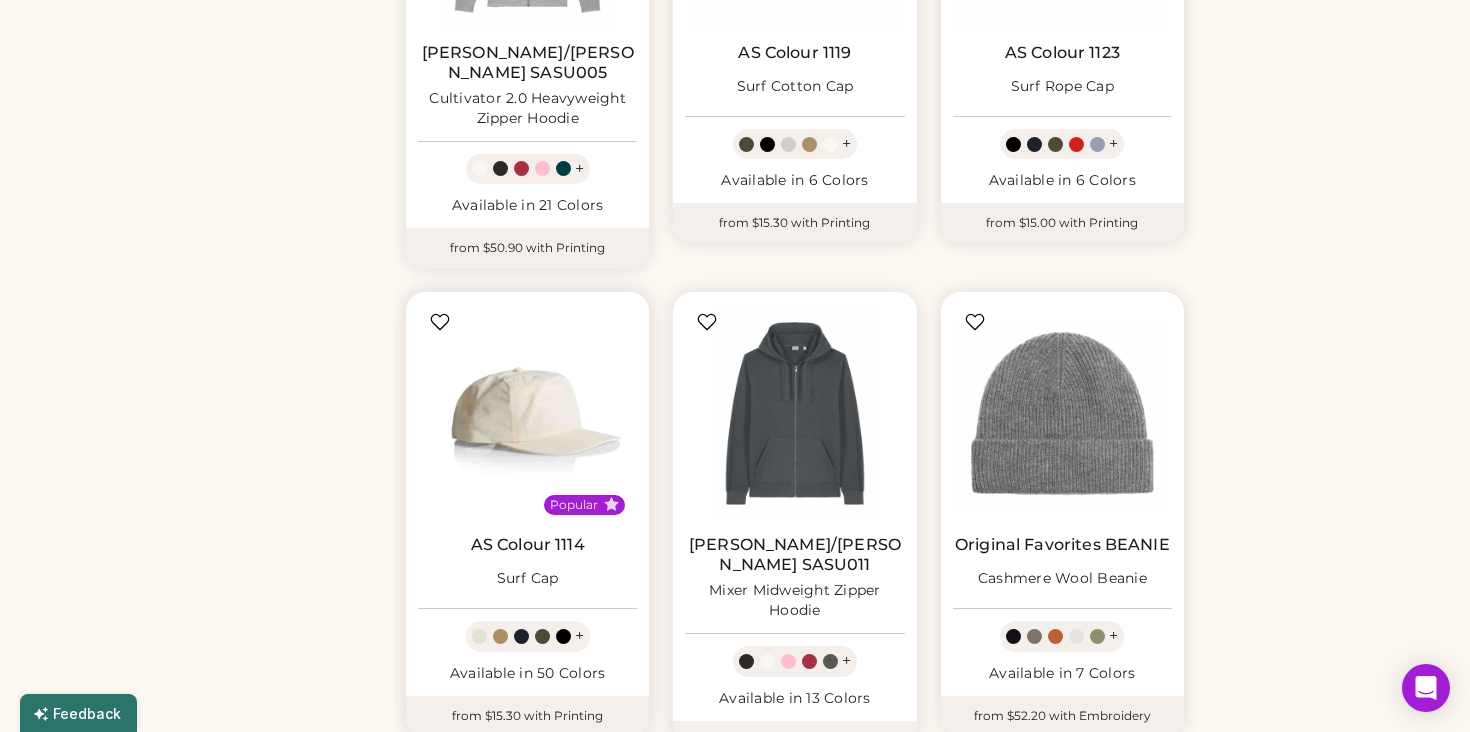 click at bounding box center (527, 413) 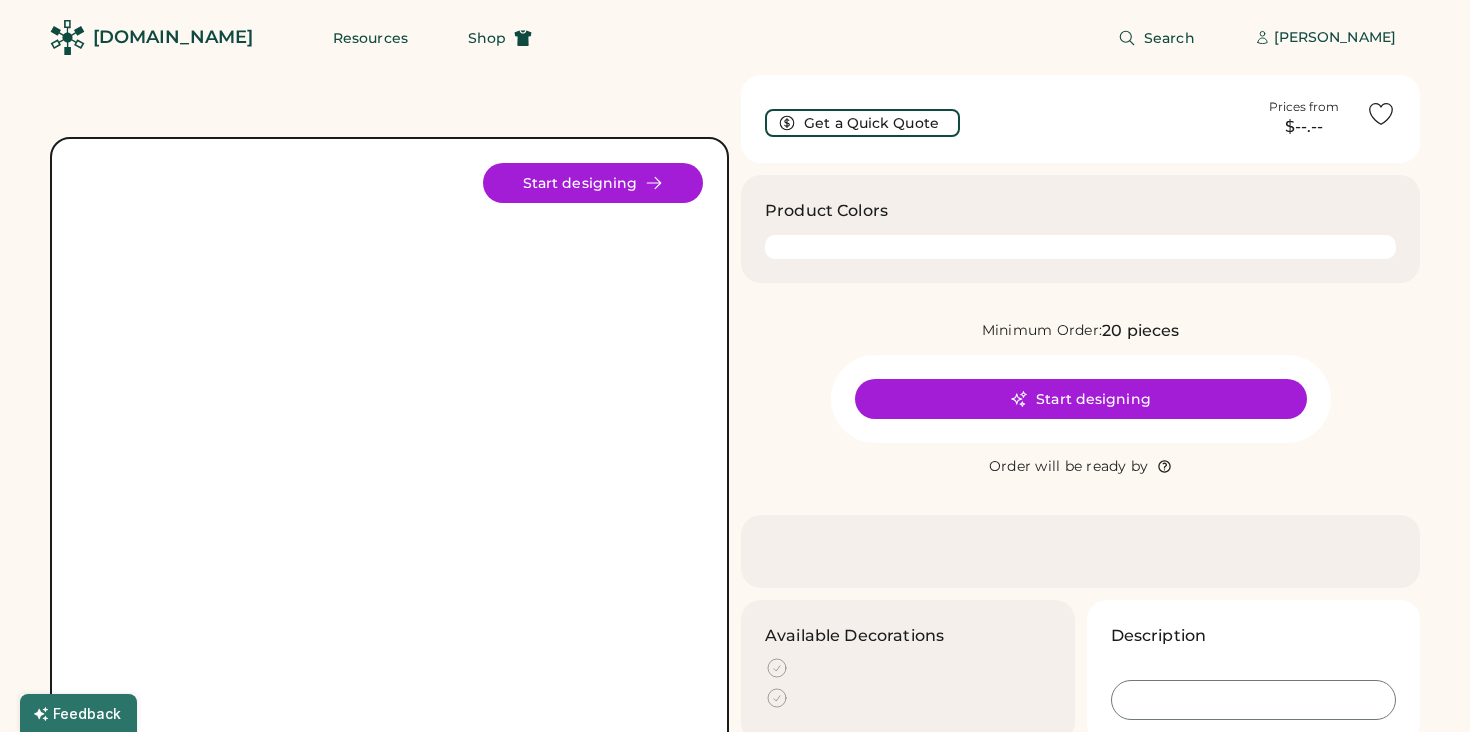 scroll, scrollTop: 0, scrollLeft: 0, axis: both 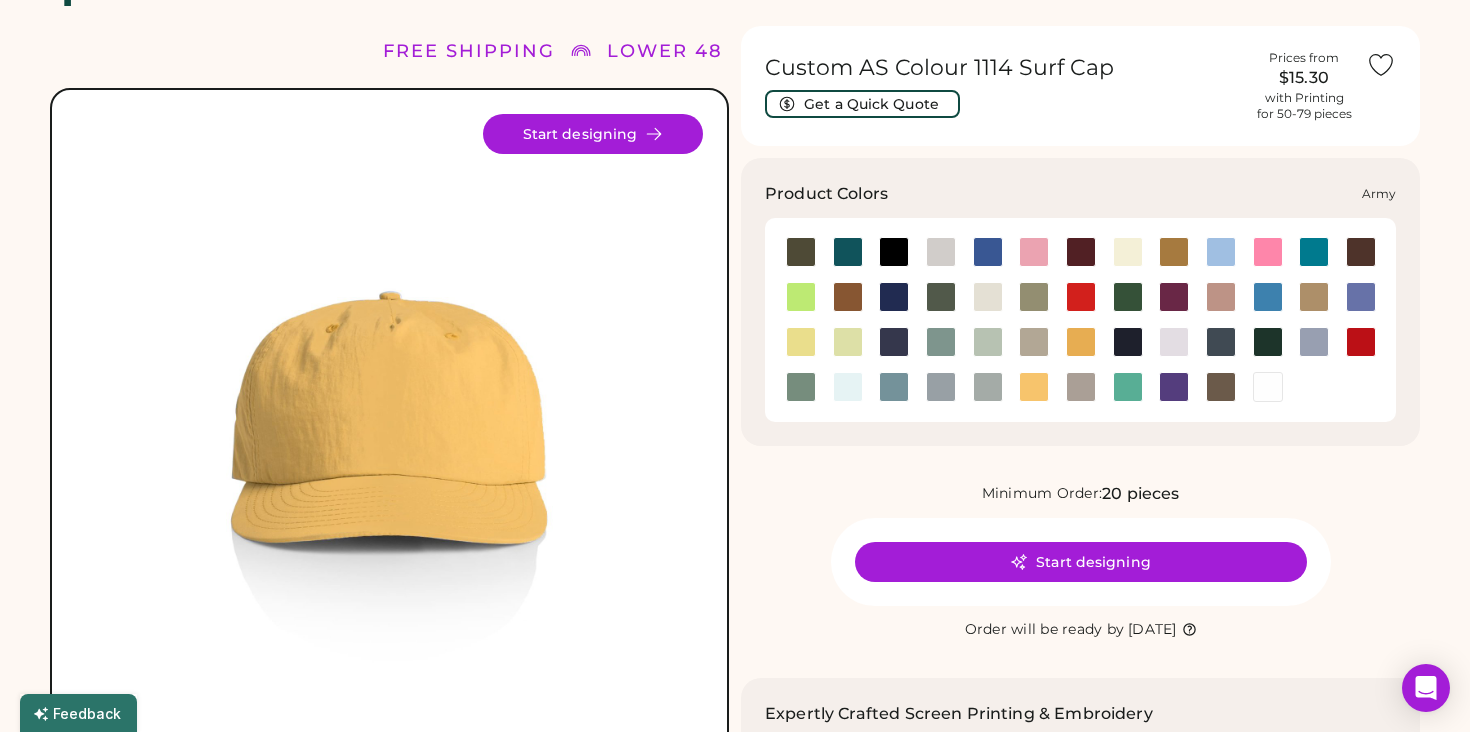 click at bounding box center (801, 252) 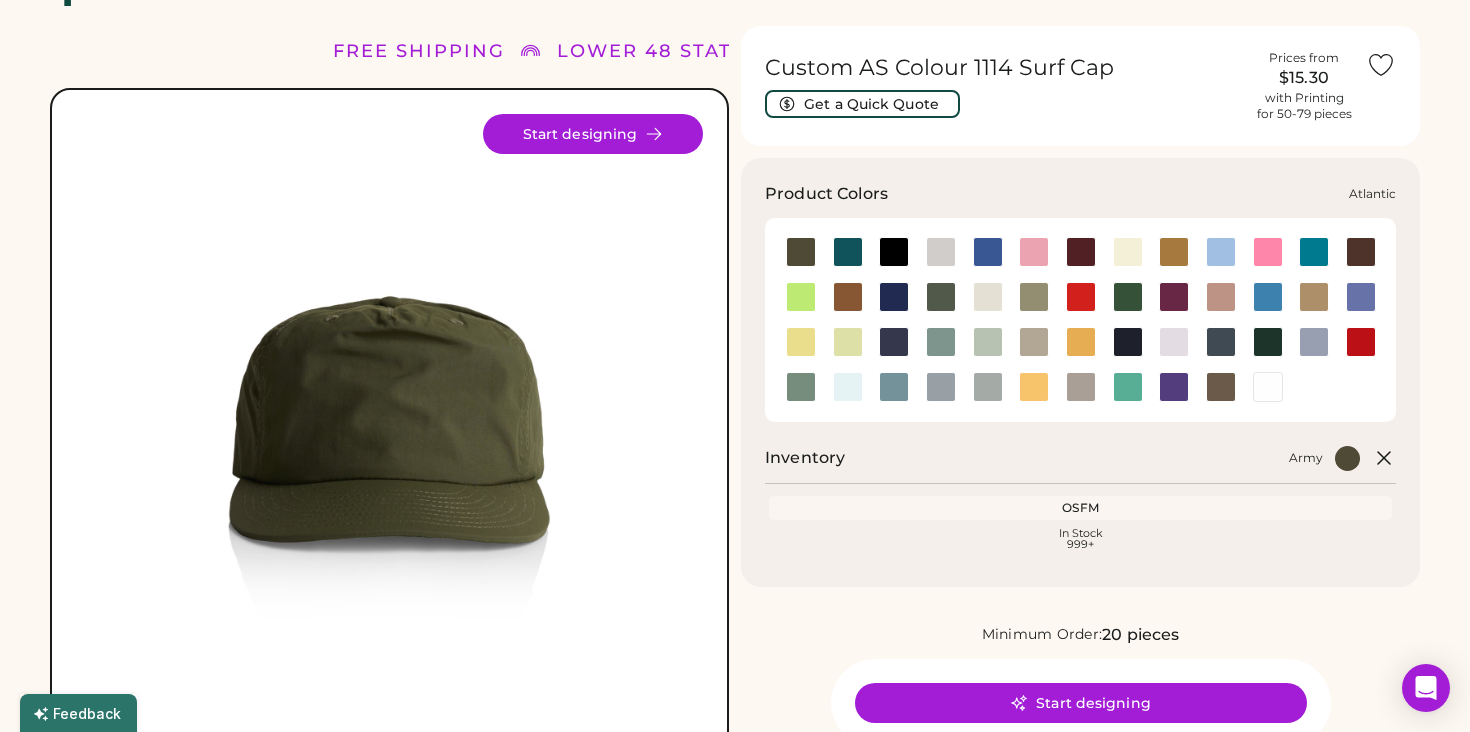click at bounding box center [848, 252] 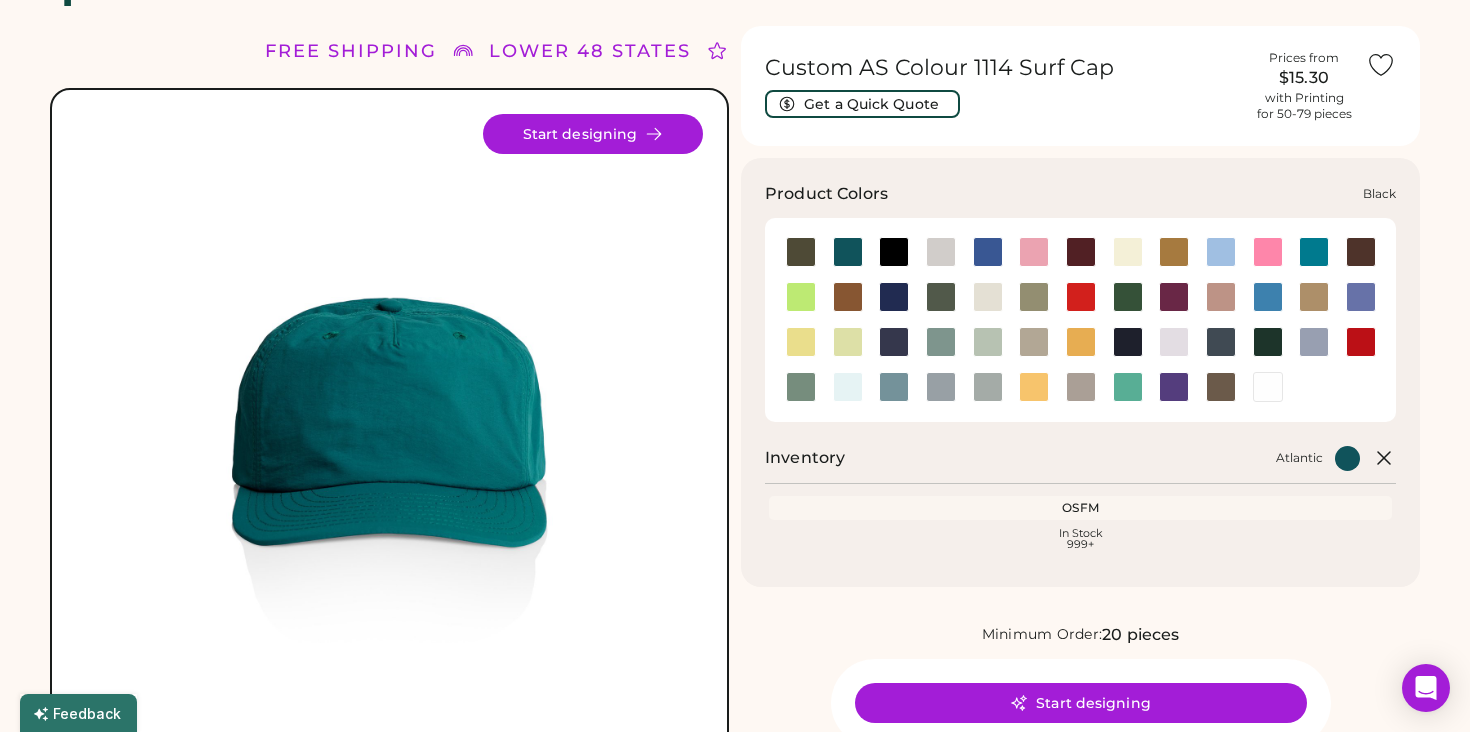 click at bounding box center [894, 252] 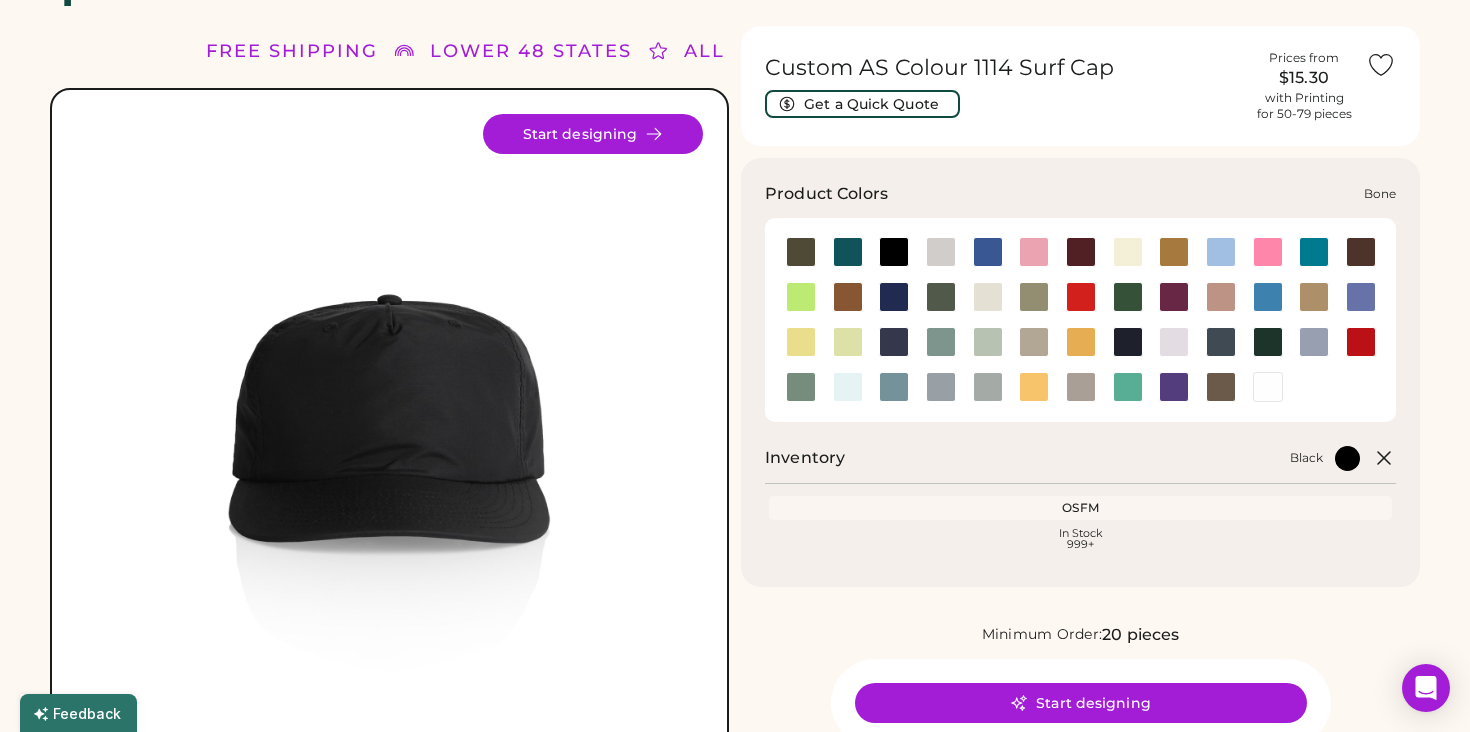 click at bounding box center [941, 252] 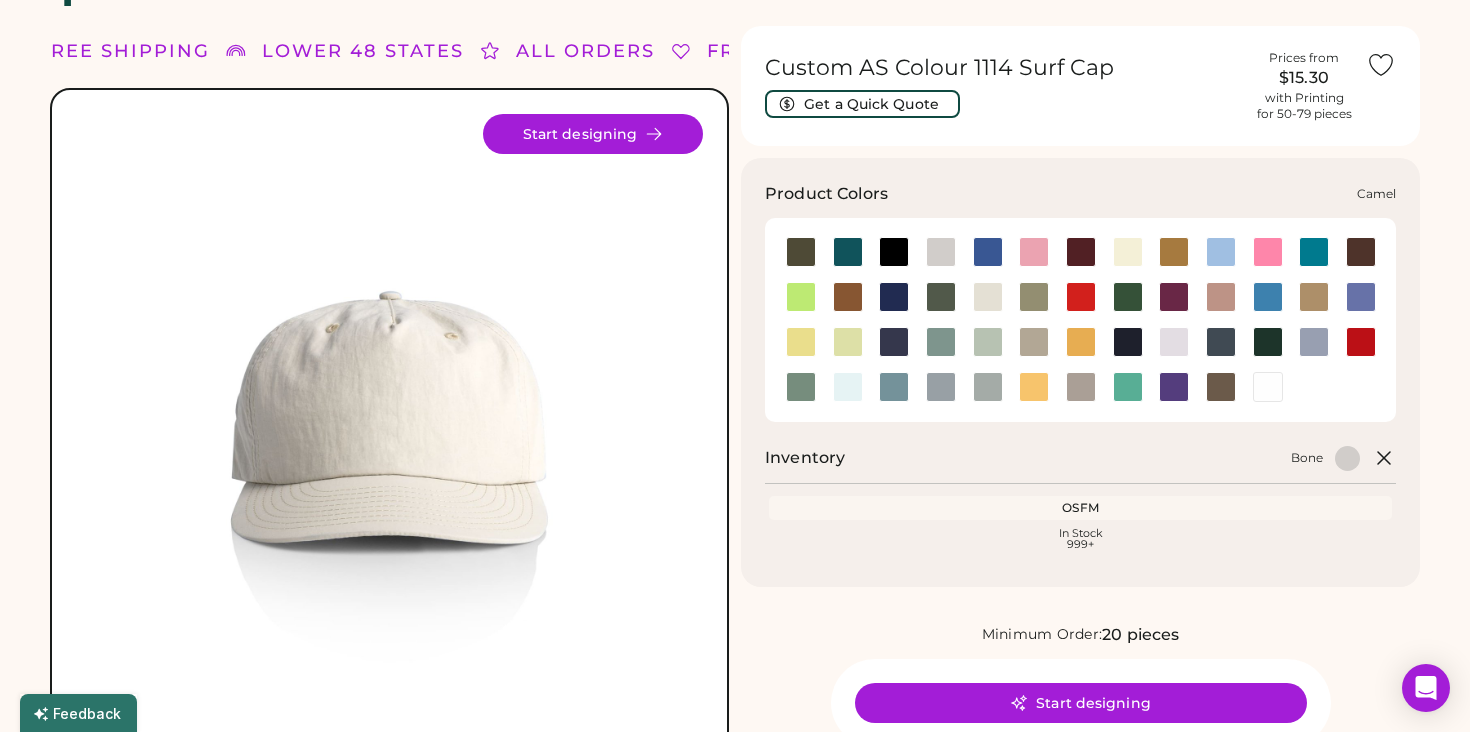 click at bounding box center [1174, 252] 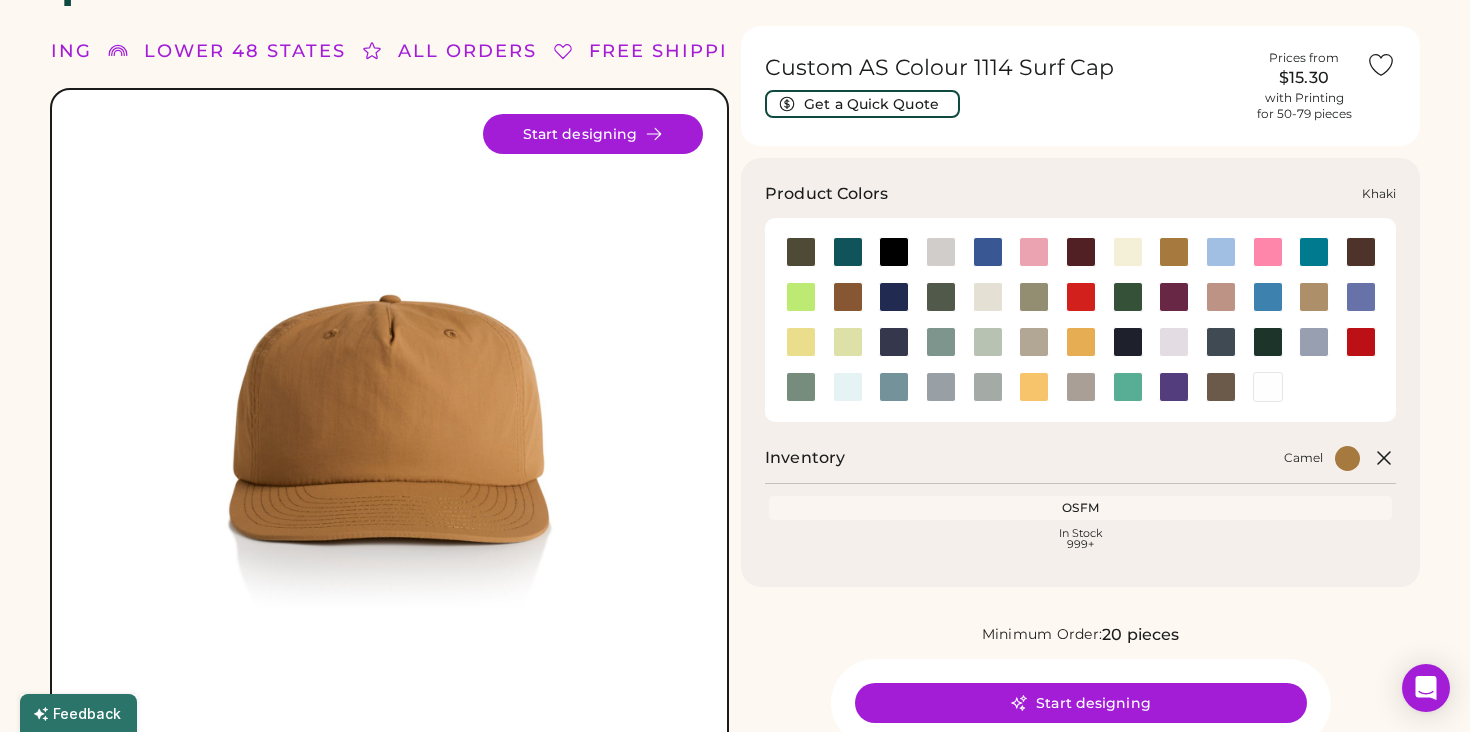 click at bounding box center (1314, 297) 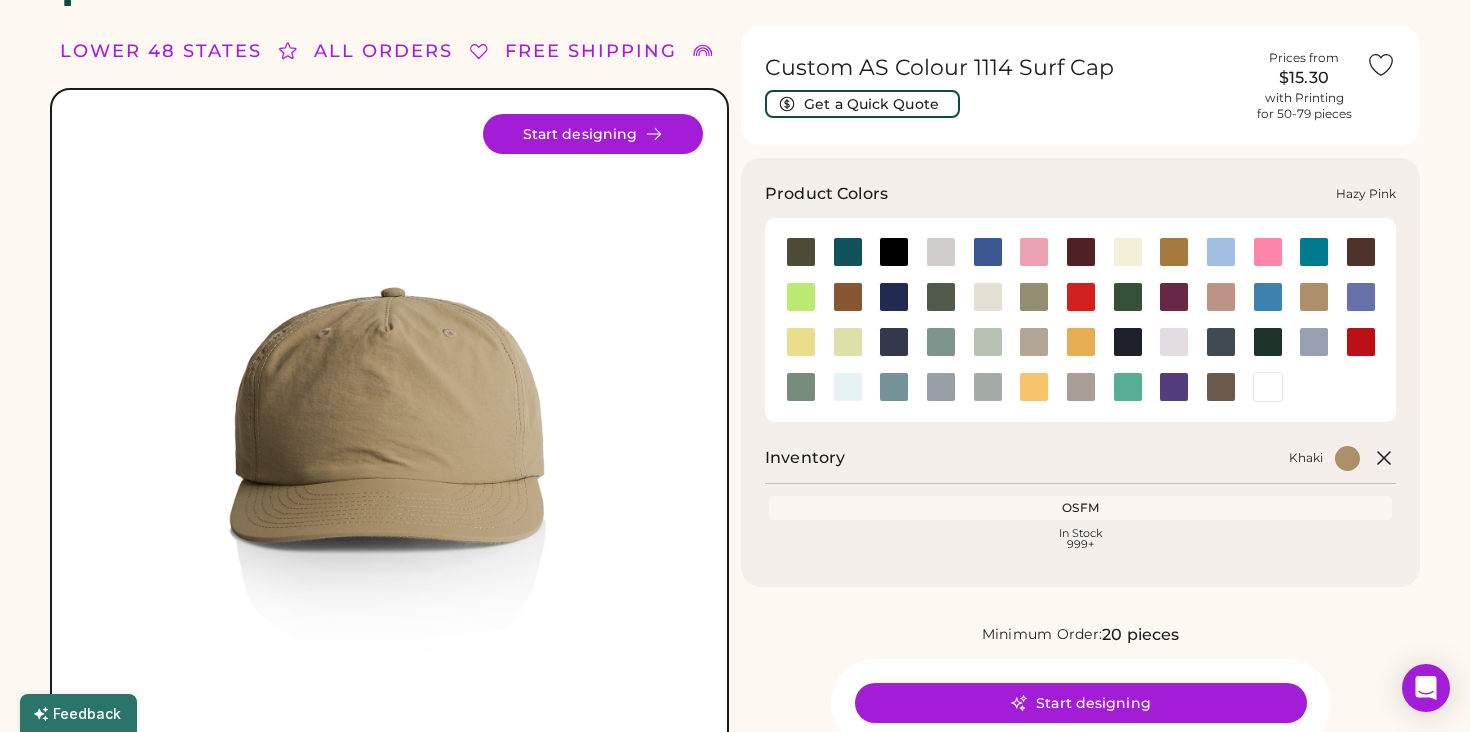 click at bounding box center (1221, 297) 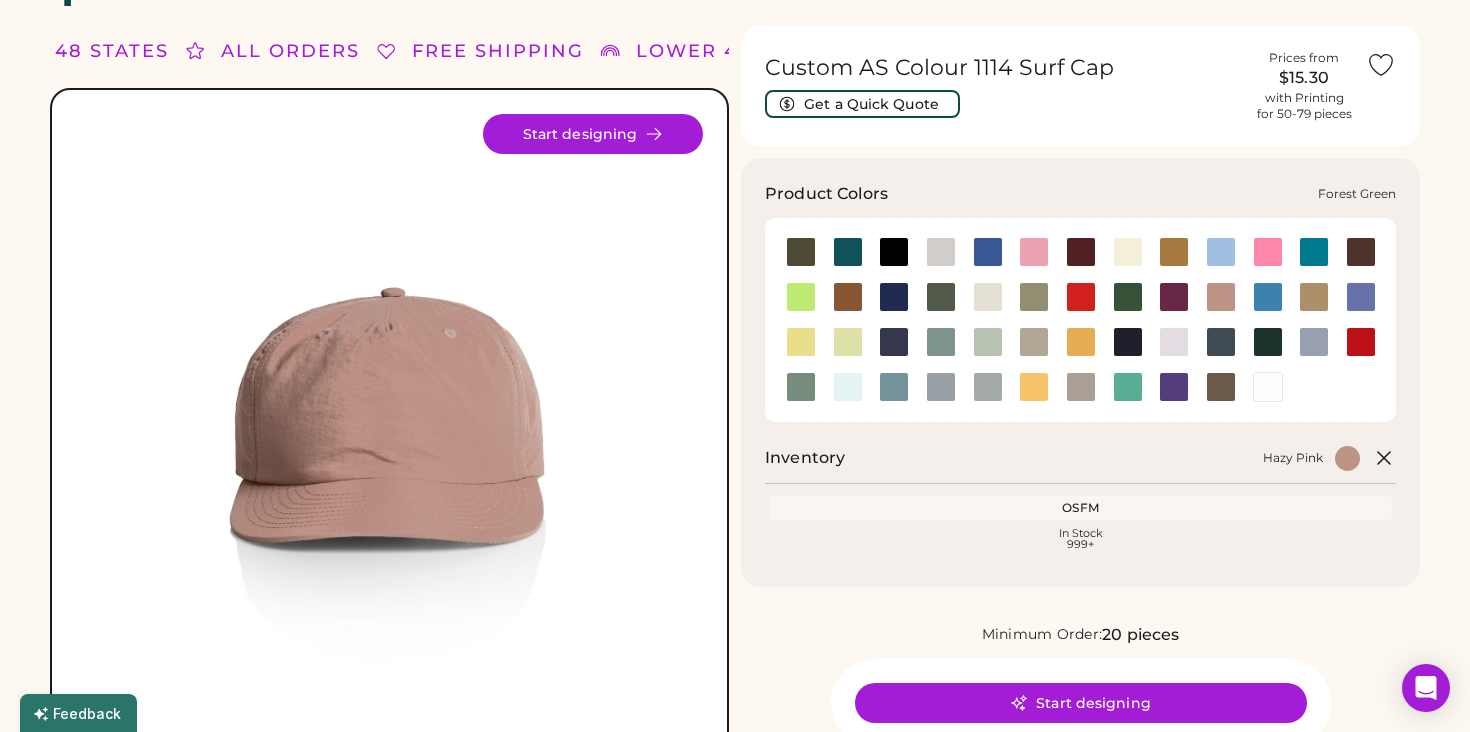 click at bounding box center (1128, 297) 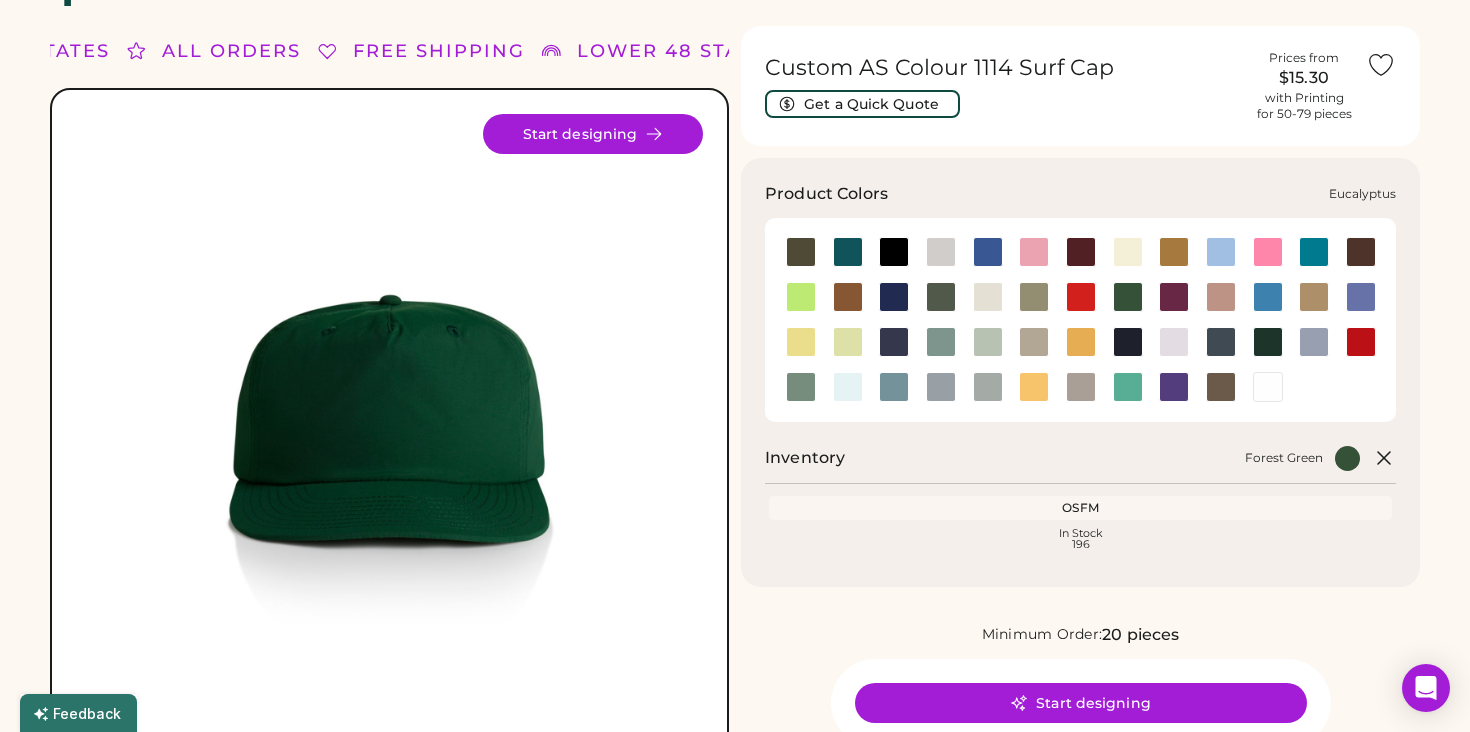 click at bounding box center (1034, 297) 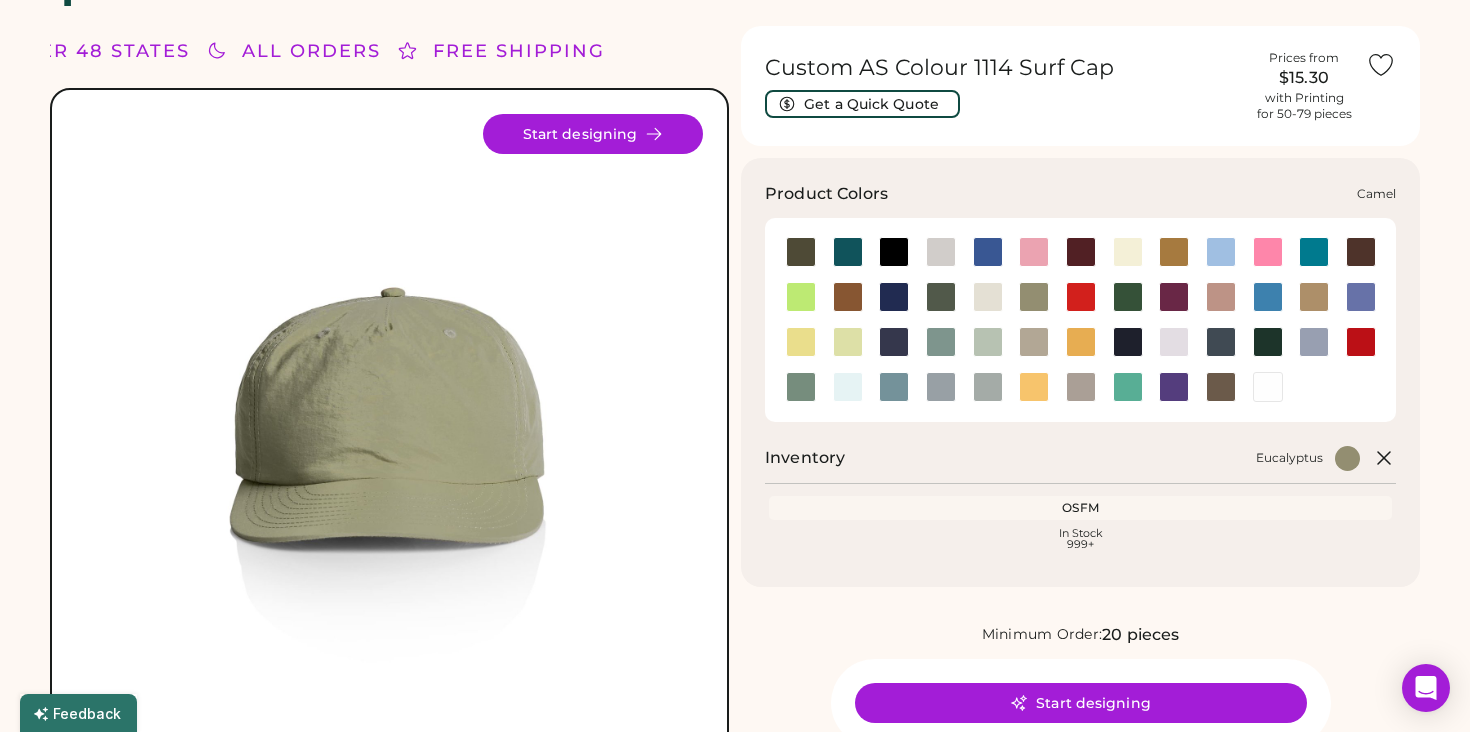 click at bounding box center [1174, 252] 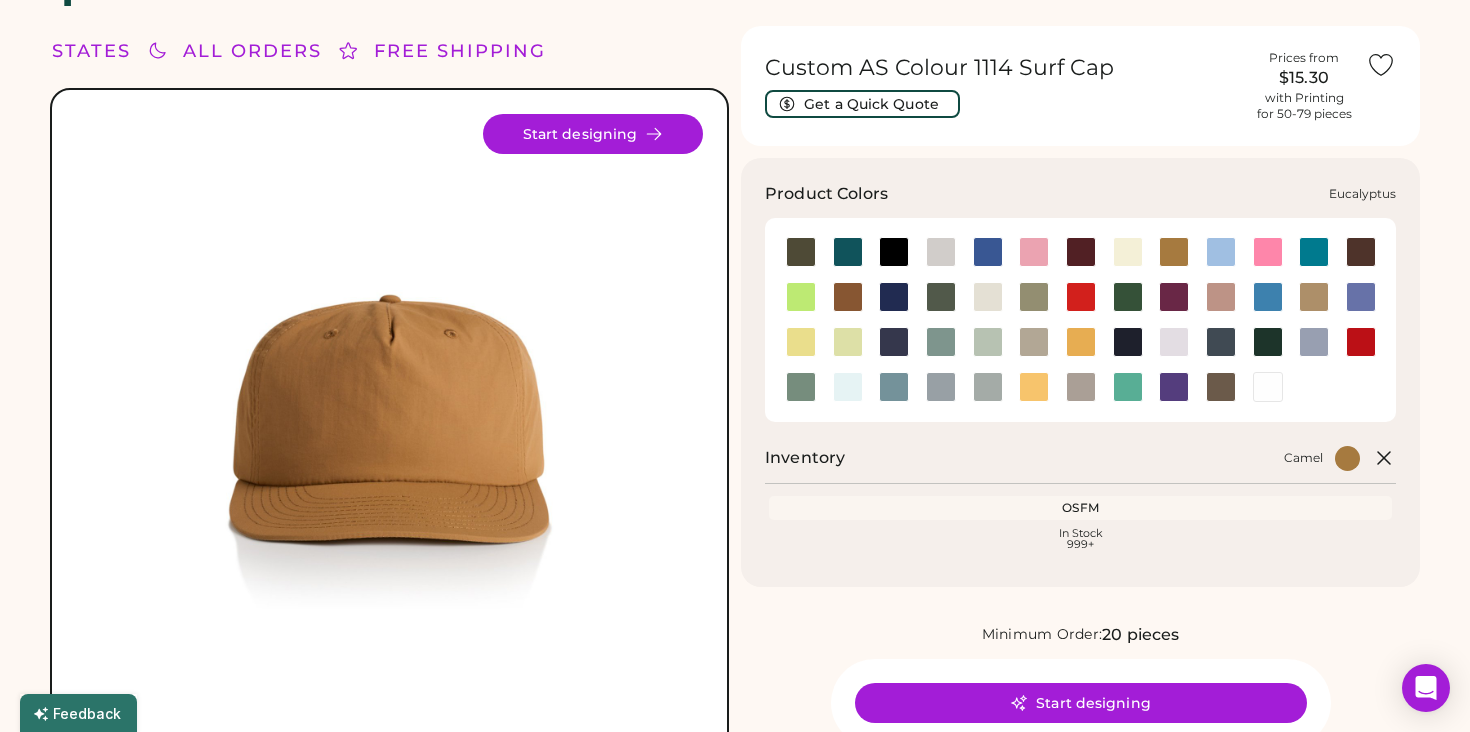 click at bounding box center [1034, 297] 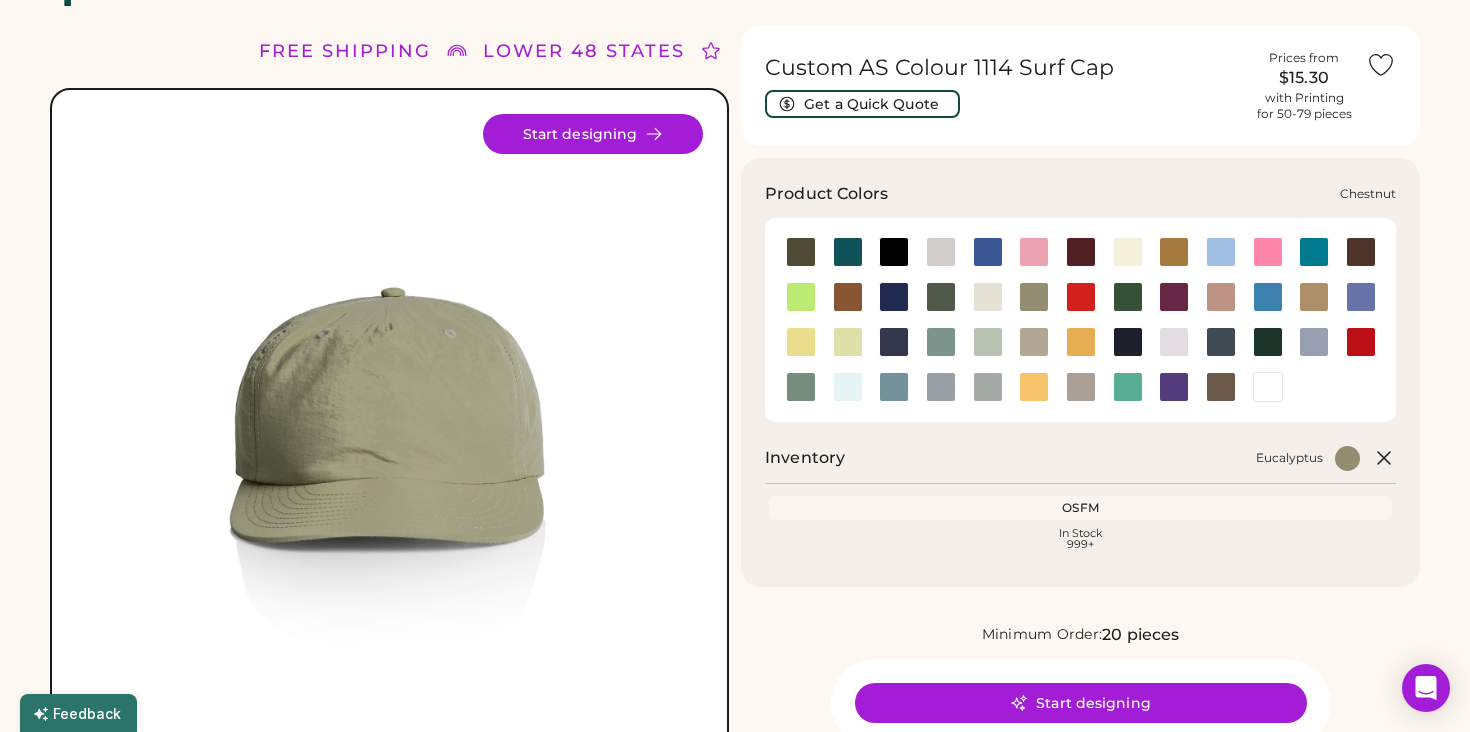 click at bounding box center (1361, 252) 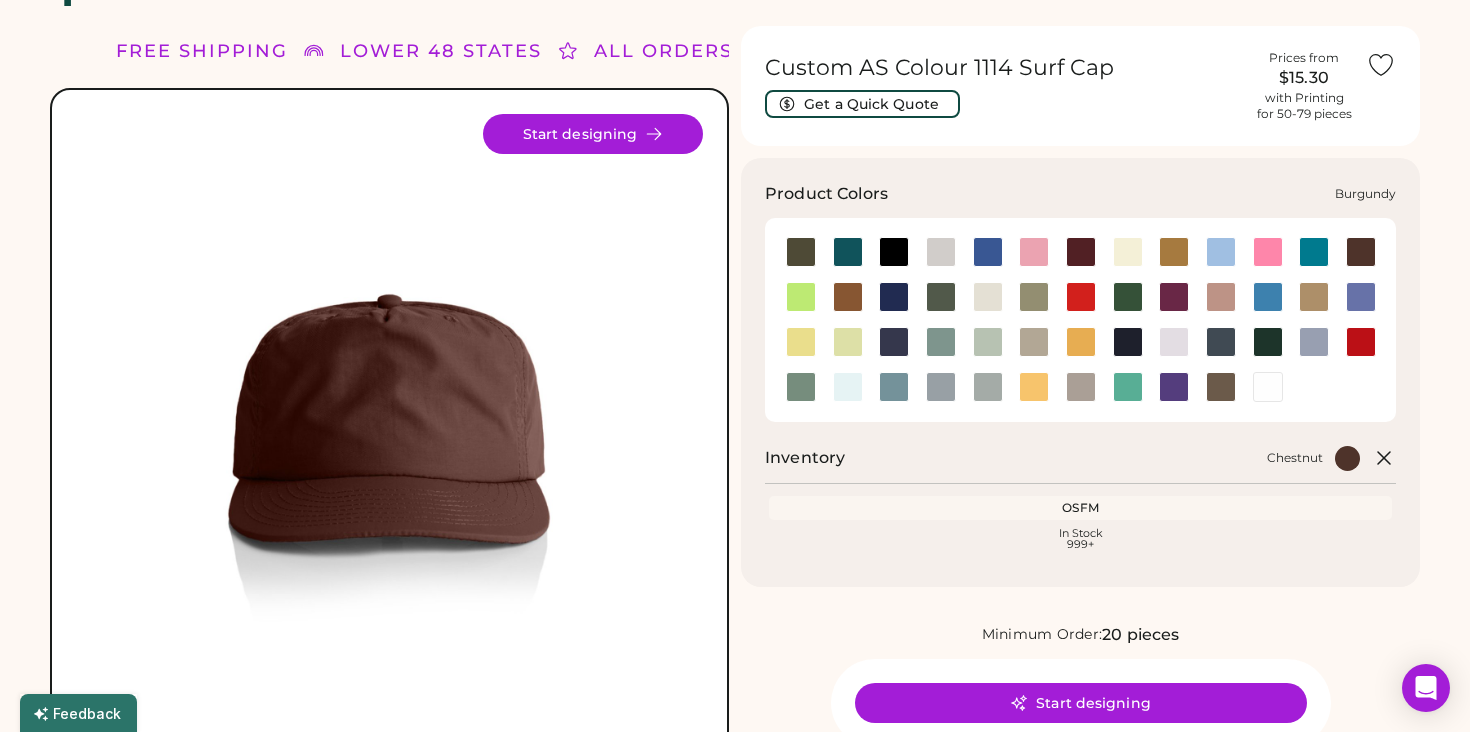 click at bounding box center [1081, 252] 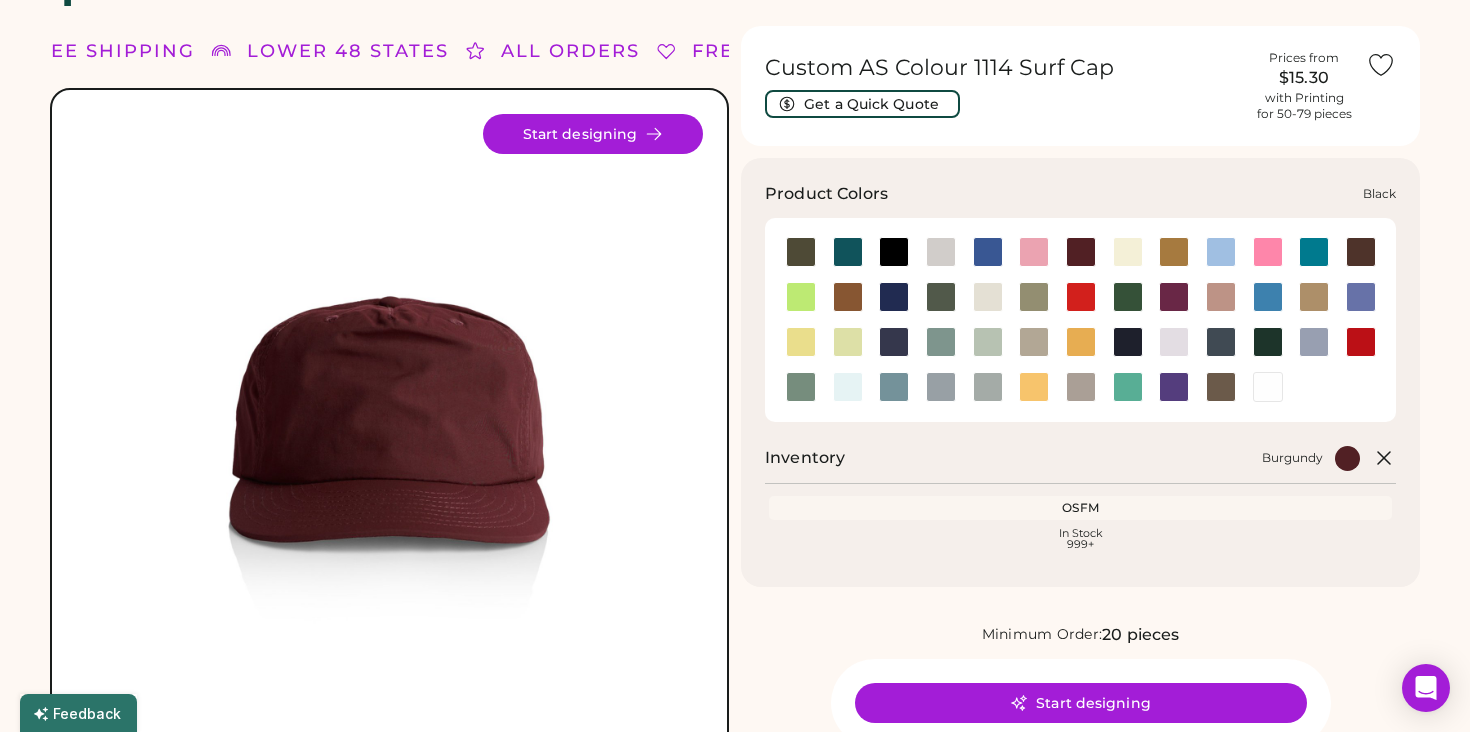 click at bounding box center (894, 252) 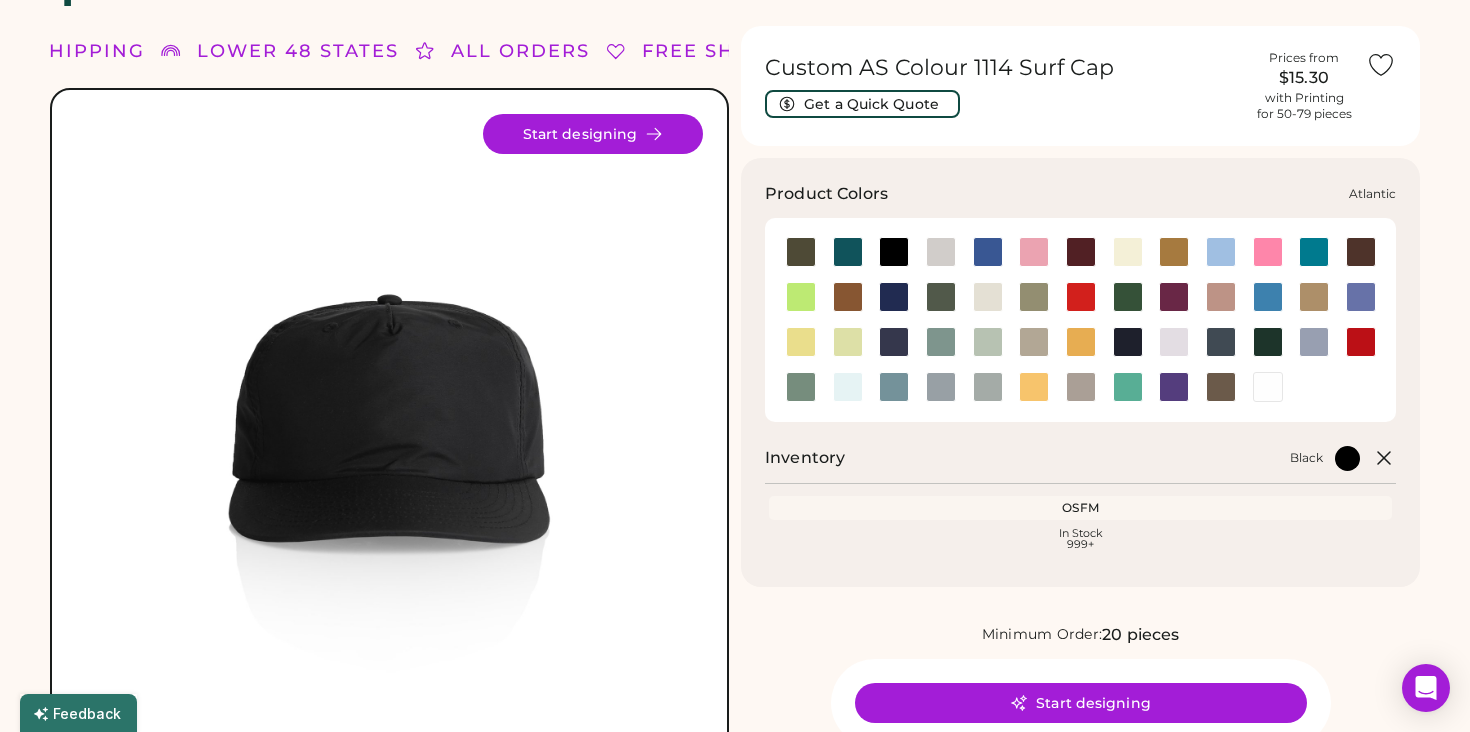 click at bounding box center (848, 252) 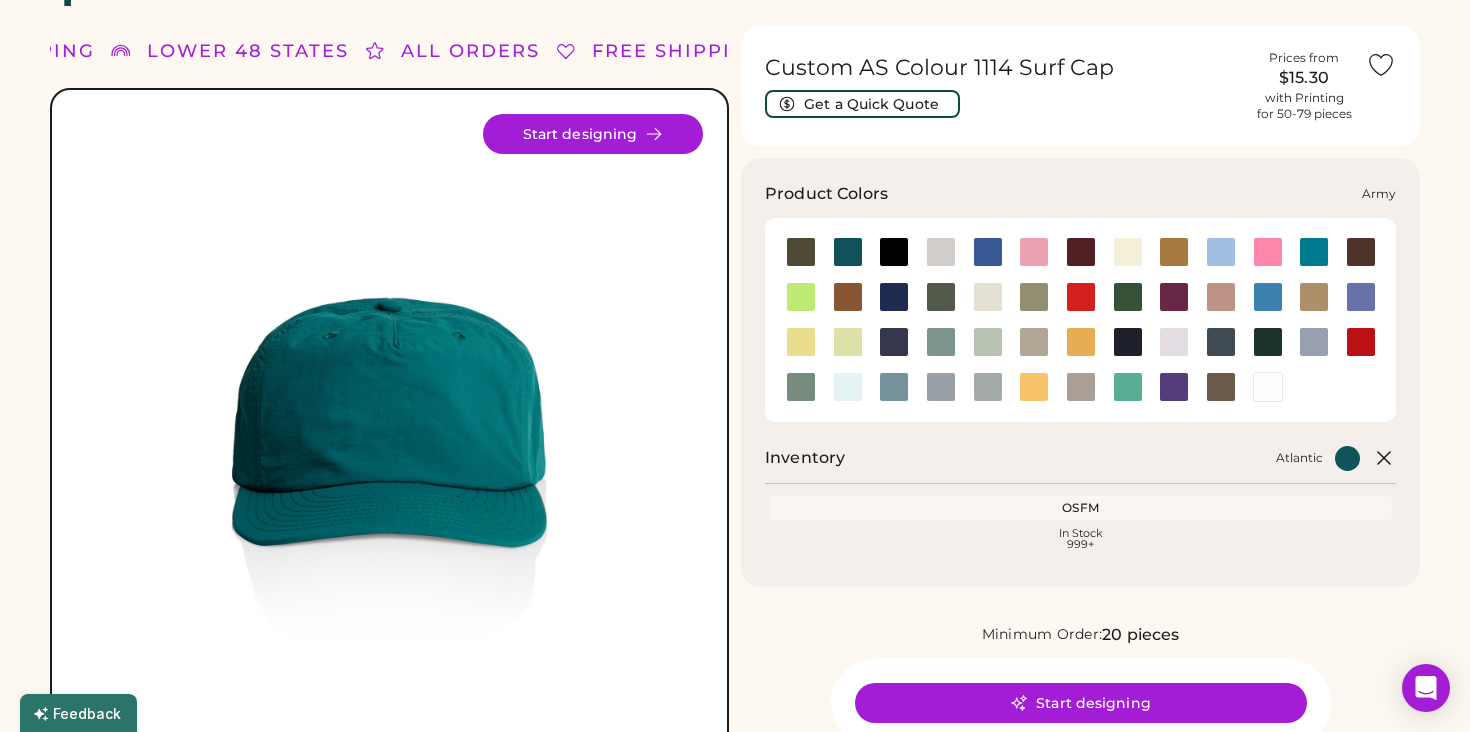 click at bounding box center [801, 252] 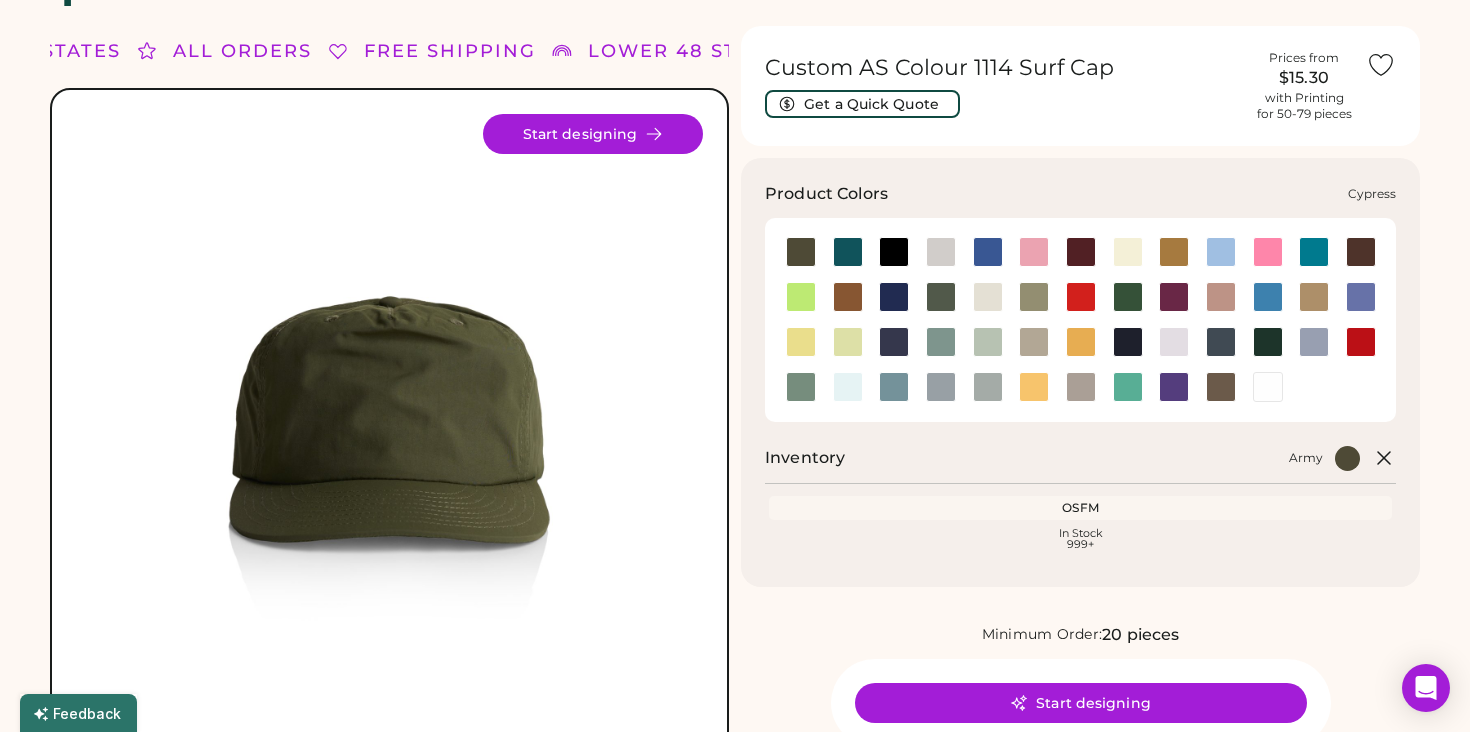 click at bounding box center [941, 297] 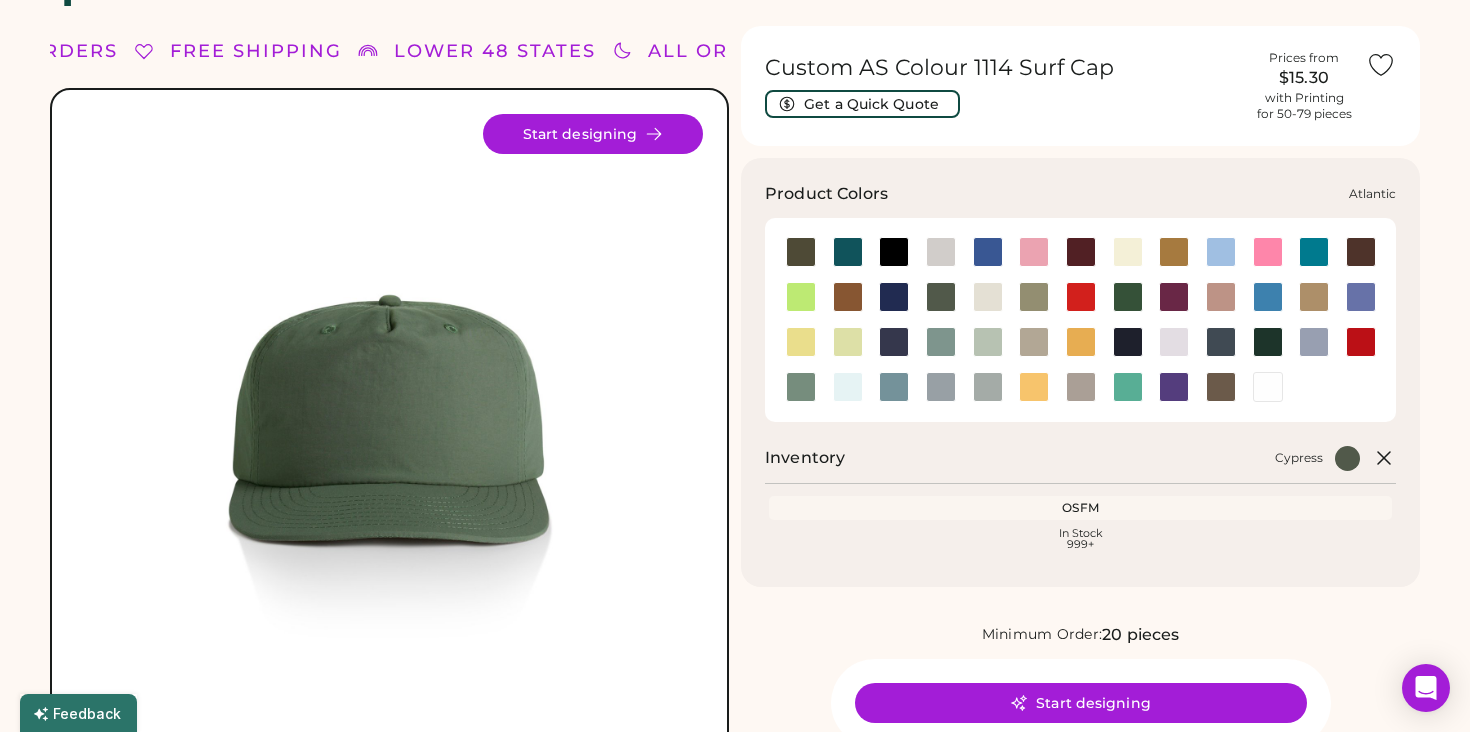 click at bounding box center (848, 252) 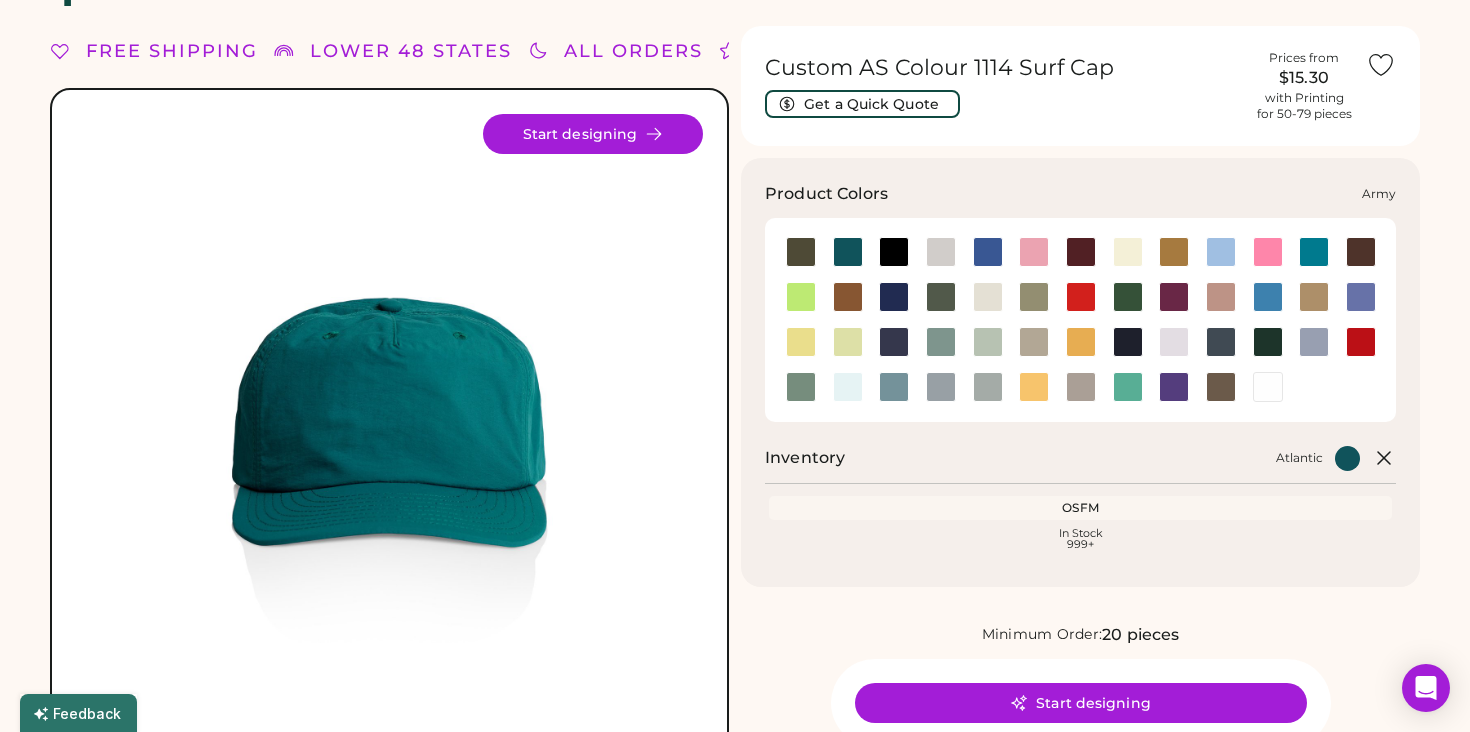 click at bounding box center (801, 252) 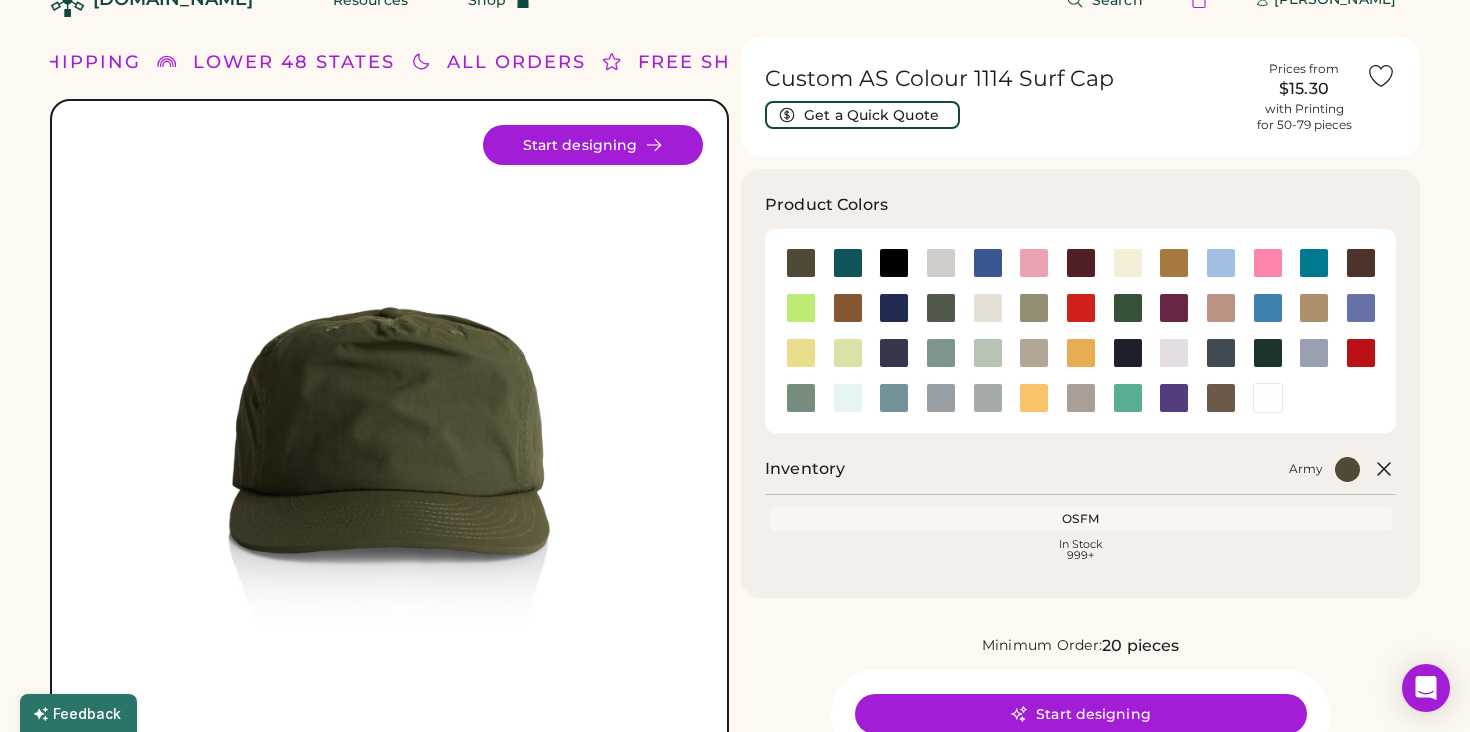scroll, scrollTop: 0, scrollLeft: 0, axis: both 